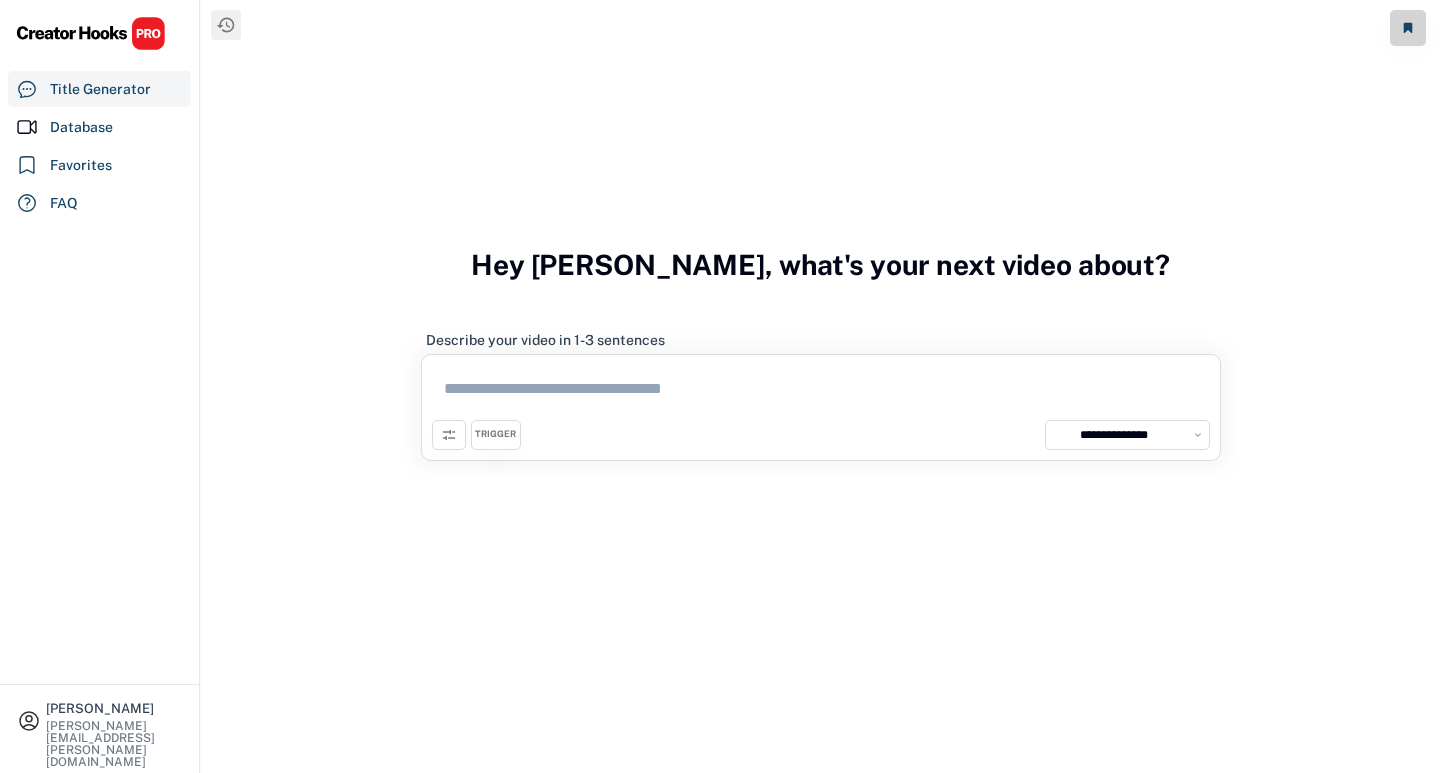select on "**********" 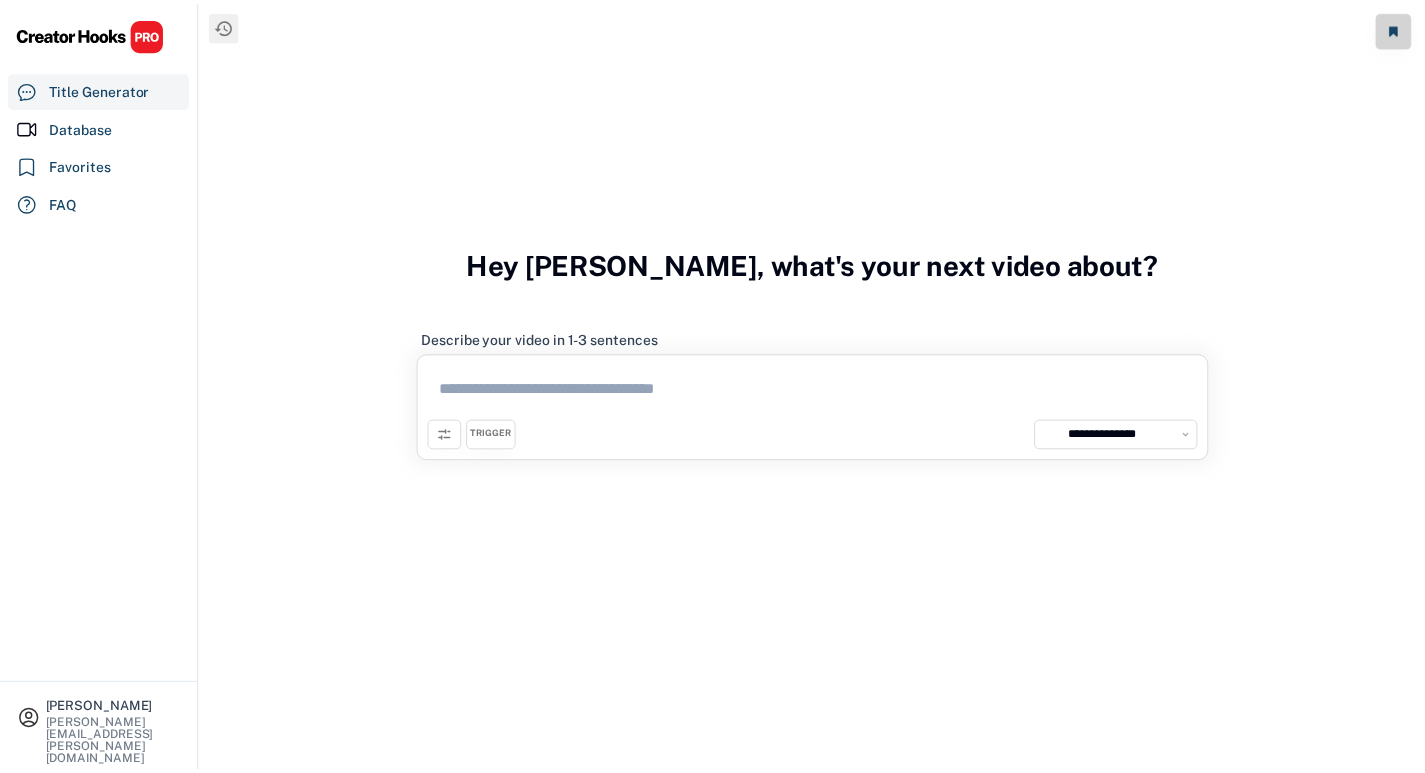 scroll, scrollTop: 0, scrollLeft: 0, axis: both 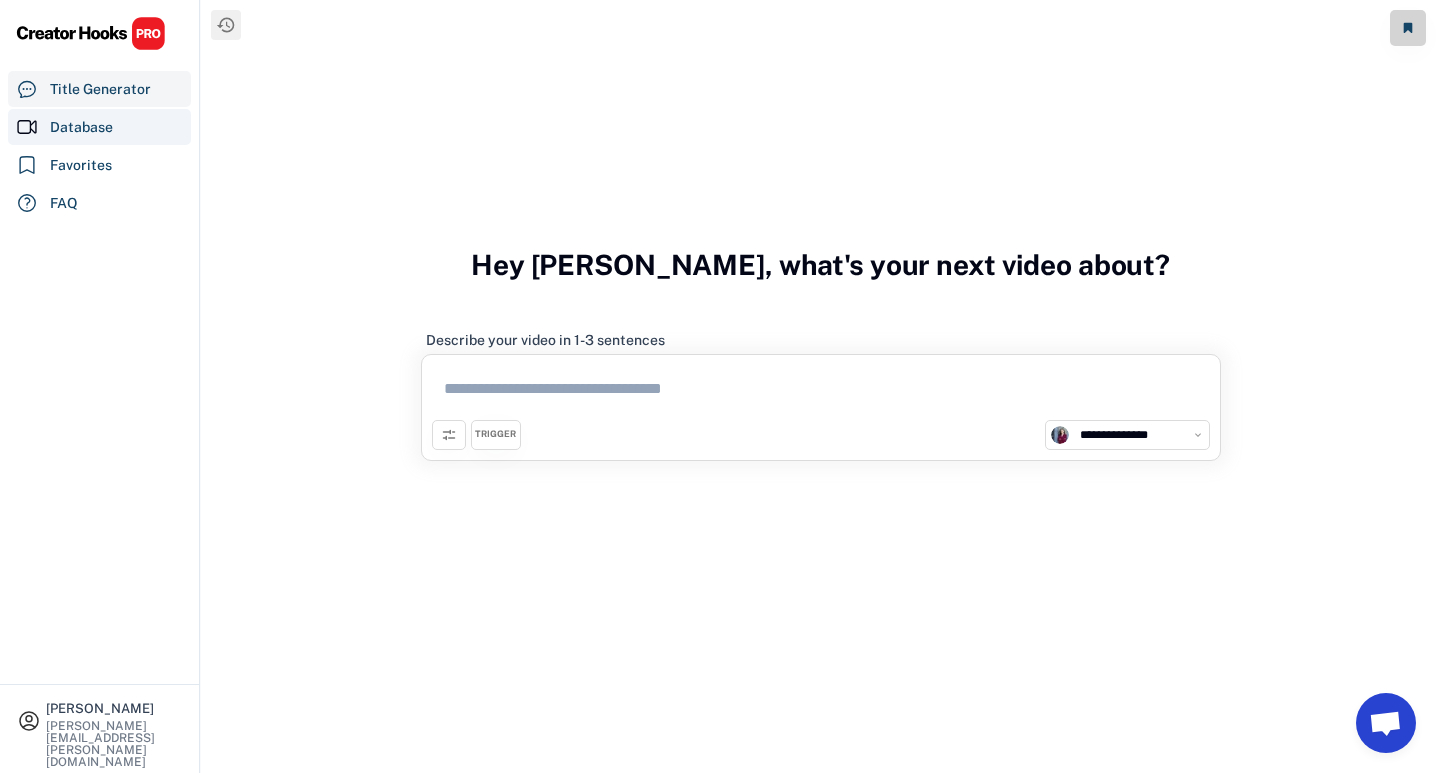 click on "Database" at bounding box center [81, 127] 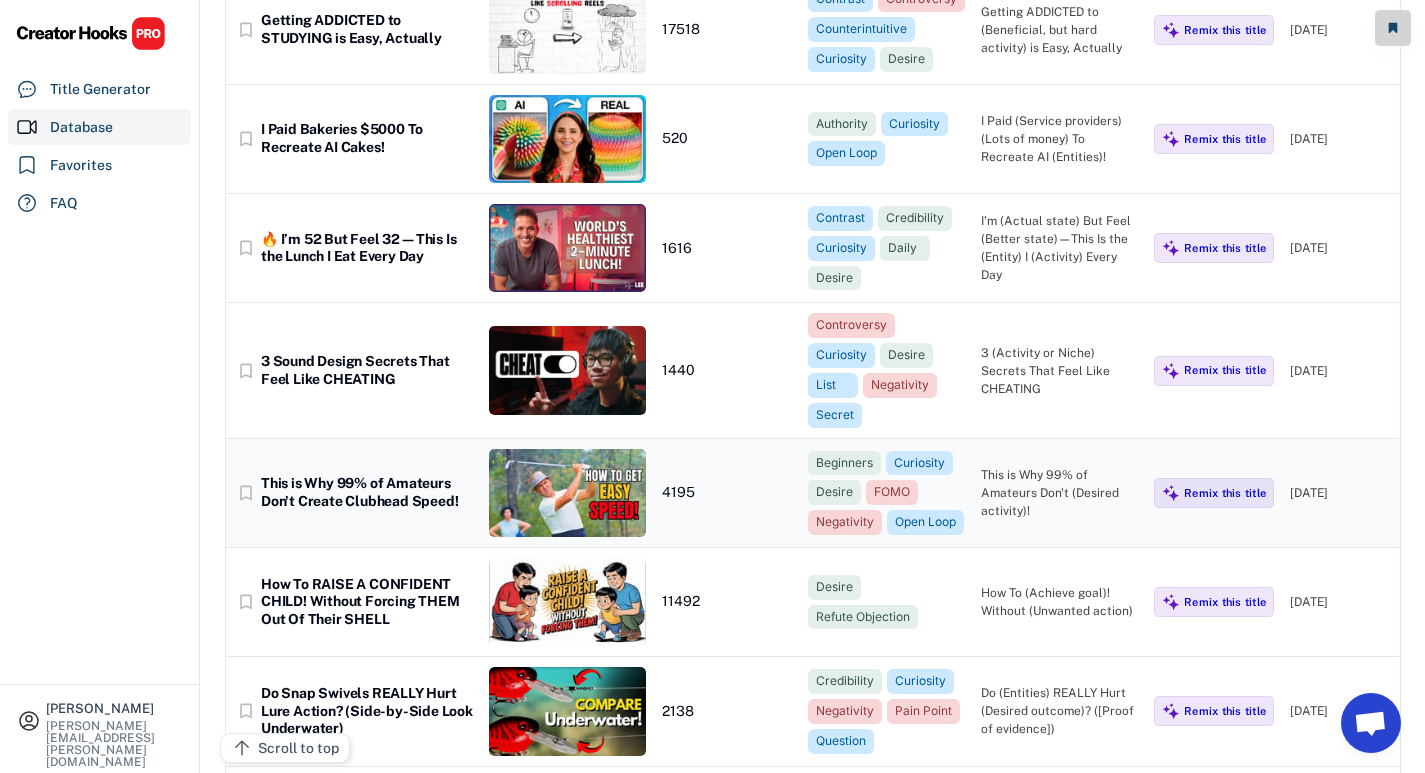scroll, scrollTop: 2900, scrollLeft: 0, axis: vertical 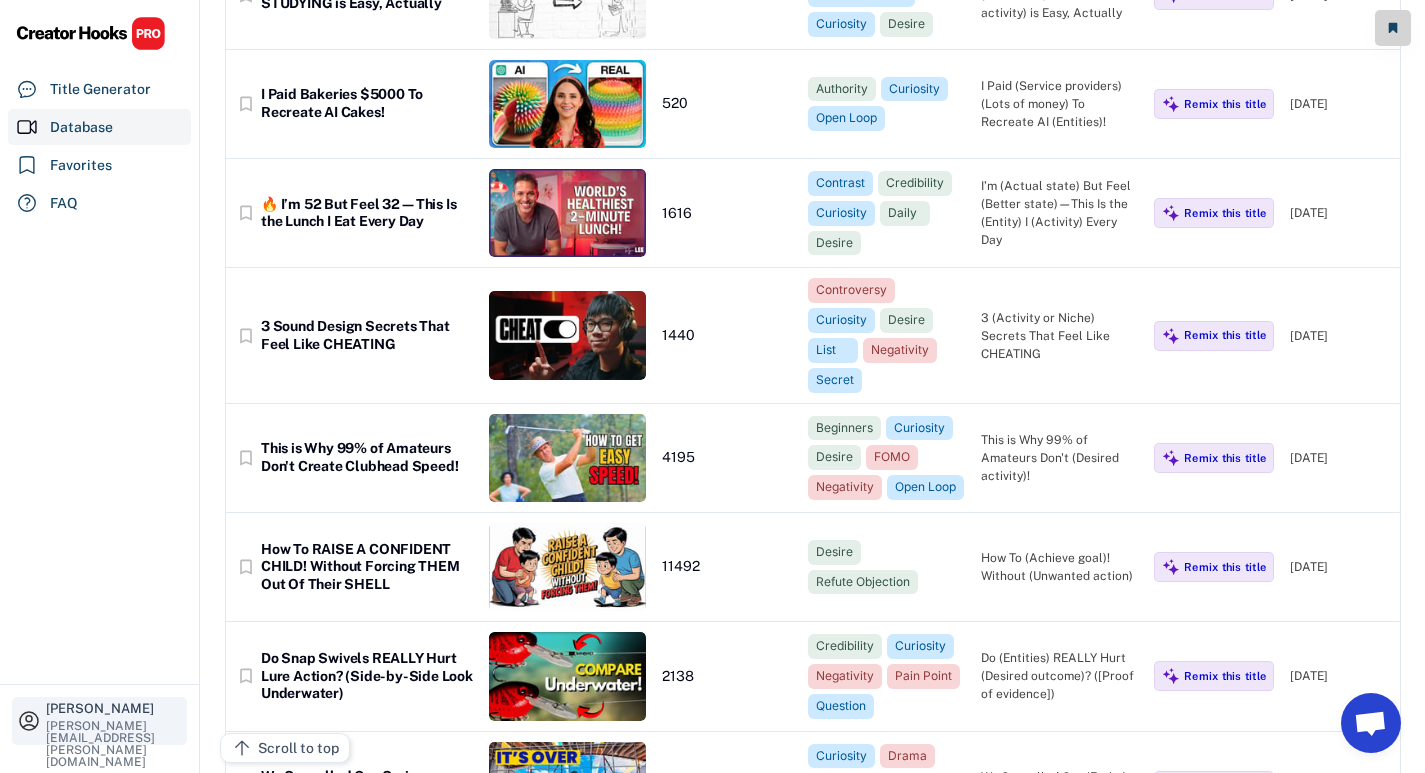 click on "[PERSON_NAME] [PERSON_NAME][EMAIL_ADDRESS][PERSON_NAME][DOMAIN_NAME]" at bounding box center (114, 721) 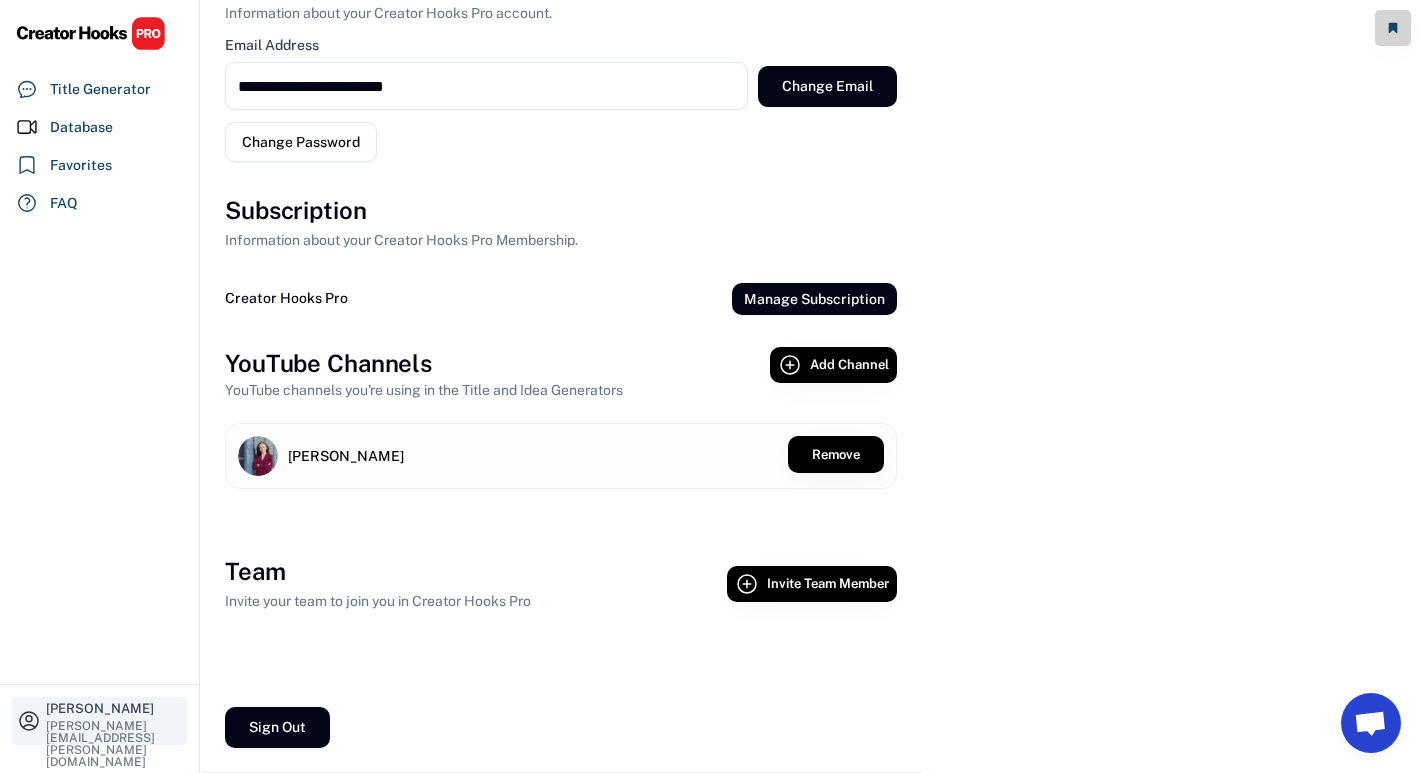 scroll, scrollTop: 898, scrollLeft: 0, axis: vertical 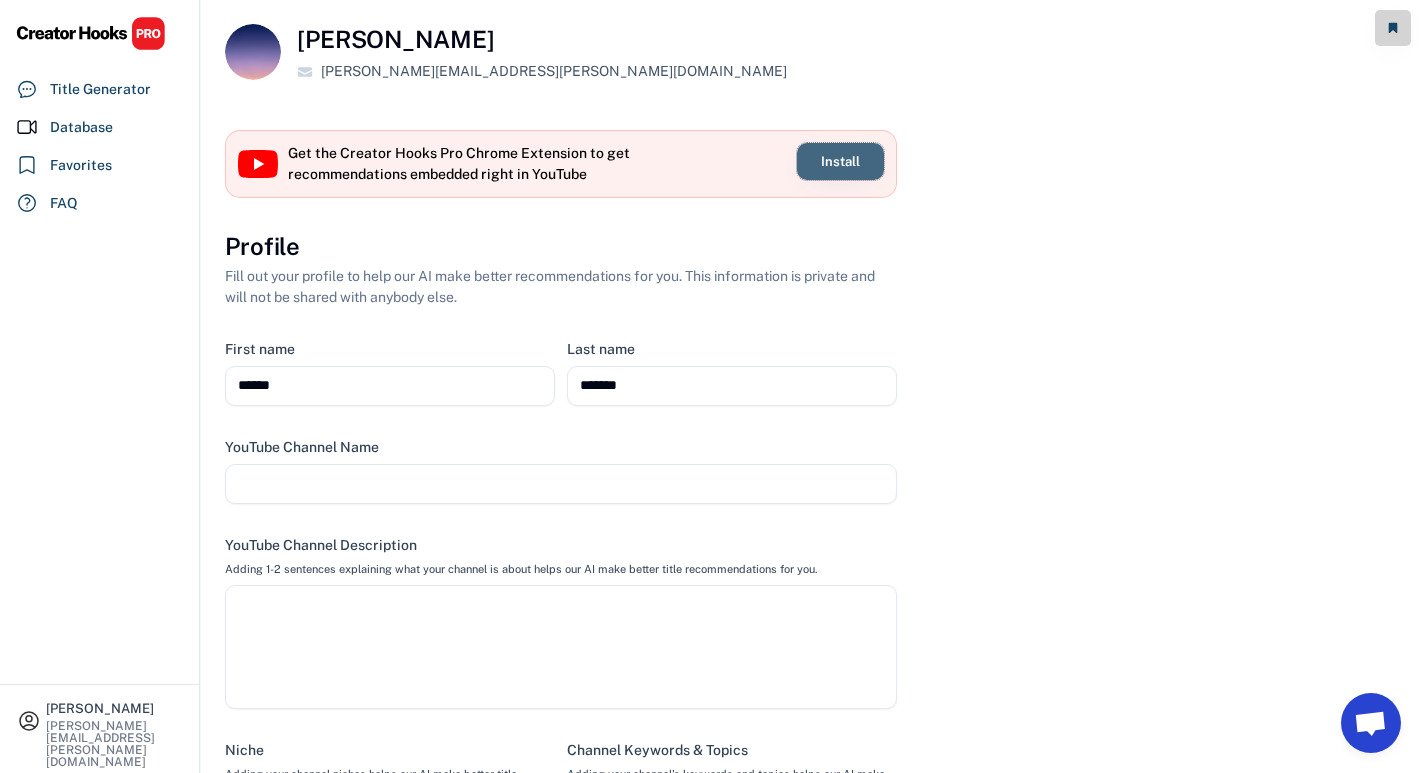 click on "Install" at bounding box center [840, 161] 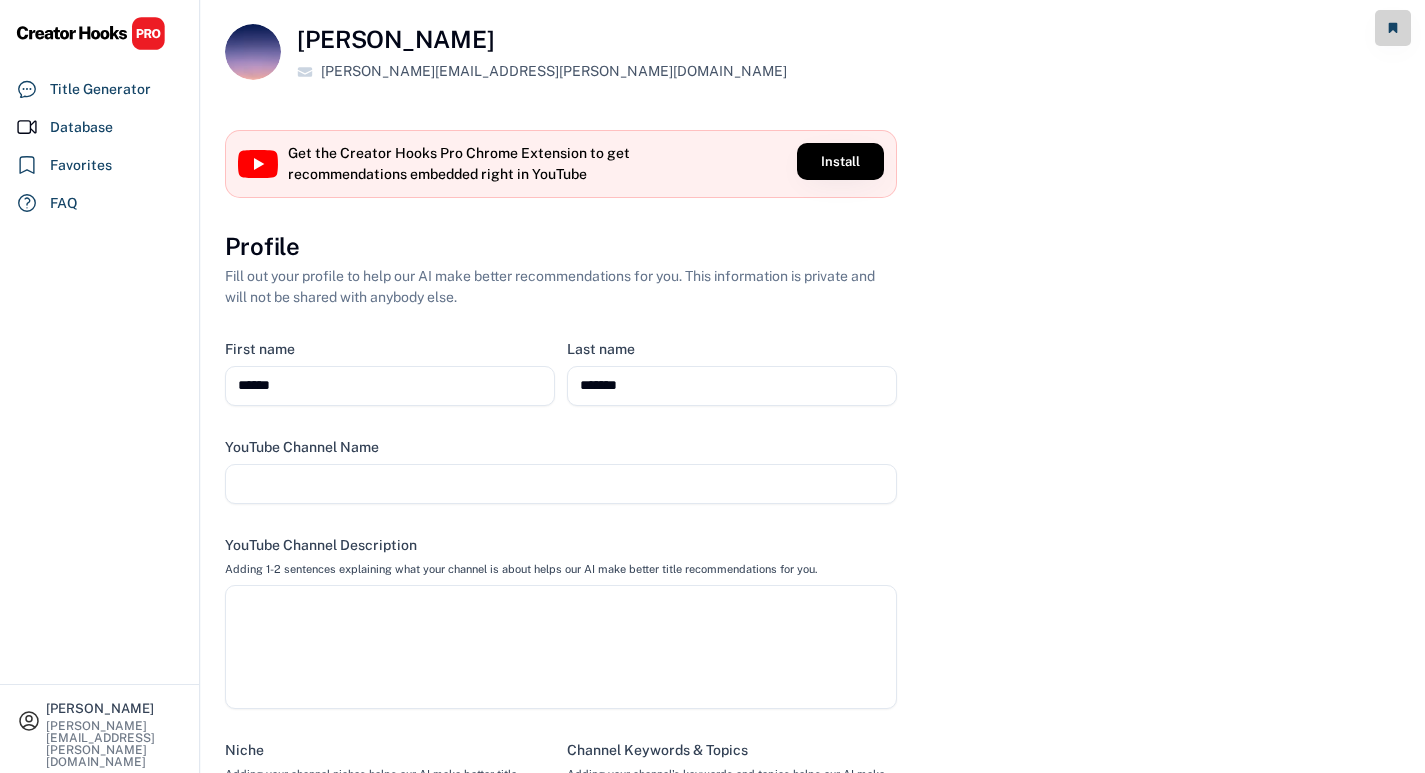select 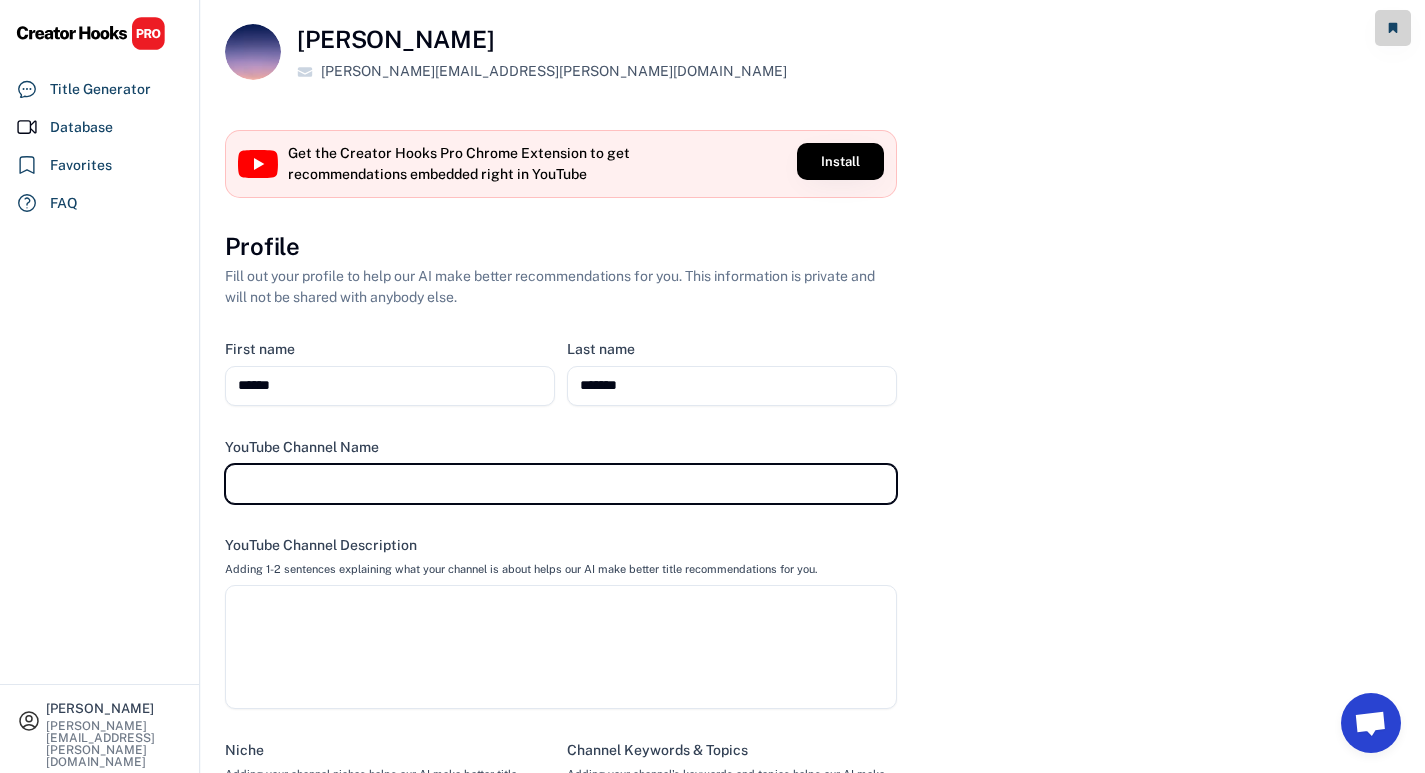 click at bounding box center [561, 484] 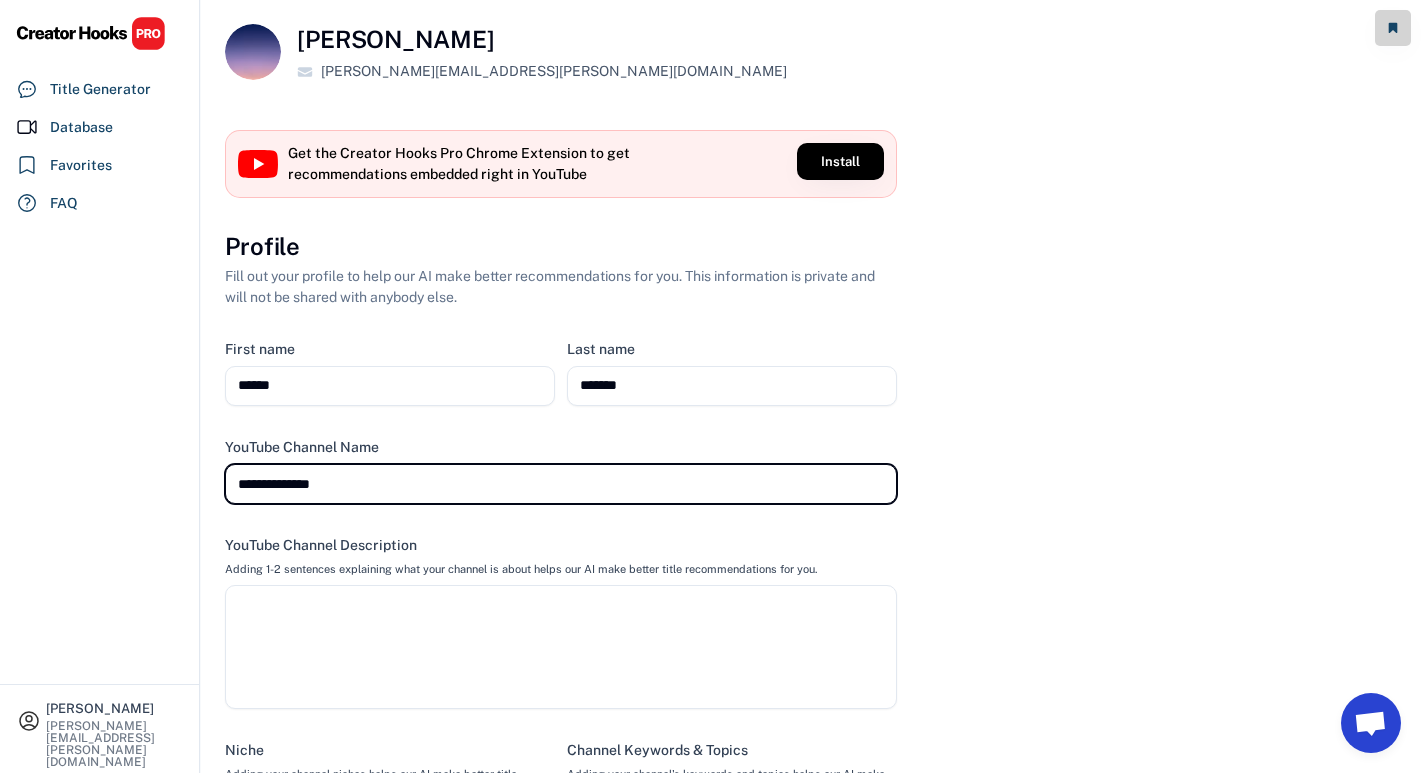 click at bounding box center (561, 484) 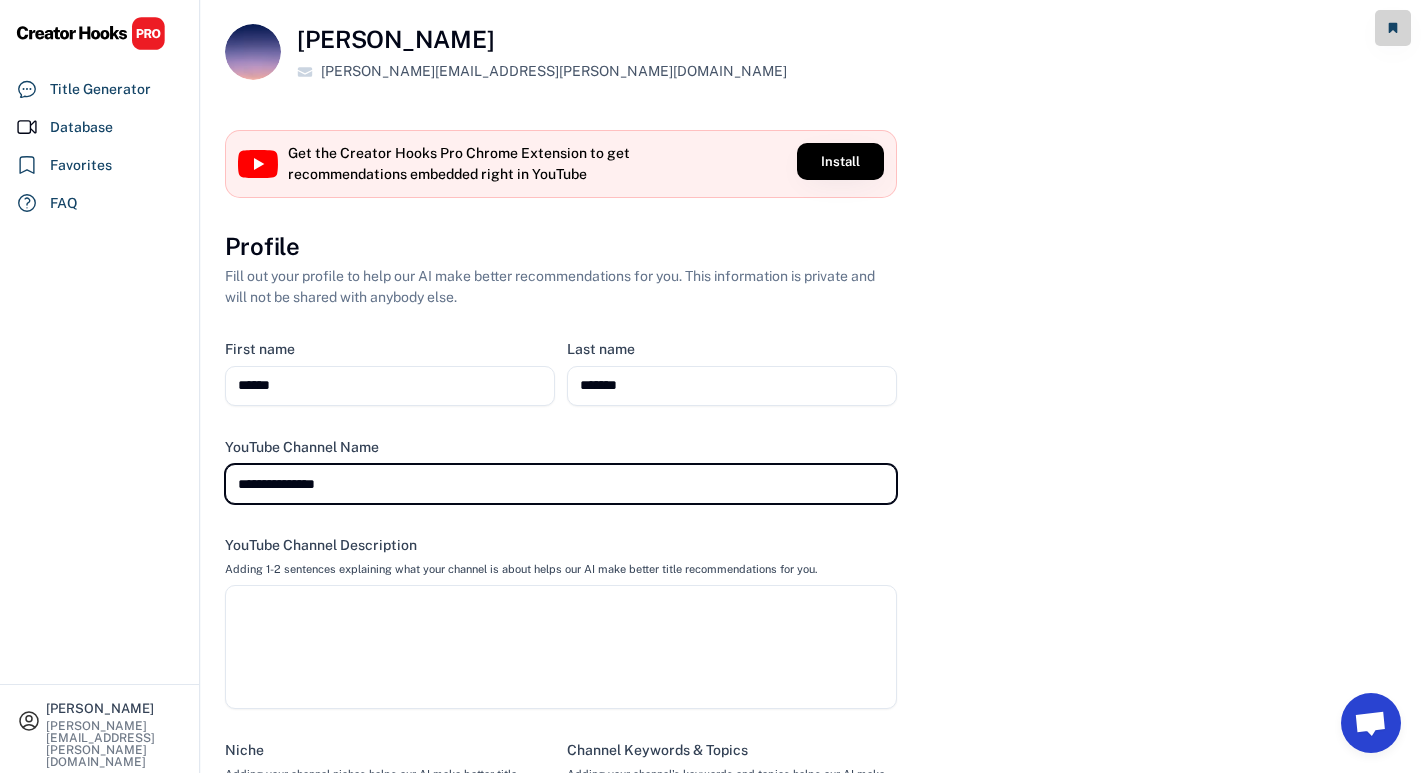 type on "**********" 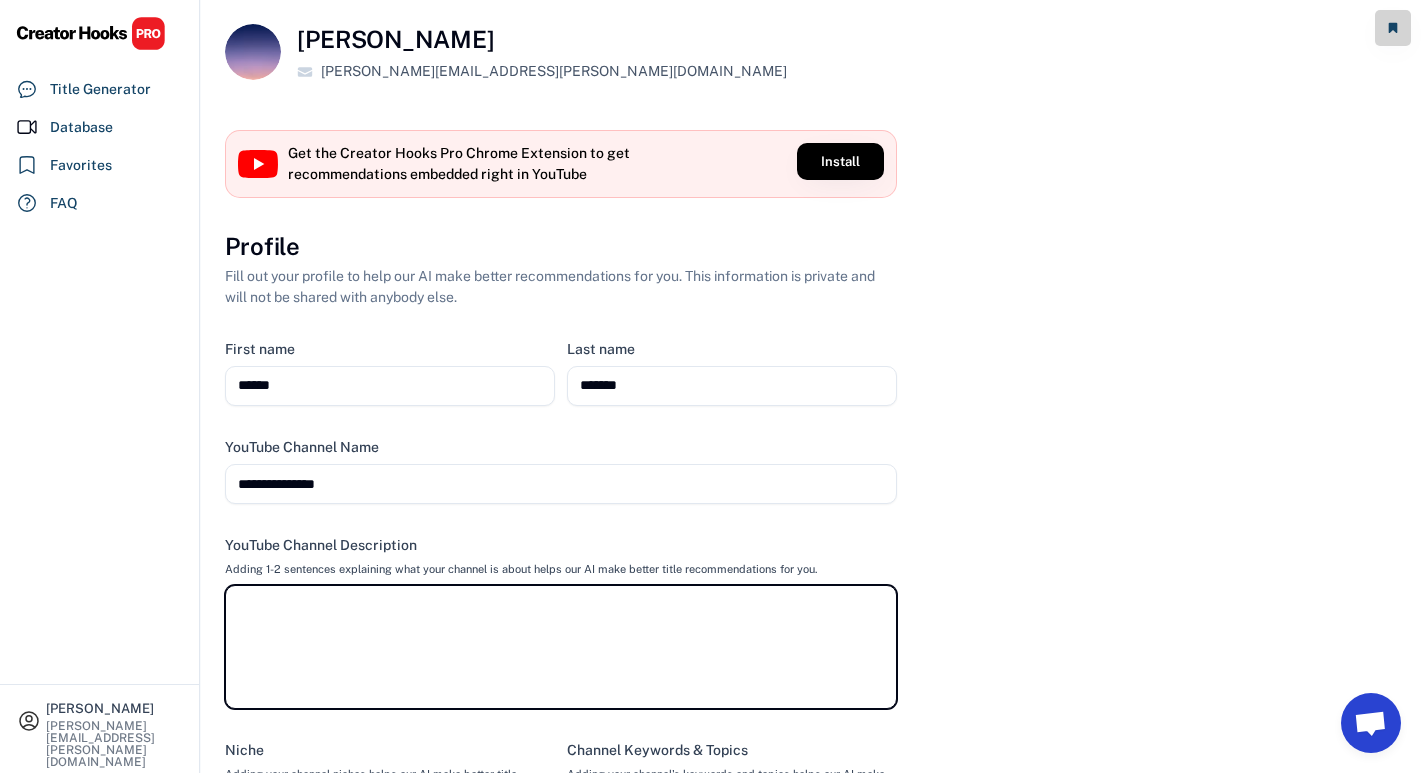 click at bounding box center (561, 647) 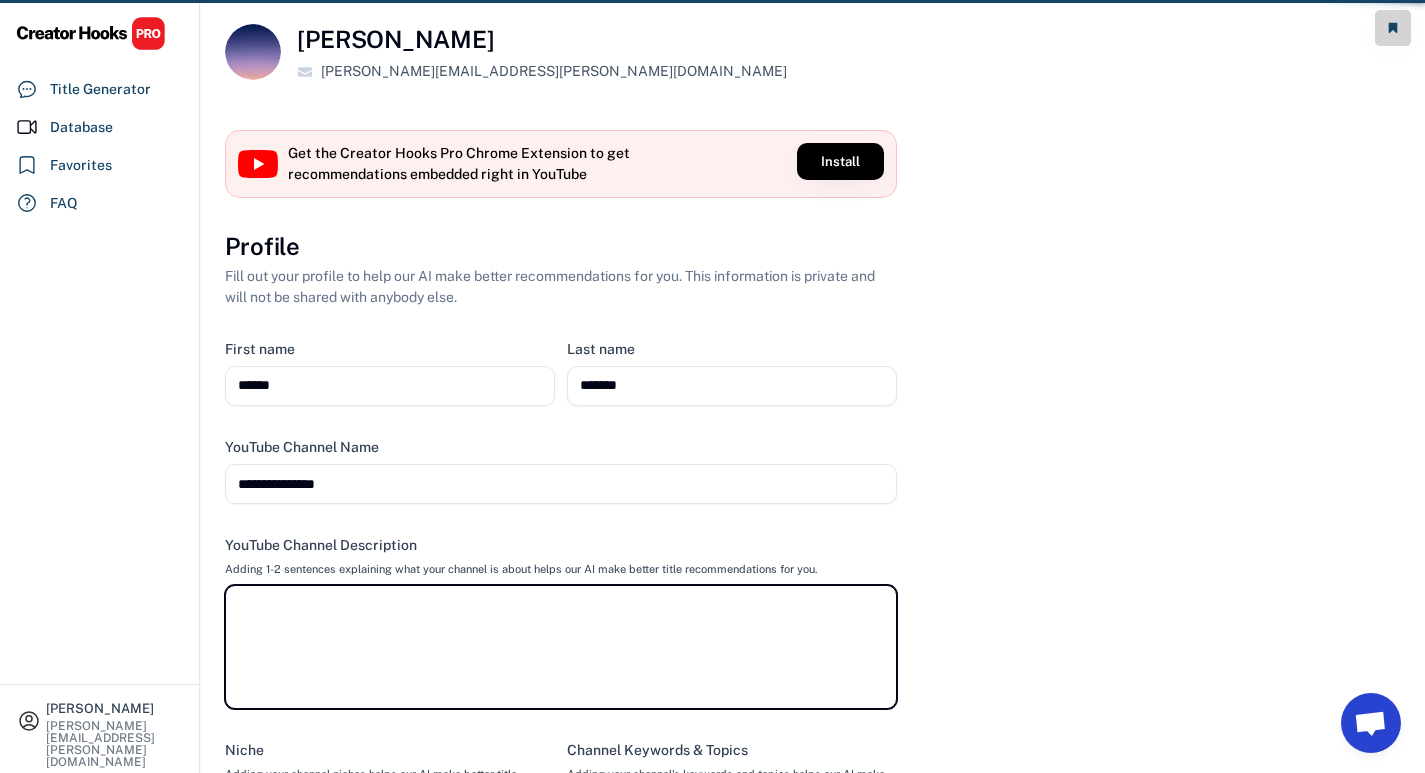 select 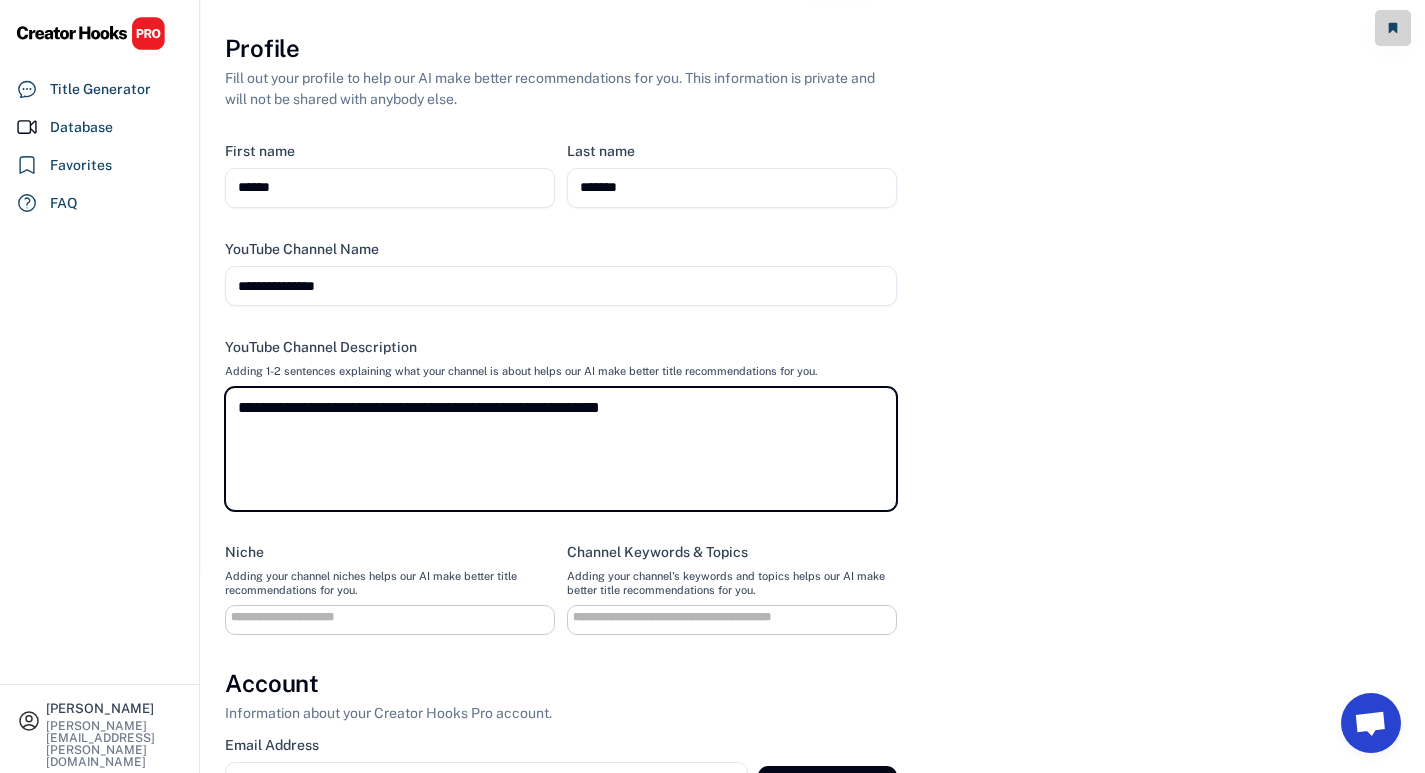 scroll, scrollTop: 200, scrollLeft: 0, axis: vertical 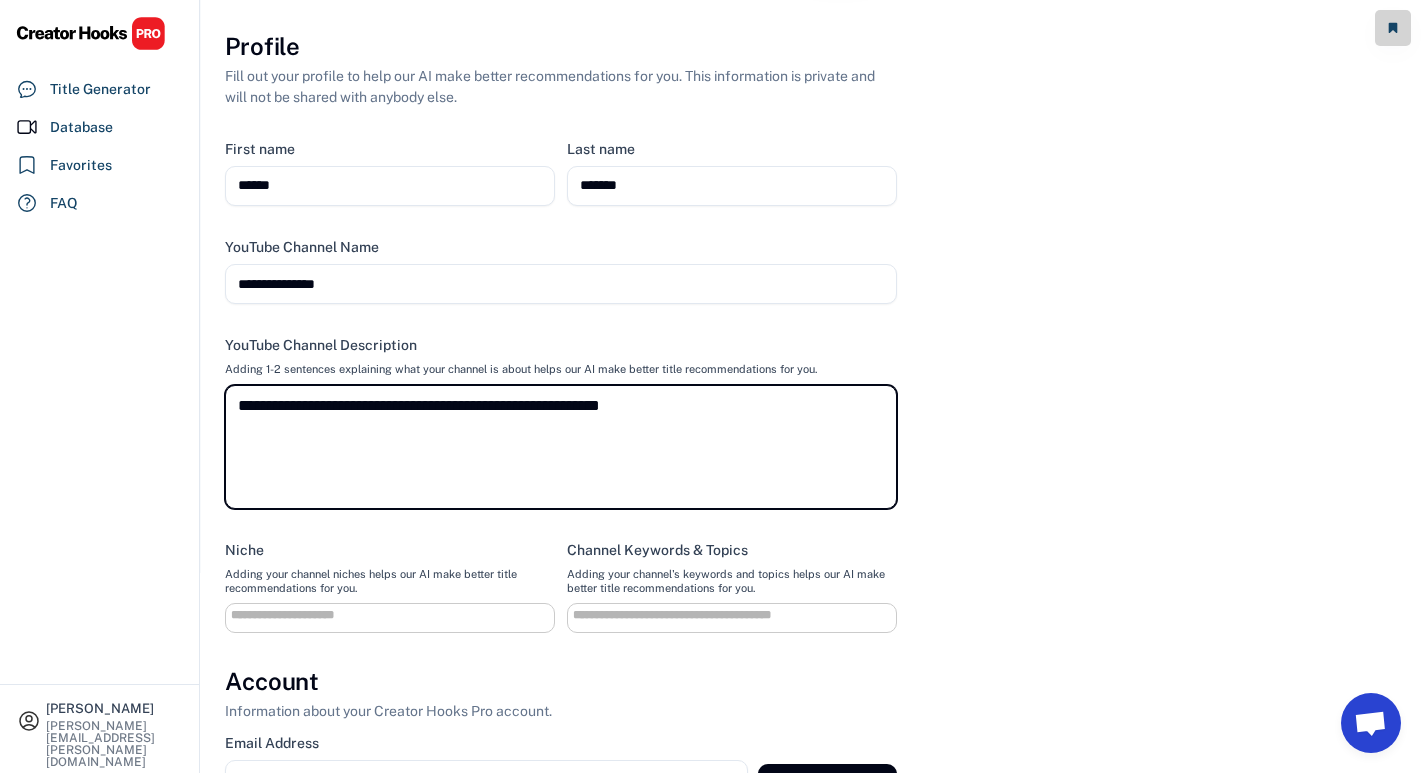 type on "**********" 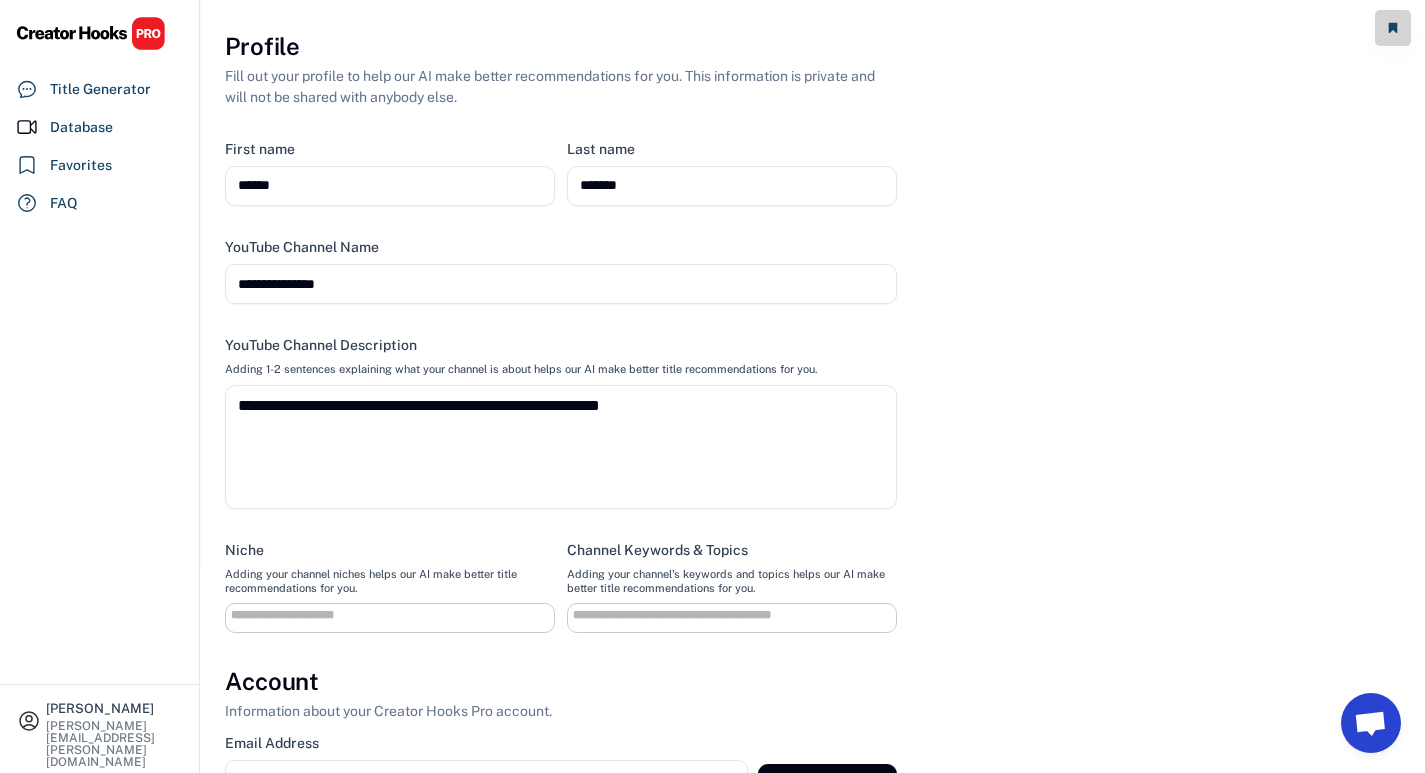 select 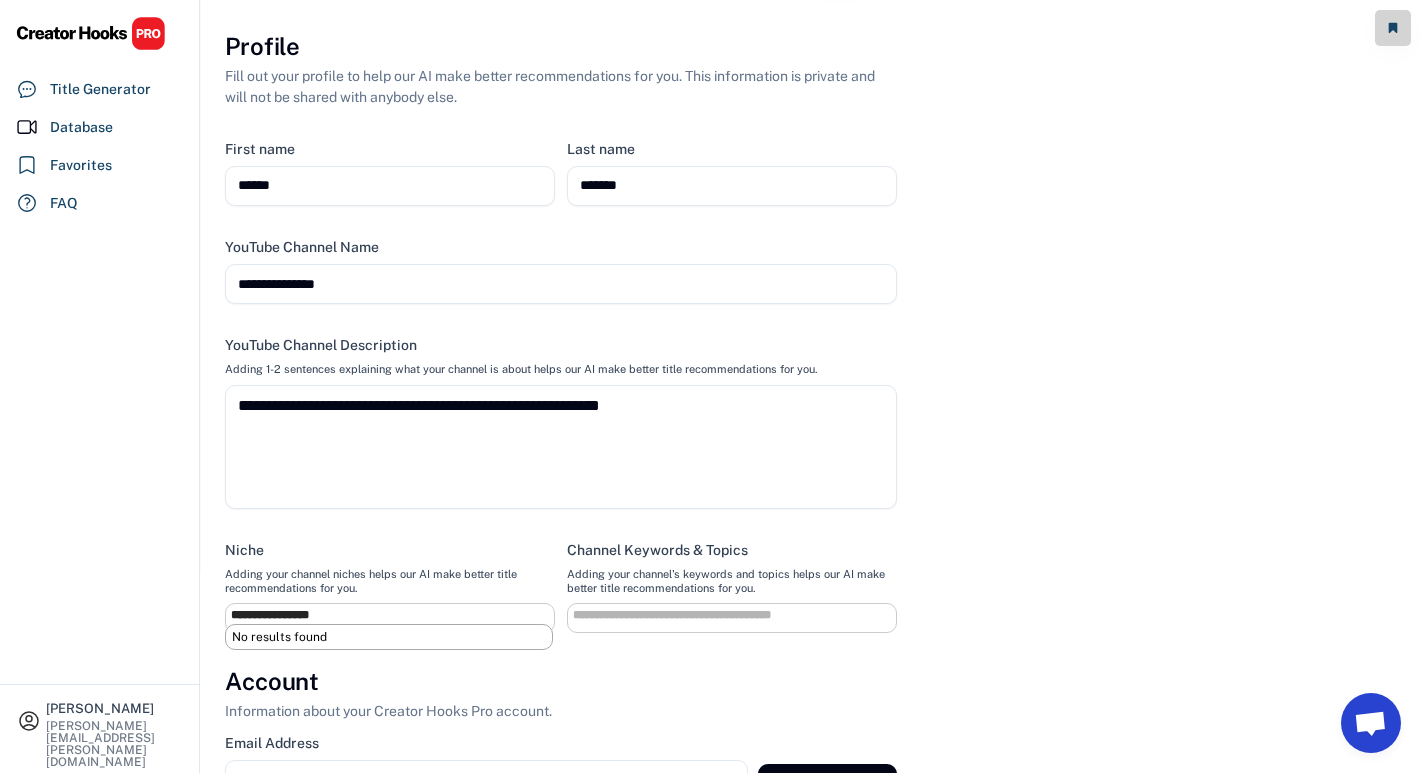 drag, startPoint x: 275, startPoint y: 616, endPoint x: 221, endPoint y: 623, distance: 54.451813 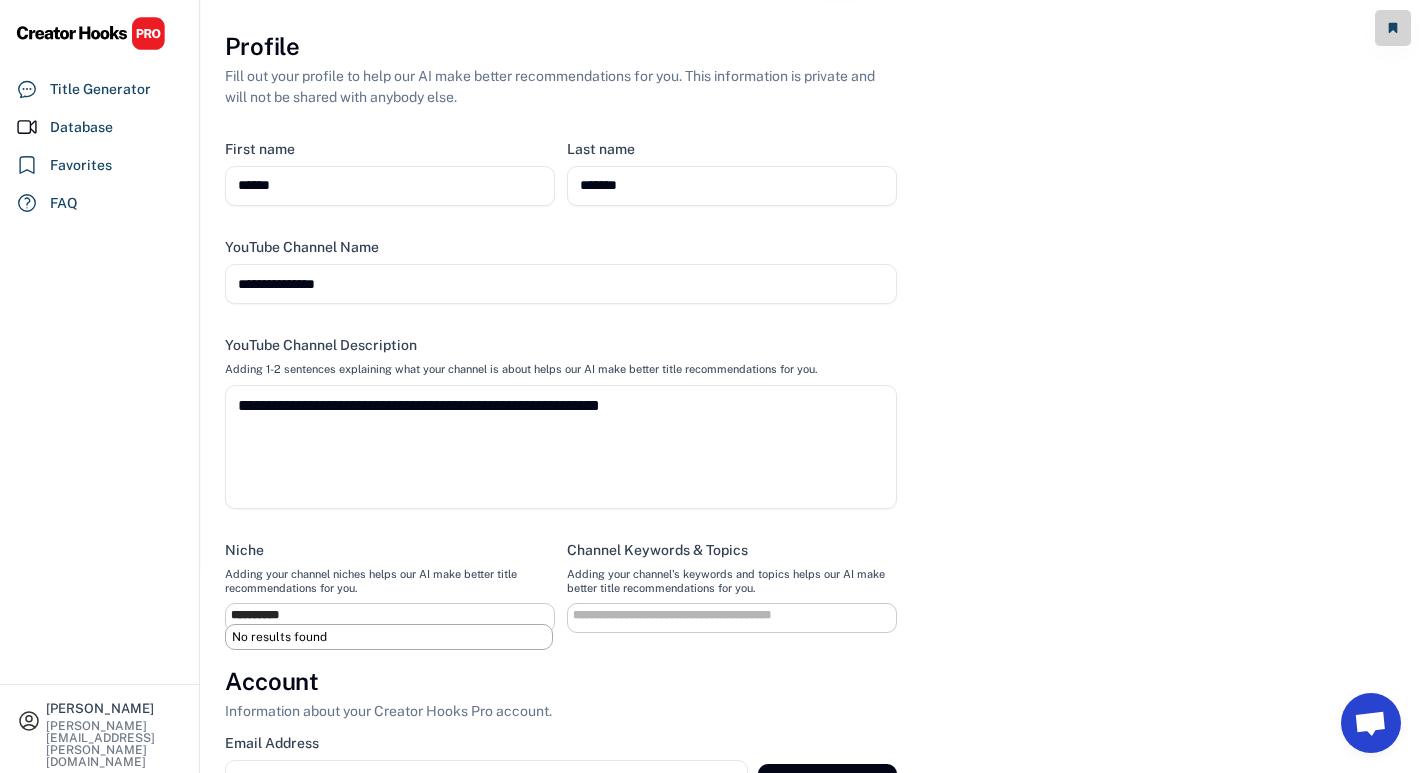 click on "**********" at bounding box center [395, 615] 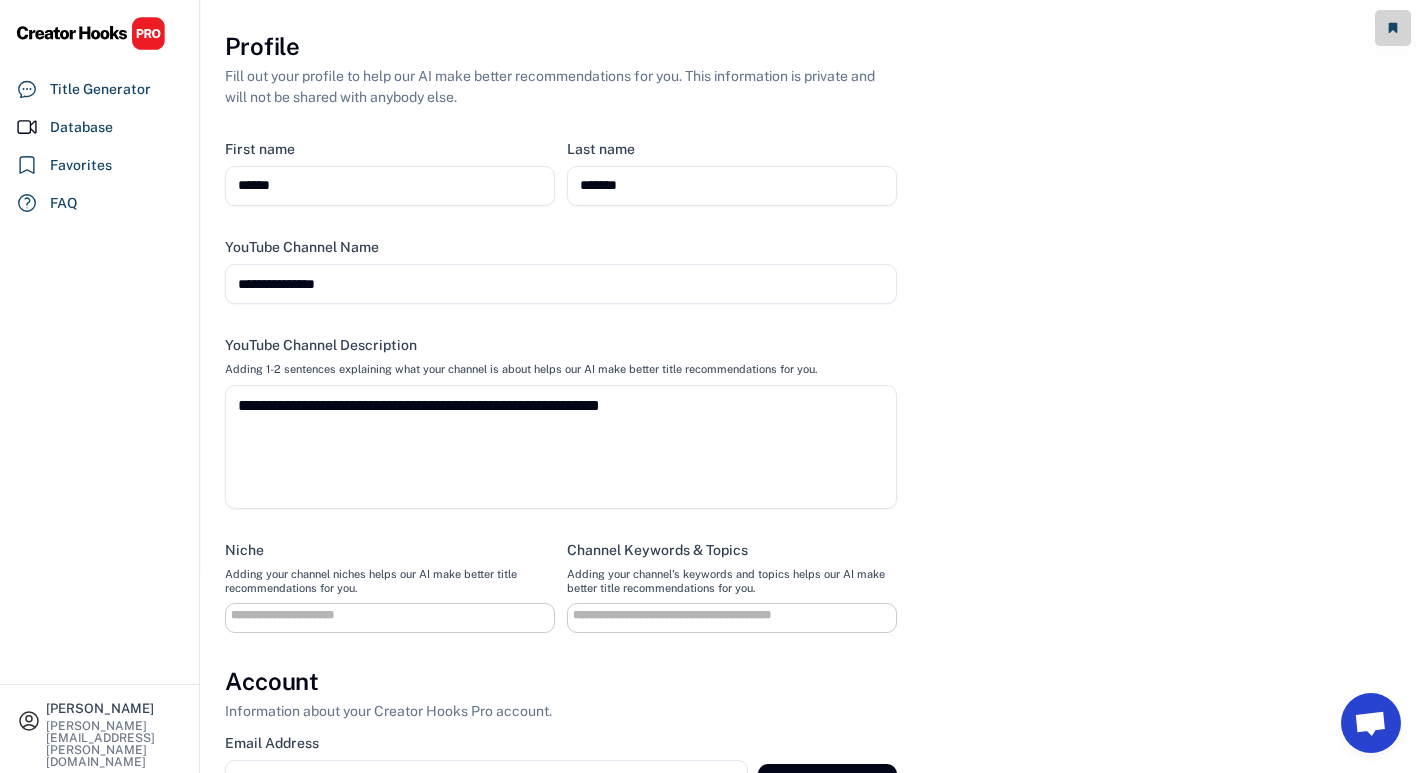 click at bounding box center [395, 615] 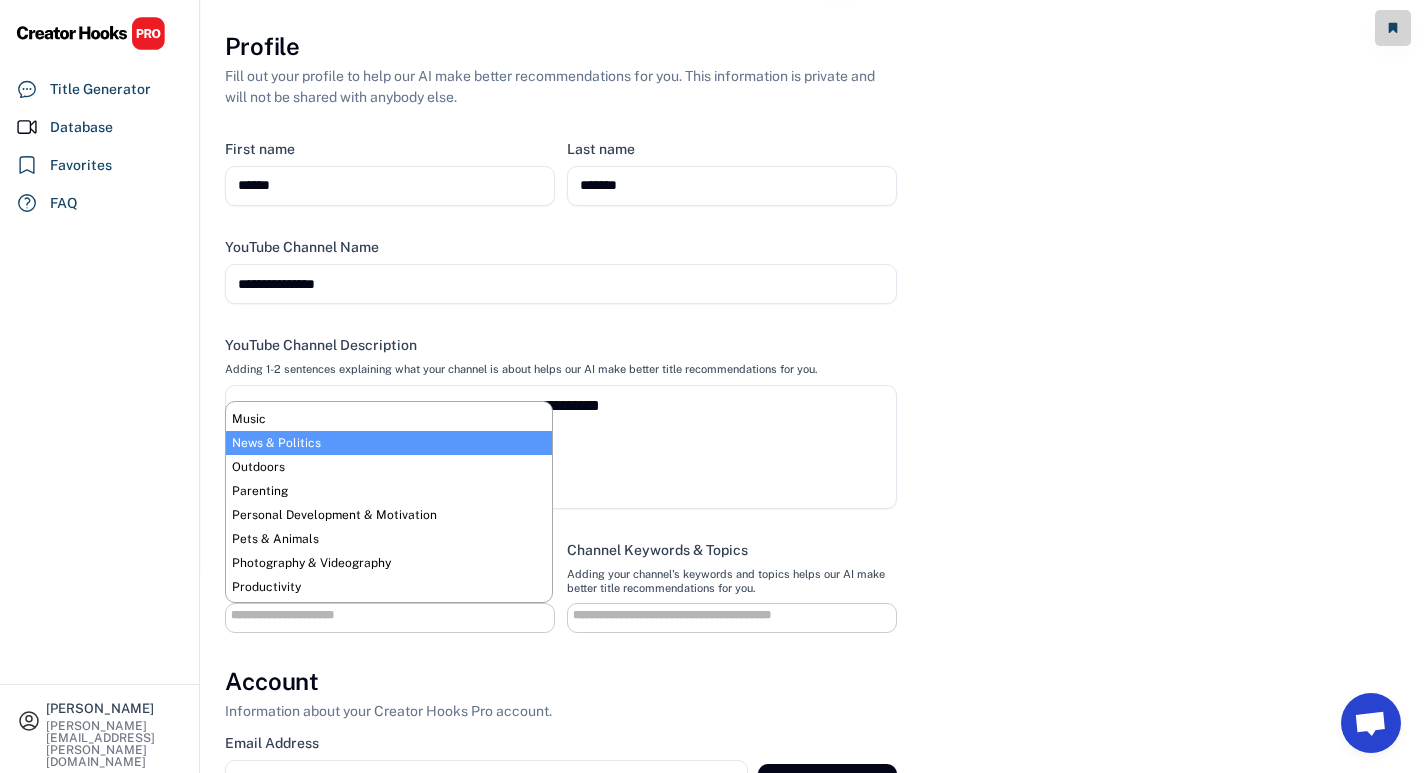 scroll, scrollTop: 500, scrollLeft: 0, axis: vertical 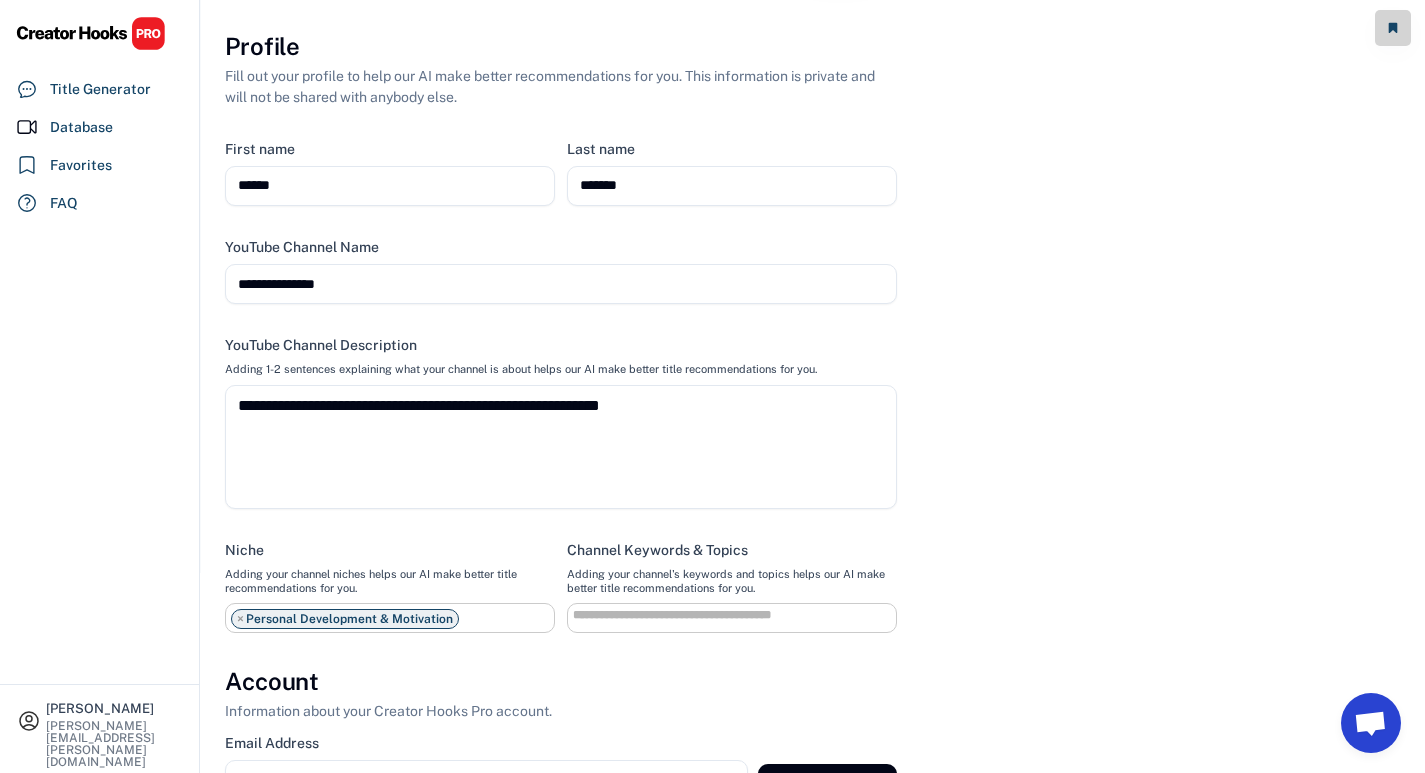 click on "× Personal Development & Motivation" at bounding box center (390, 616) 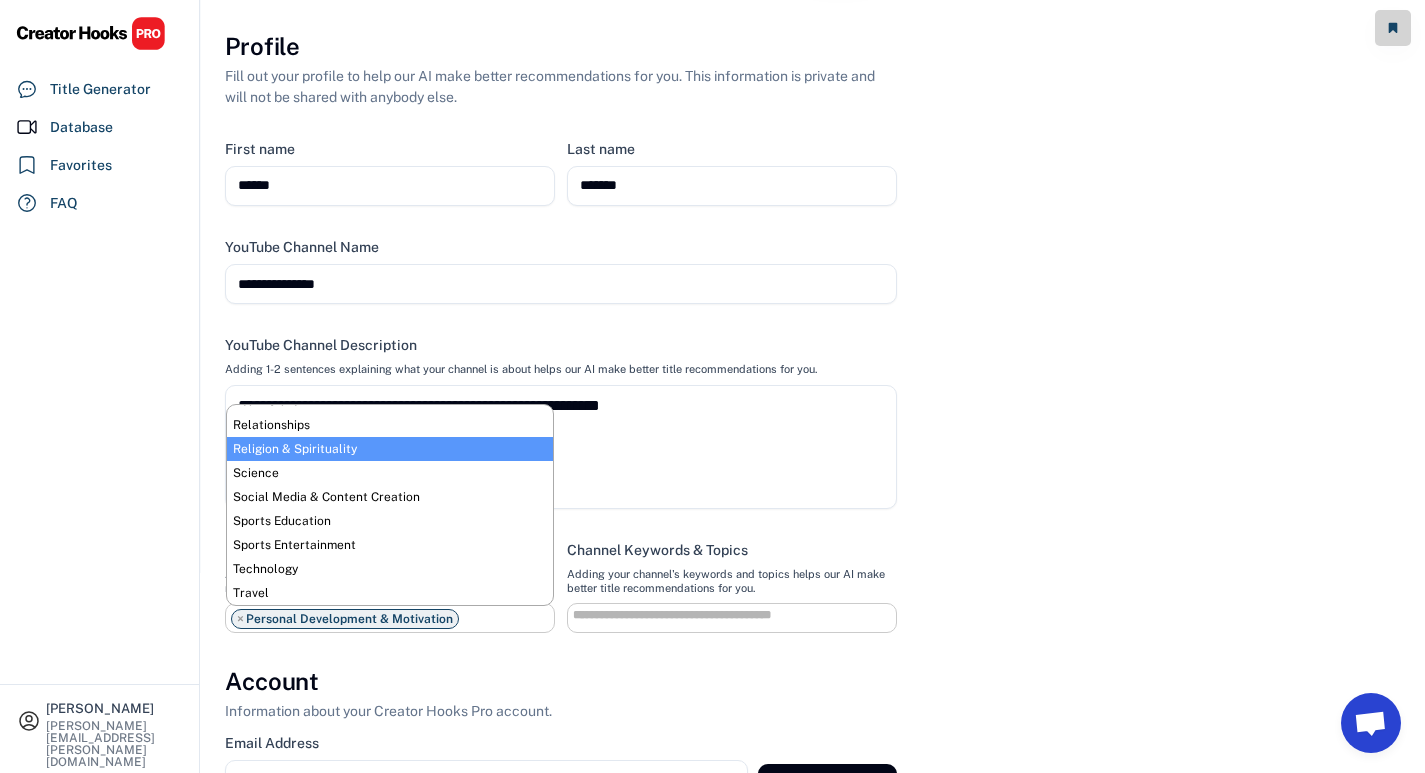 scroll, scrollTop: 612, scrollLeft: 0, axis: vertical 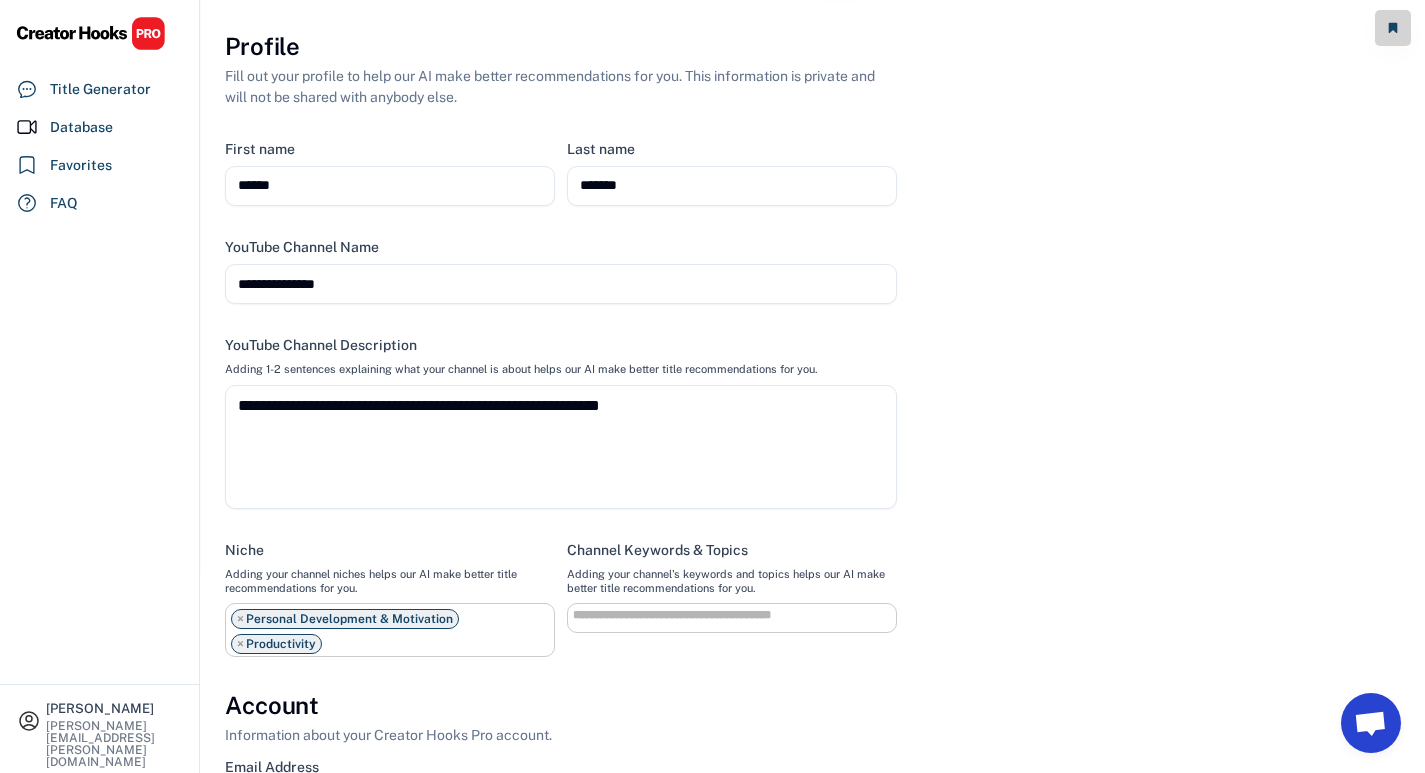 click on "× Personal Development & Motivation × Productivity" at bounding box center [390, 629] 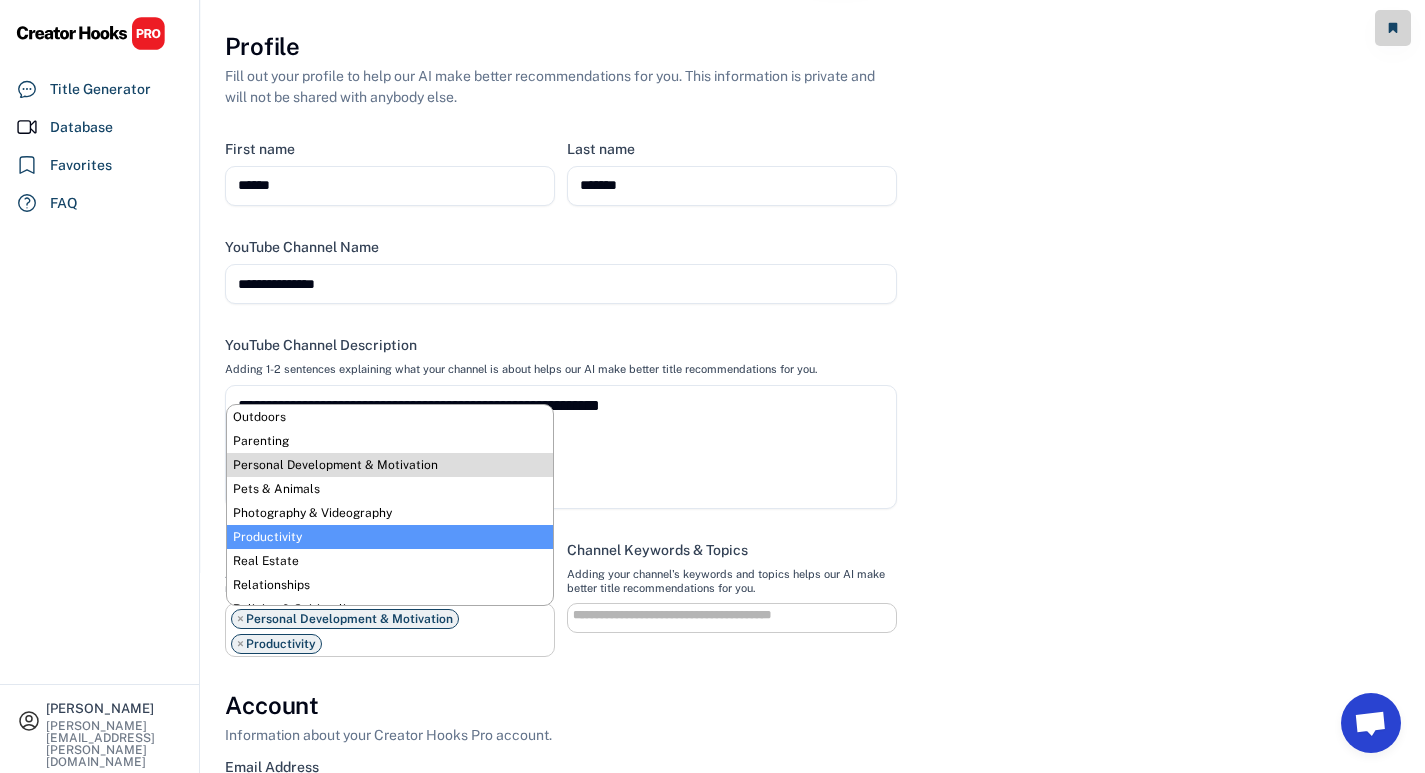 scroll, scrollTop: 452, scrollLeft: 0, axis: vertical 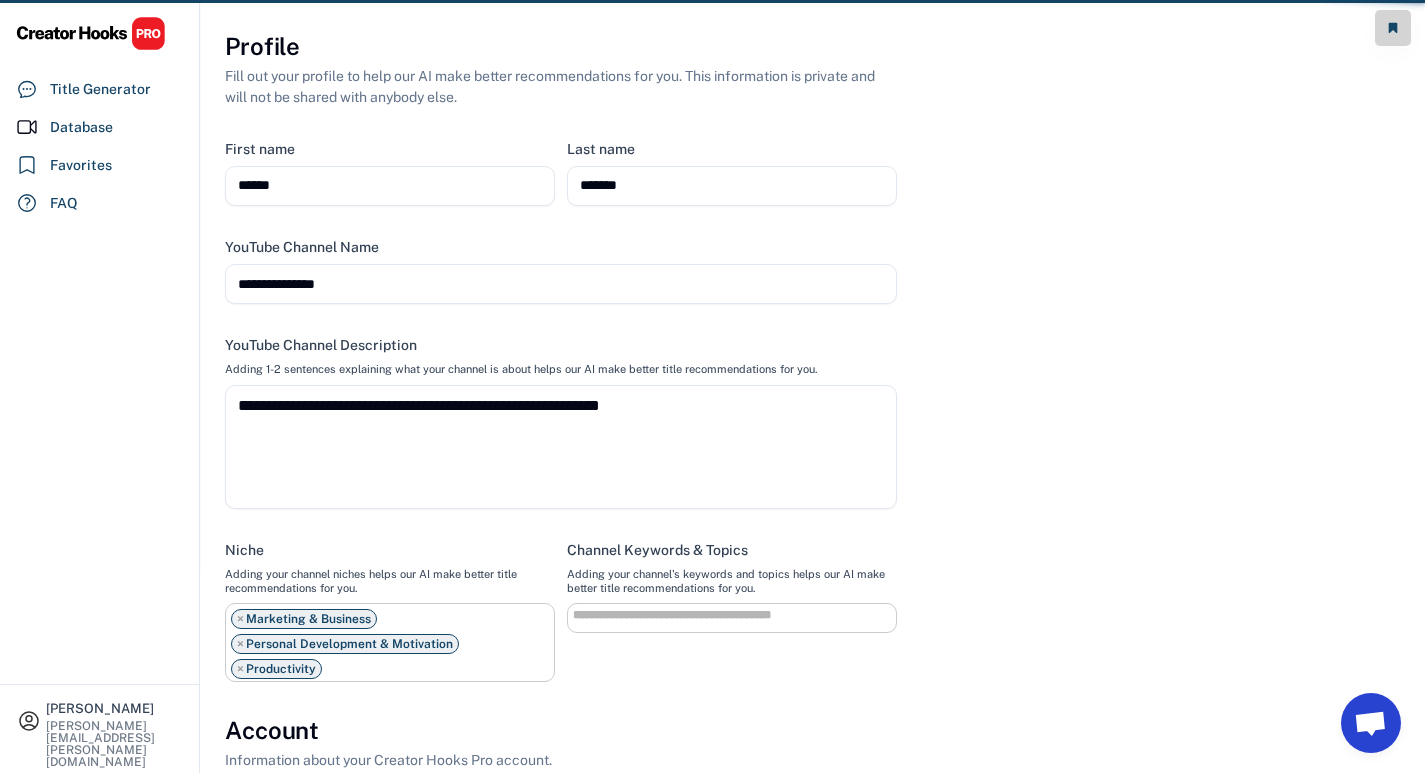 select on "**********" 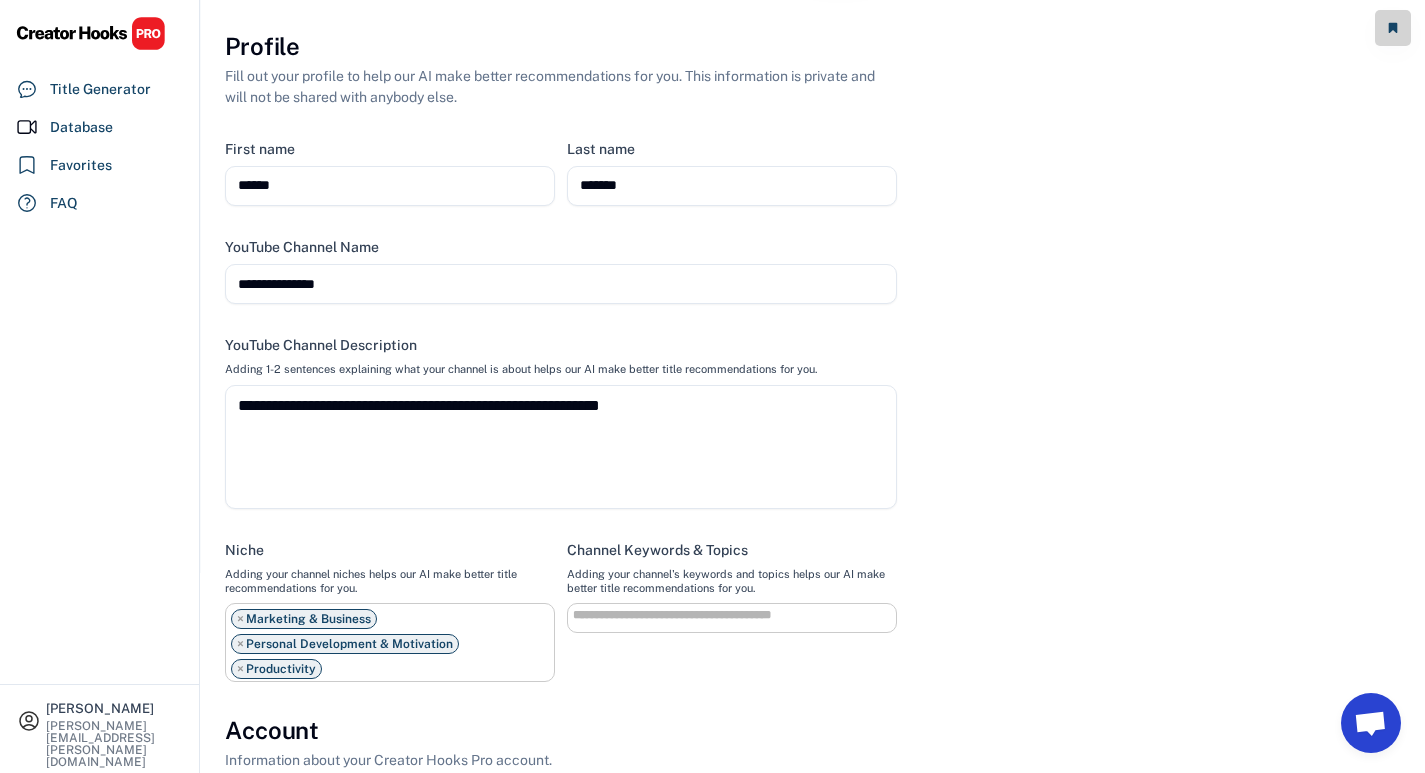 click on "× Marketing & Business × Personal Development & Motivation × Productivity" at bounding box center [390, 641] 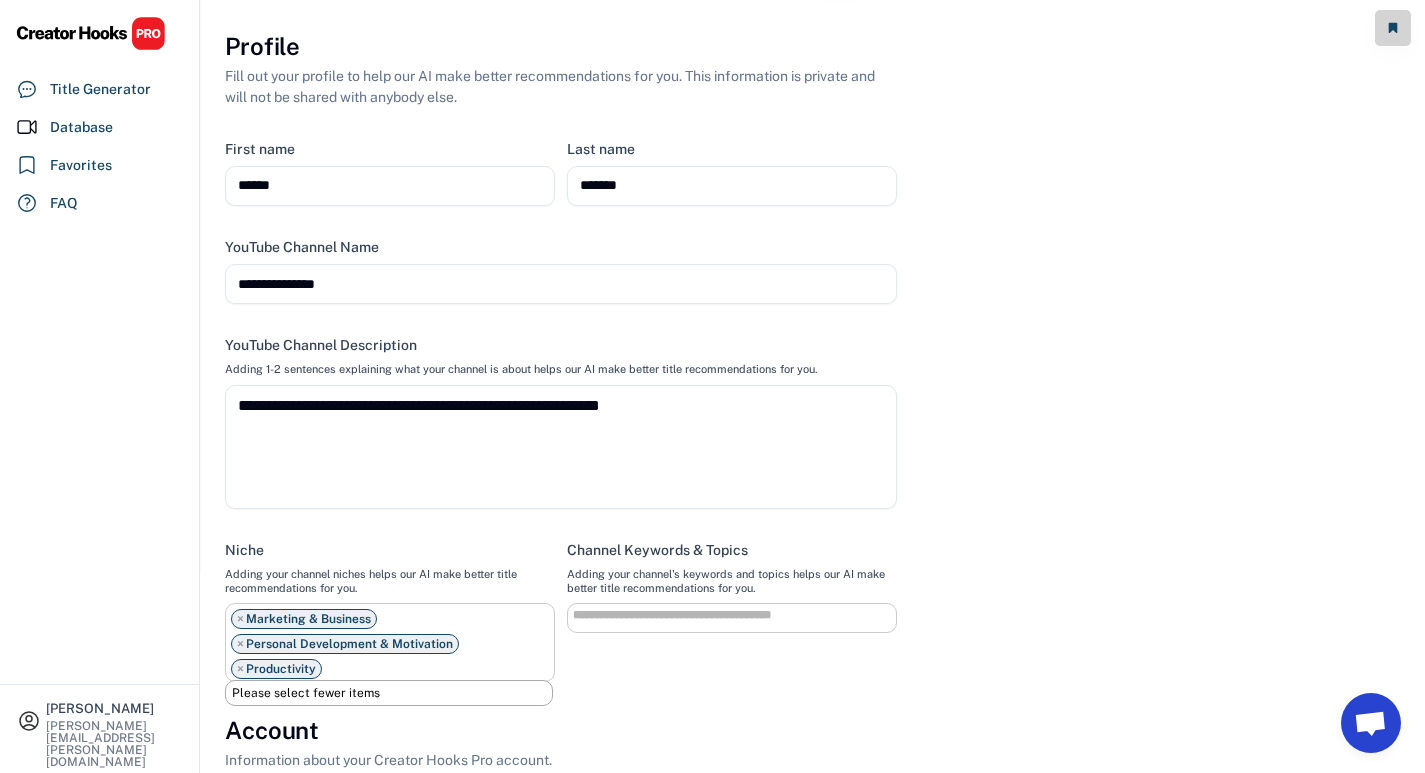 click on "× Marketing & Business × Personal Development & Motivation × Productivity" at bounding box center (390, 641) 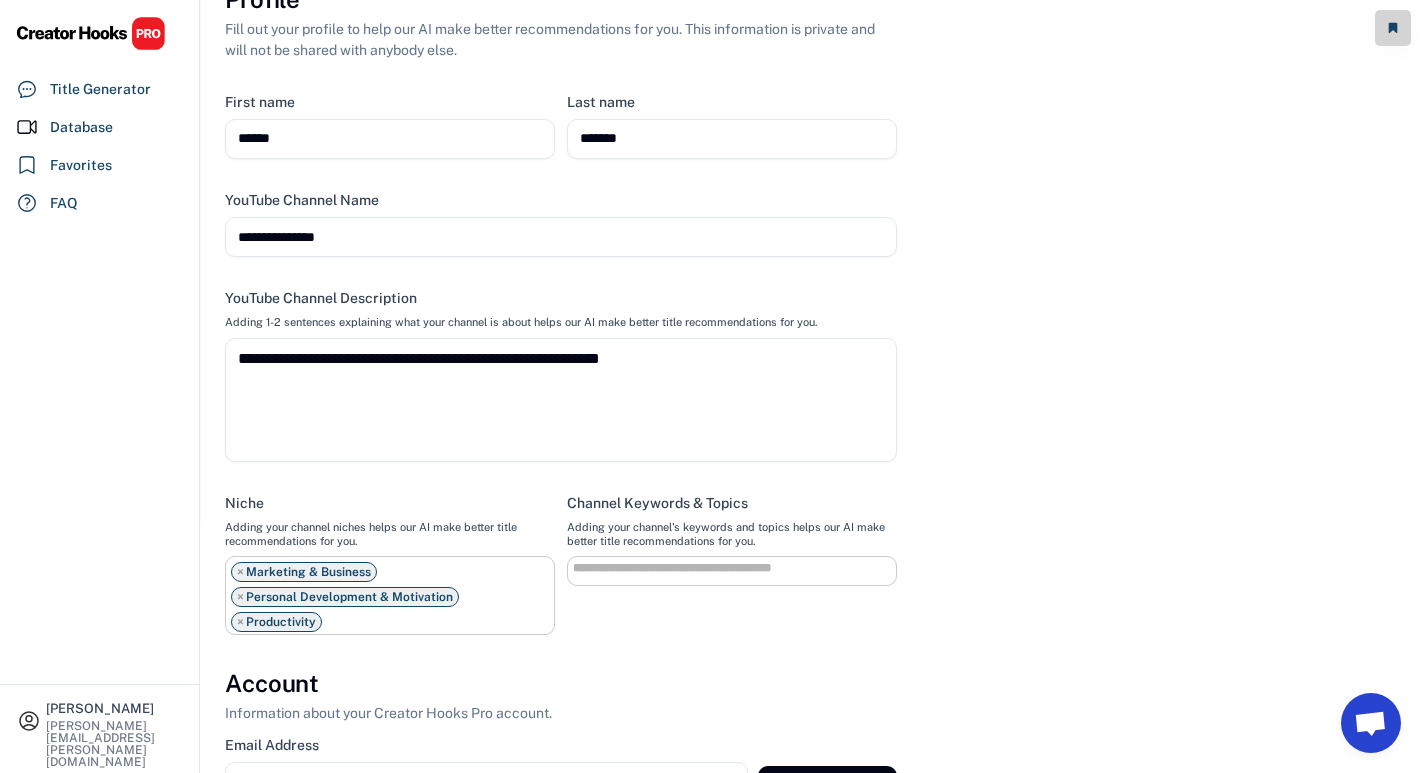 scroll, scrollTop: 0, scrollLeft: 0, axis: both 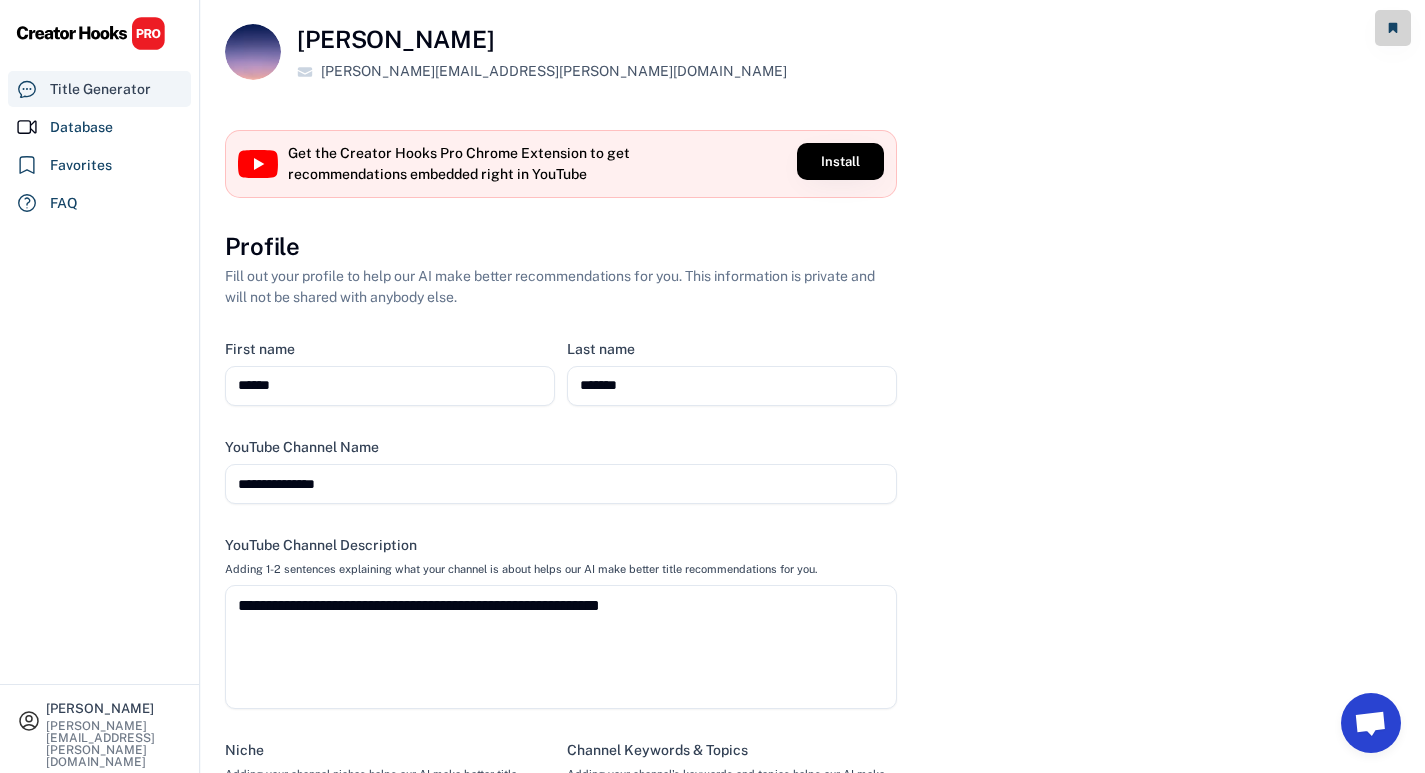 click on "Title Generator" at bounding box center [100, 89] 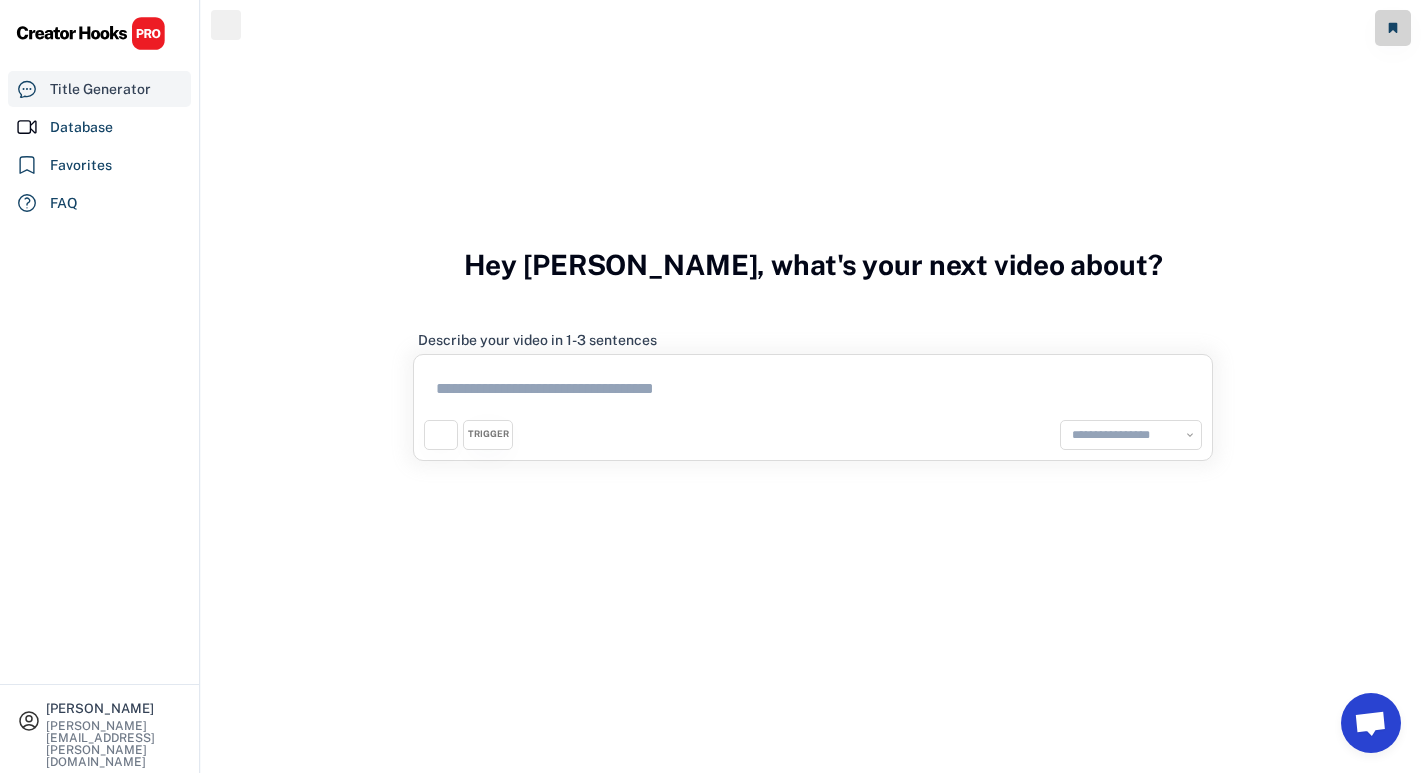 select on "**********" 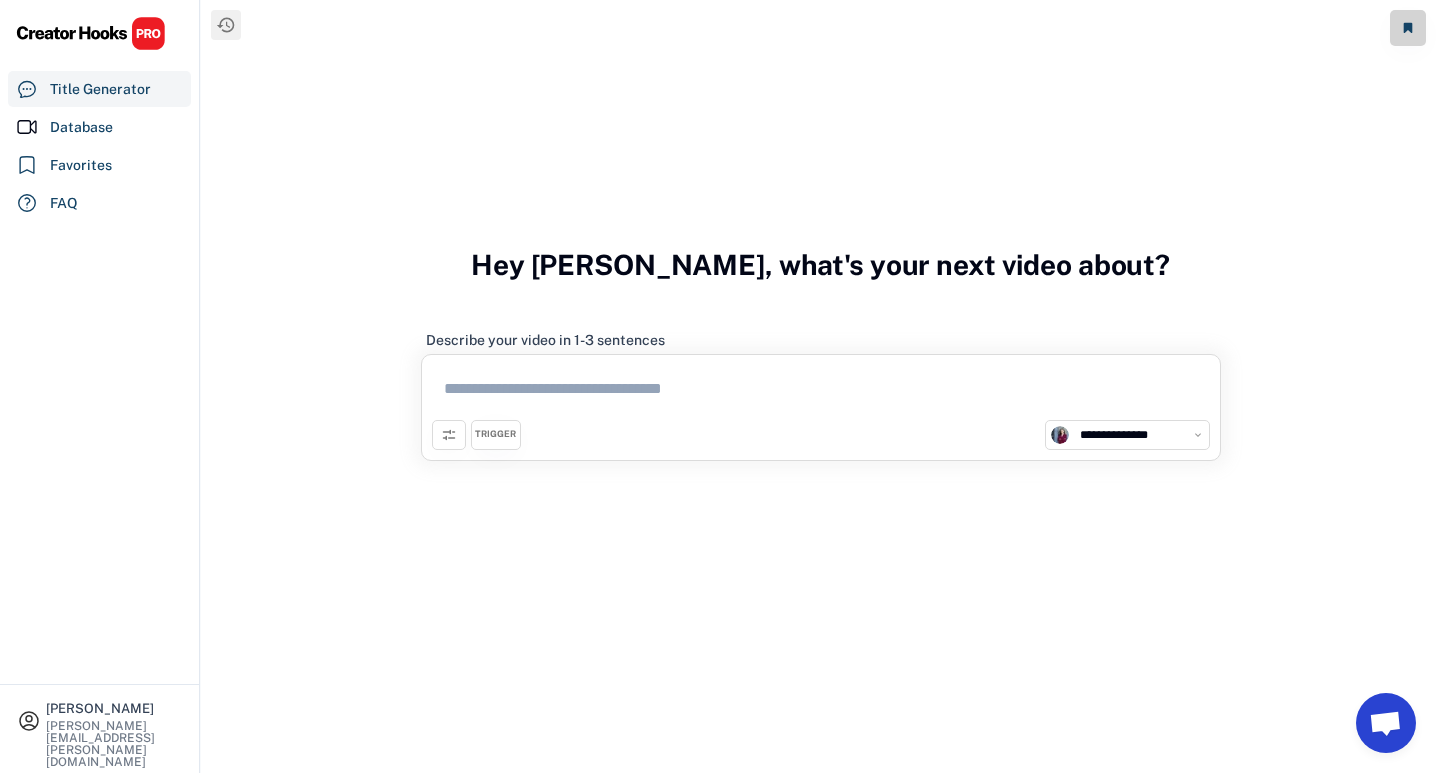 click on "TRIGGER" at bounding box center (495, 434) 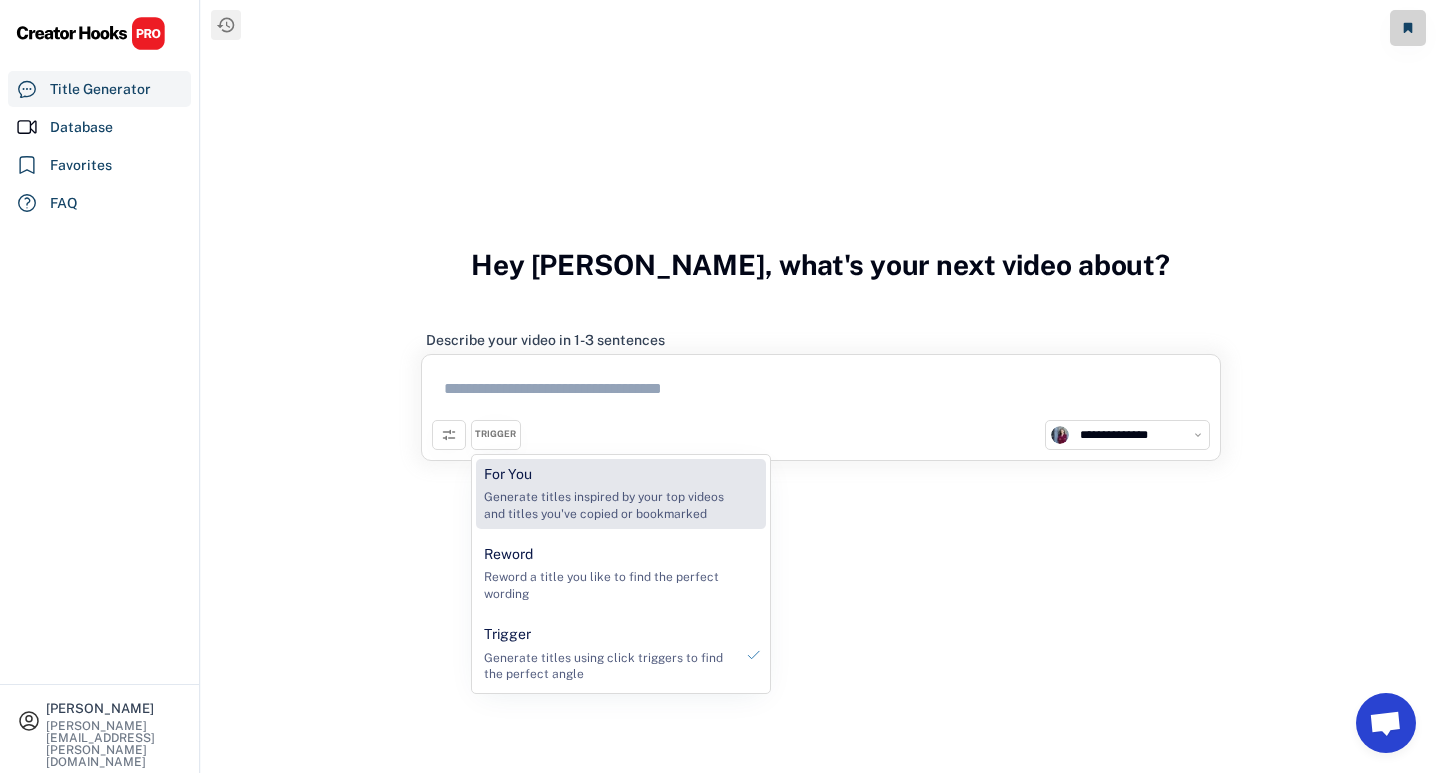 click on "Generate titles inspired by your top videos and titles you've copied or bookmarked" at bounding box center [608, 506] 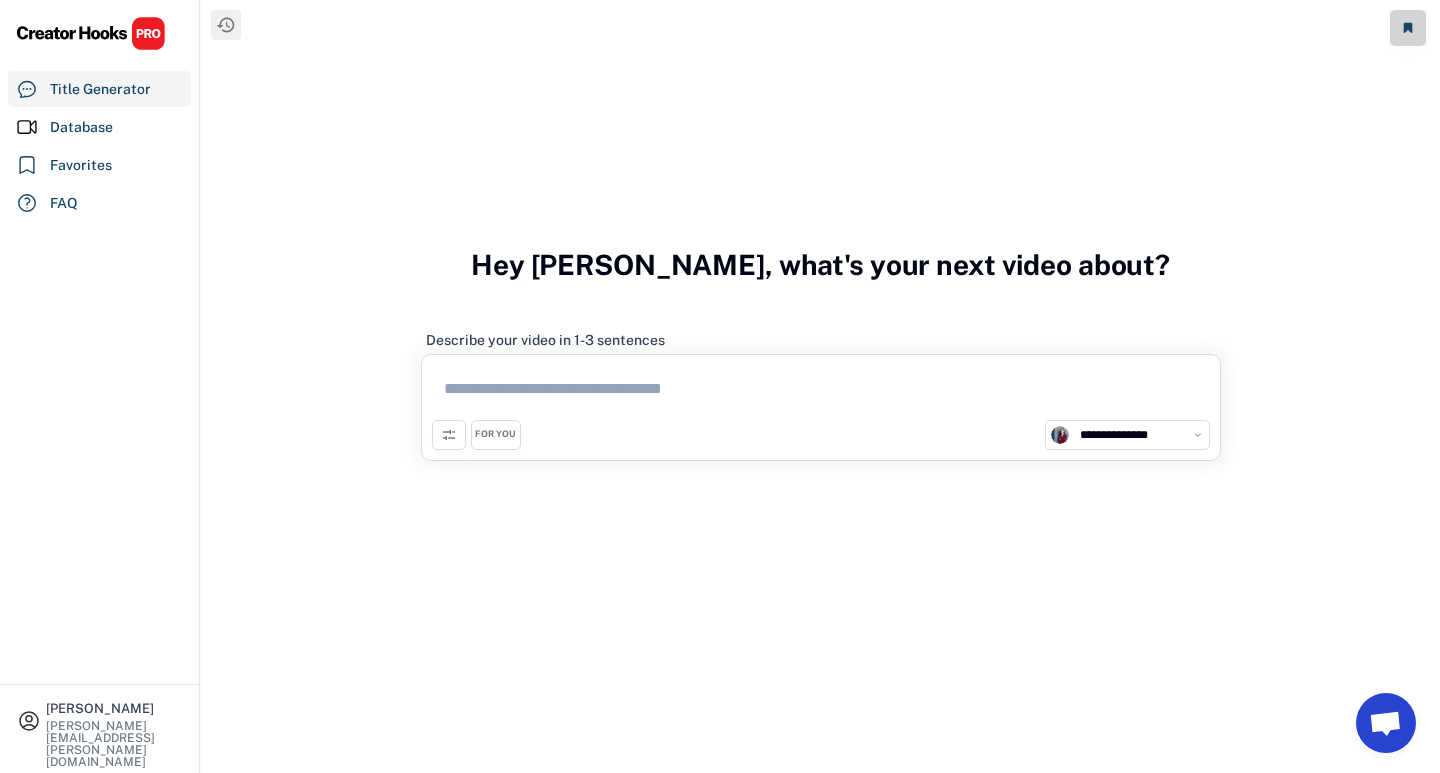 click at bounding box center (821, 392) 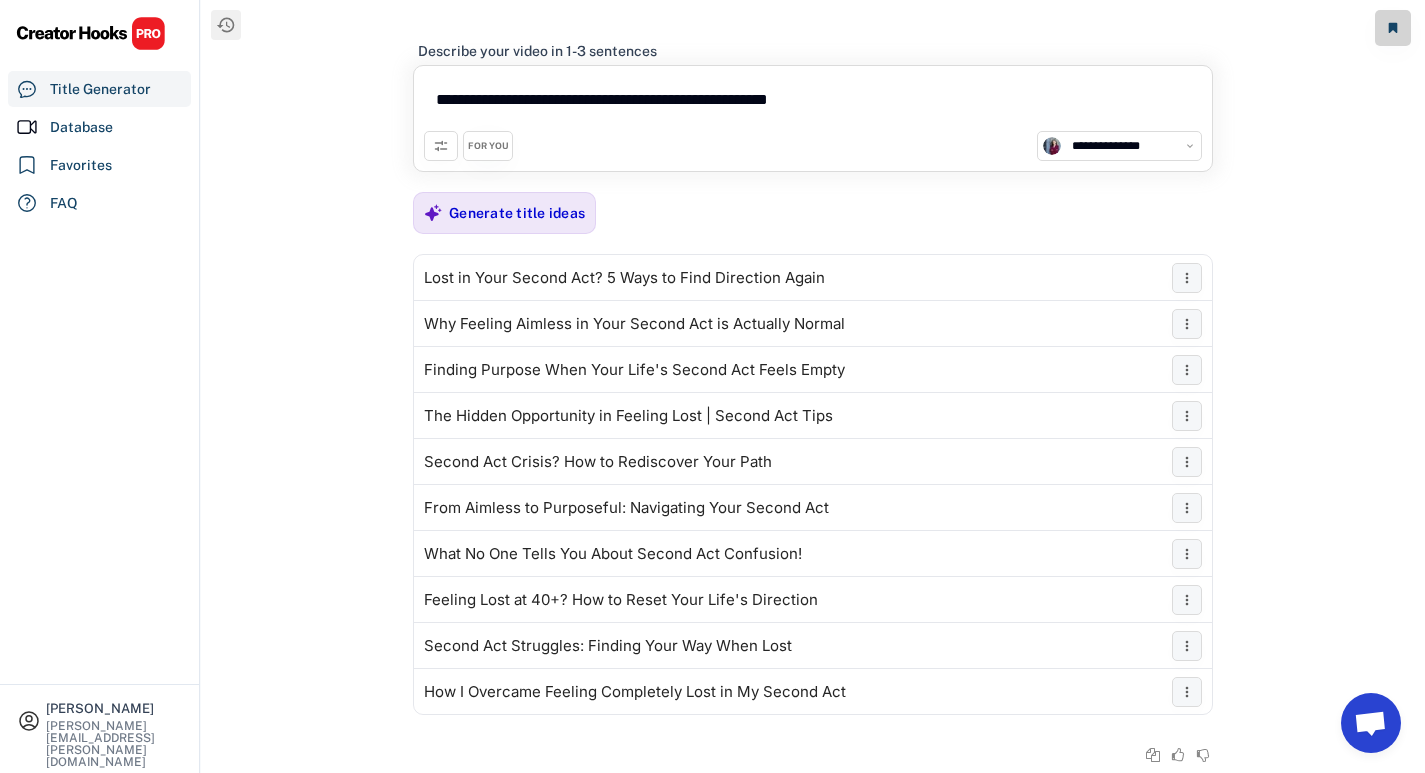 scroll, scrollTop: 52, scrollLeft: 0, axis: vertical 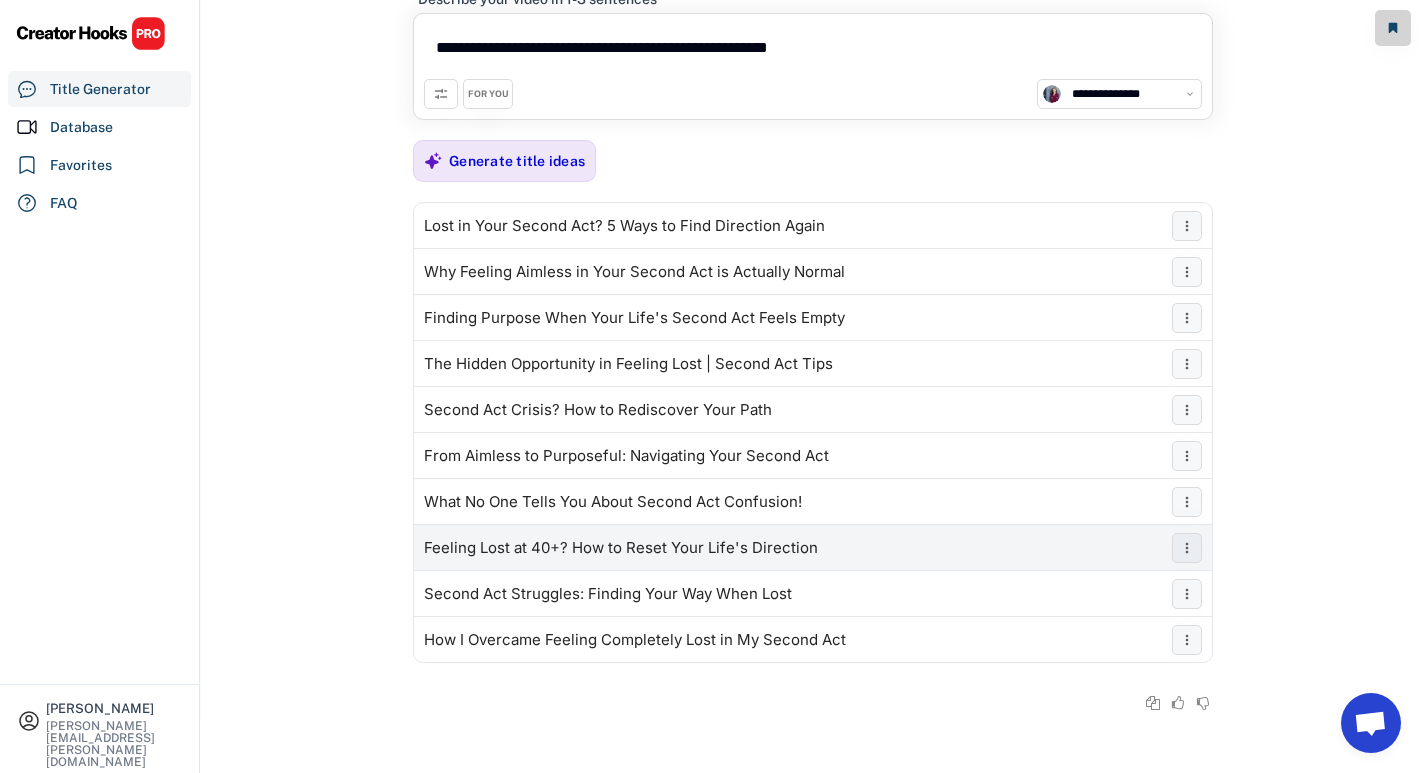 type on "**********" 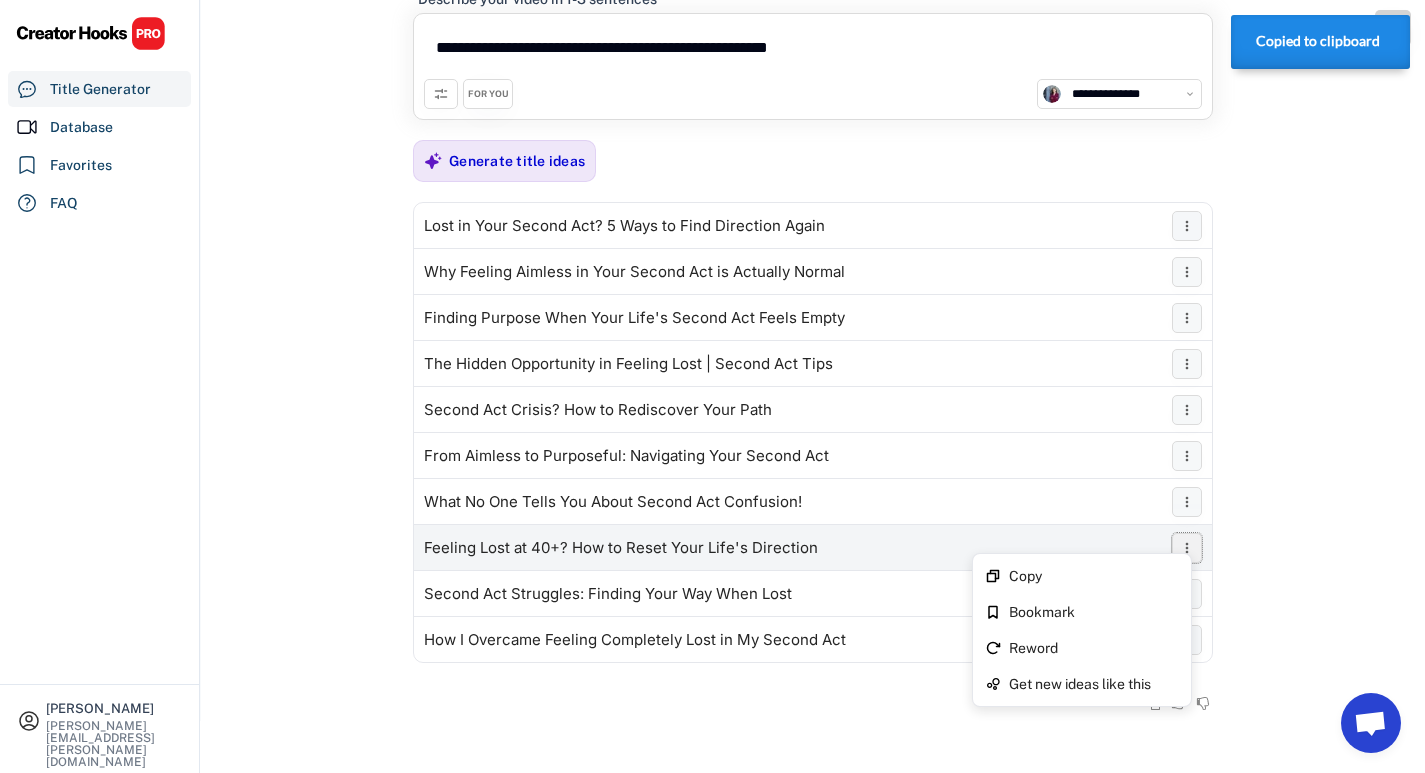 click 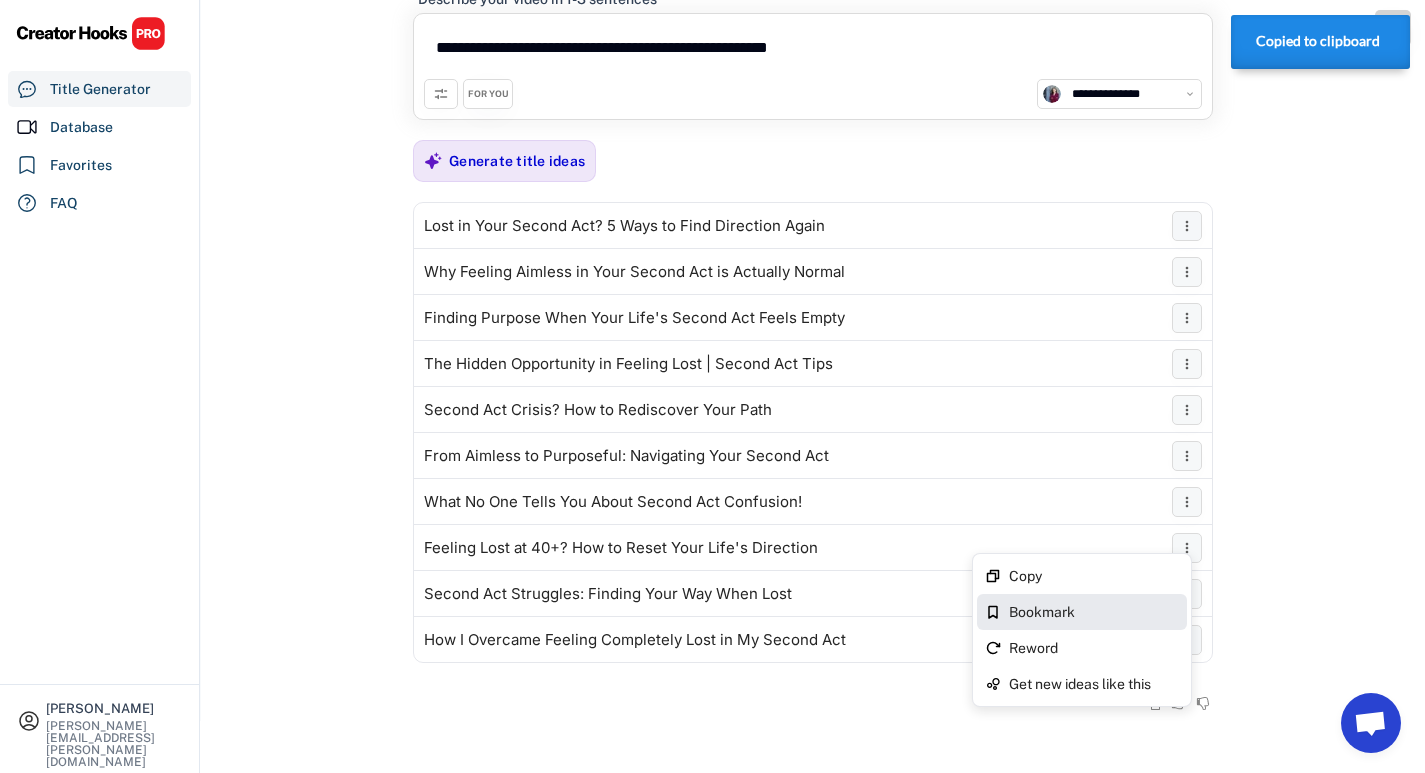 click on "Bookmark" at bounding box center (1094, 612) 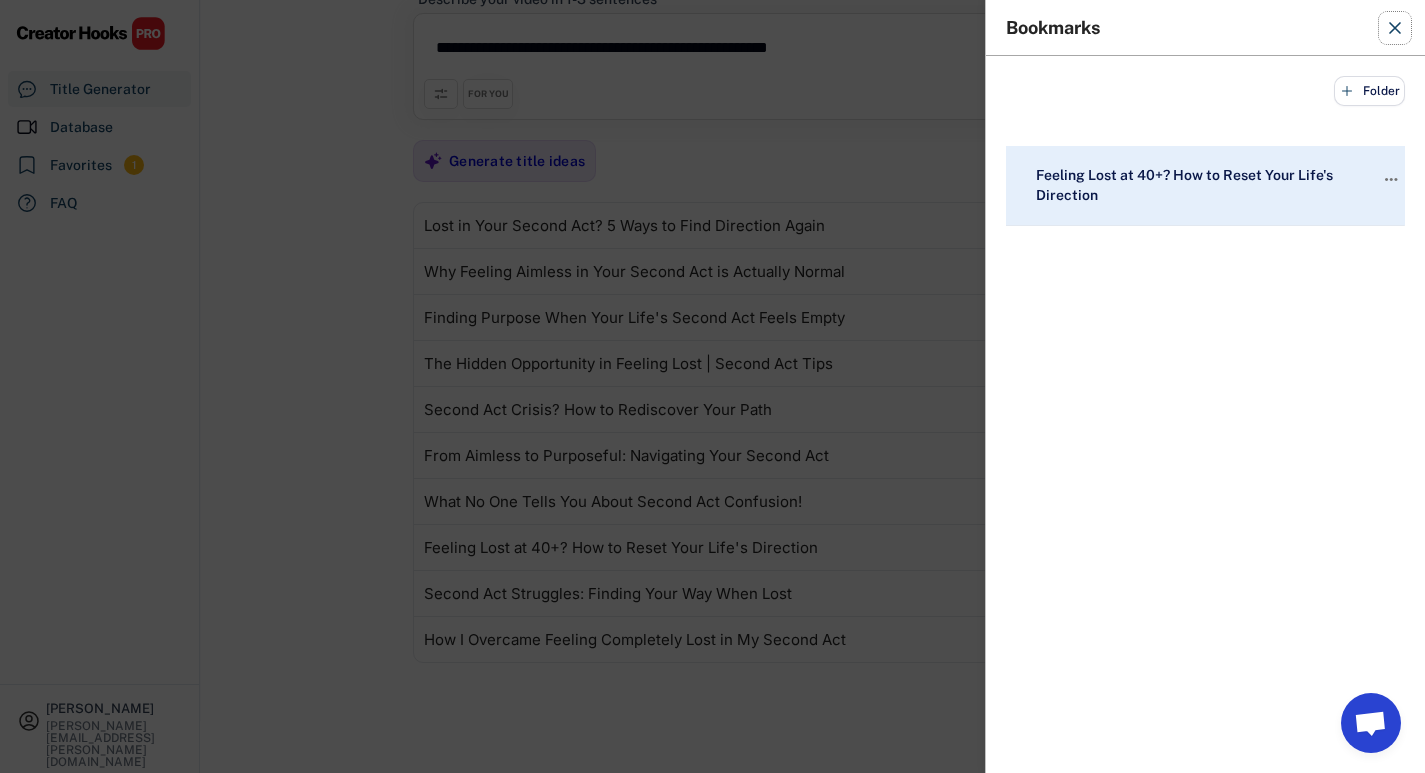 click 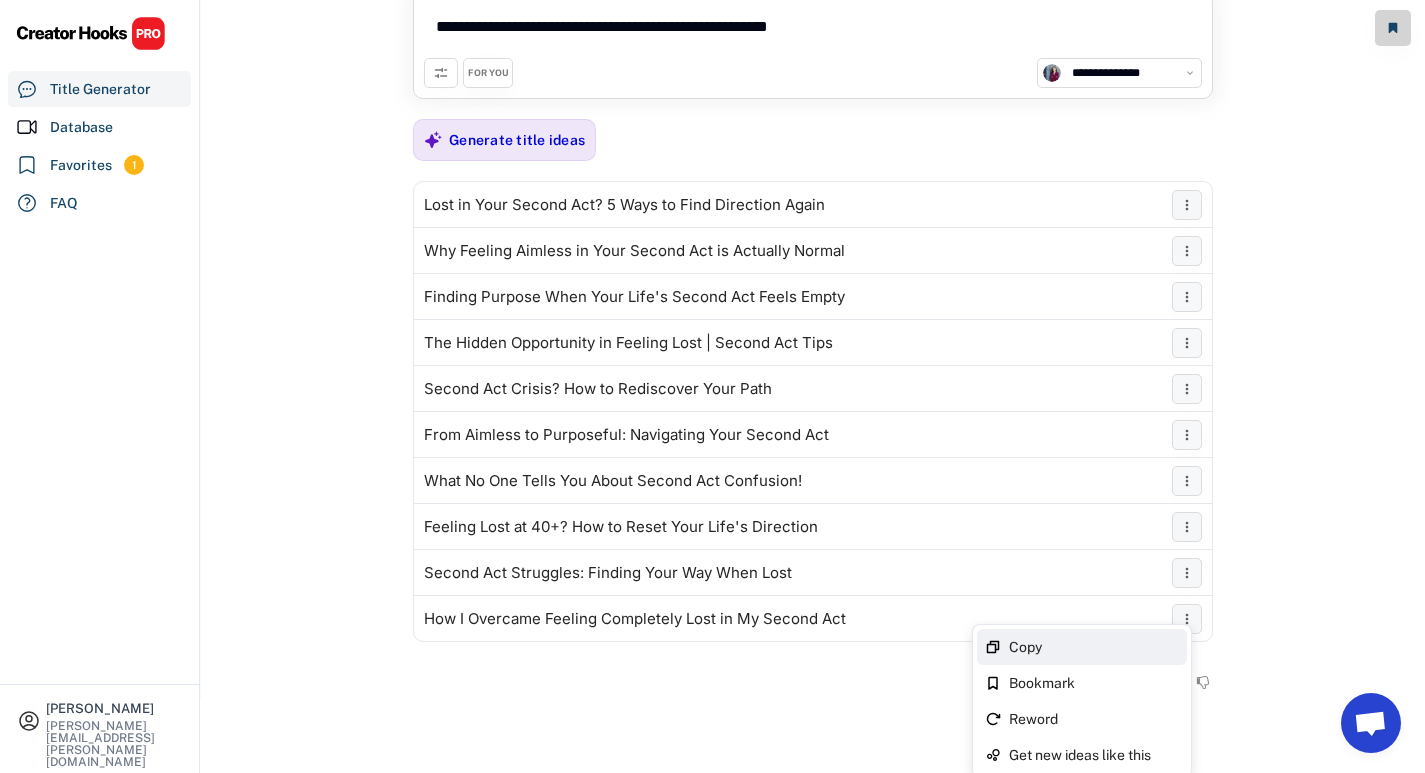 scroll, scrollTop: 78, scrollLeft: 0, axis: vertical 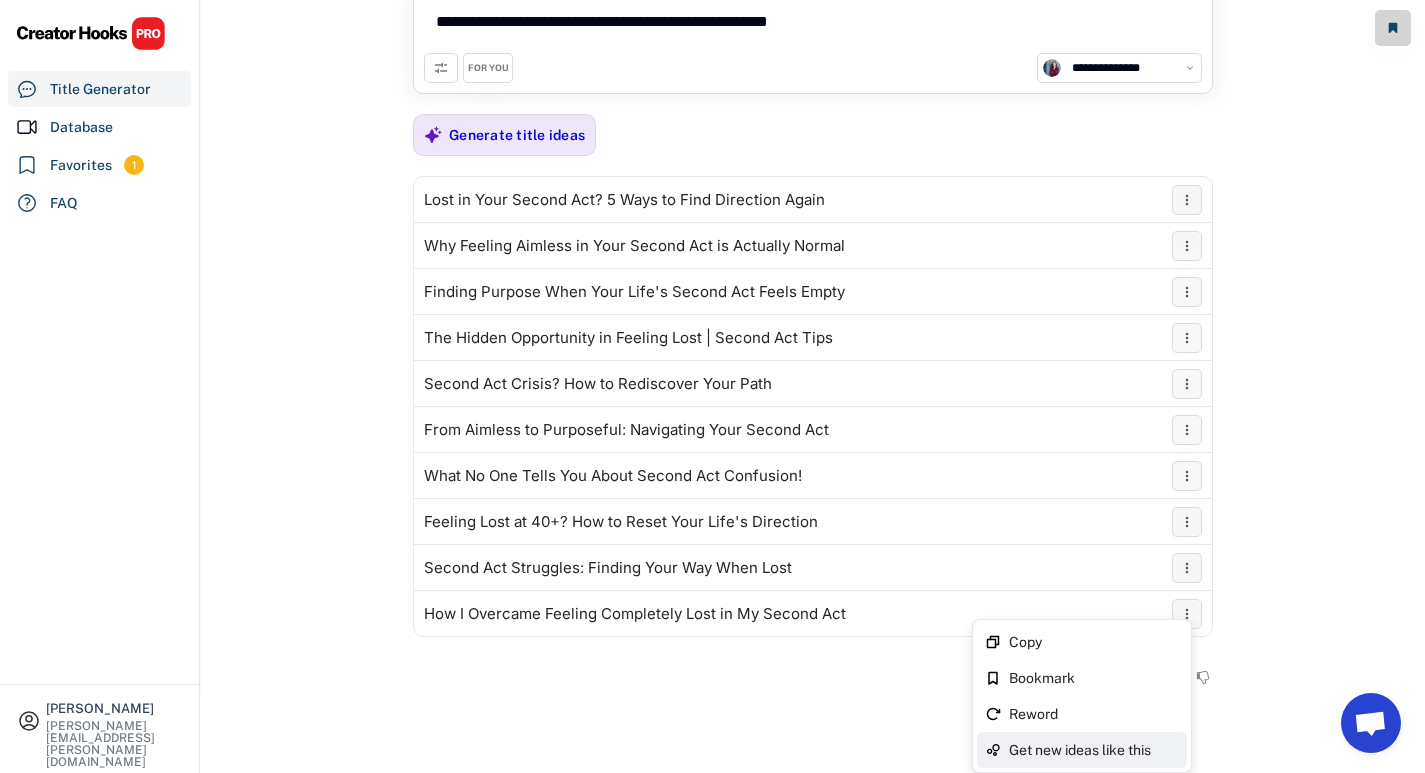 click on "Get new ideas like this" at bounding box center (1094, 750) 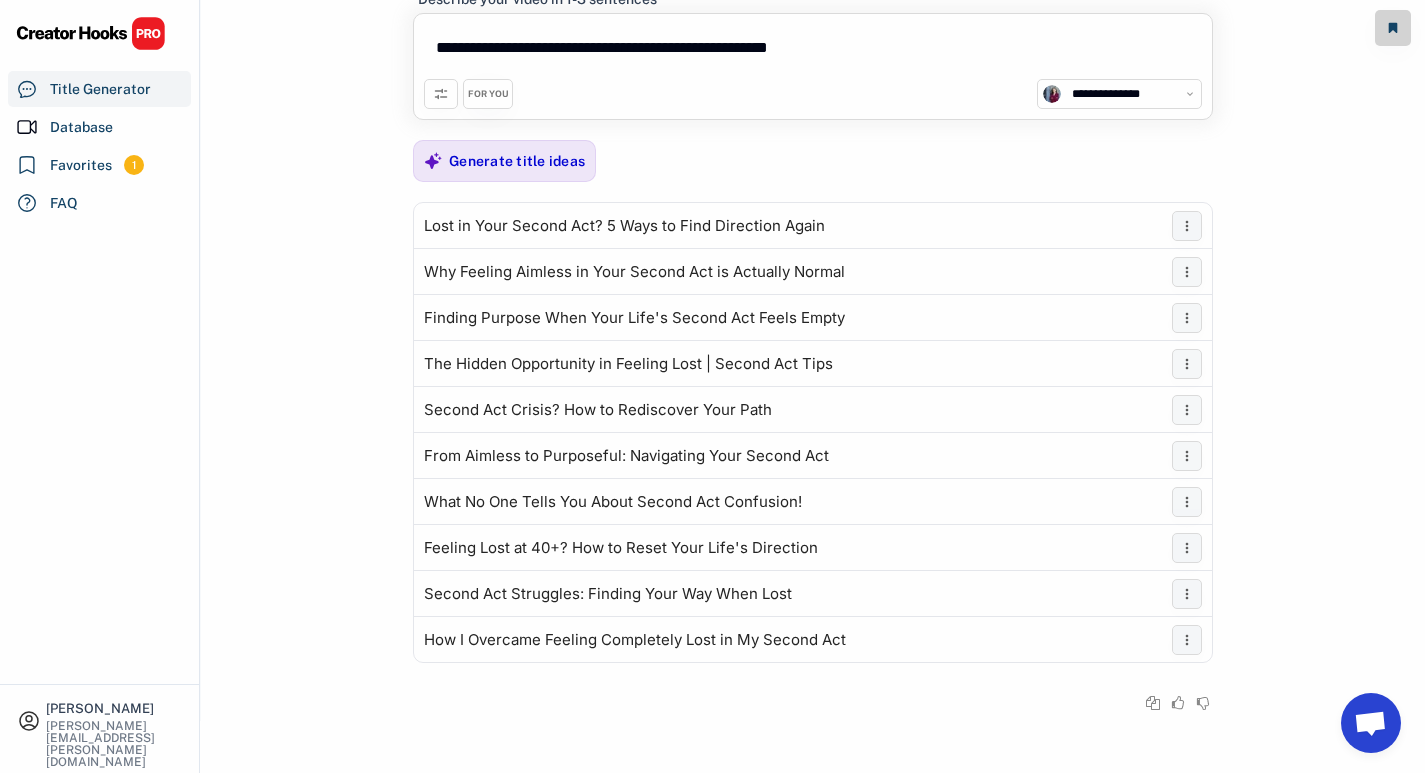 scroll, scrollTop: 52, scrollLeft: 0, axis: vertical 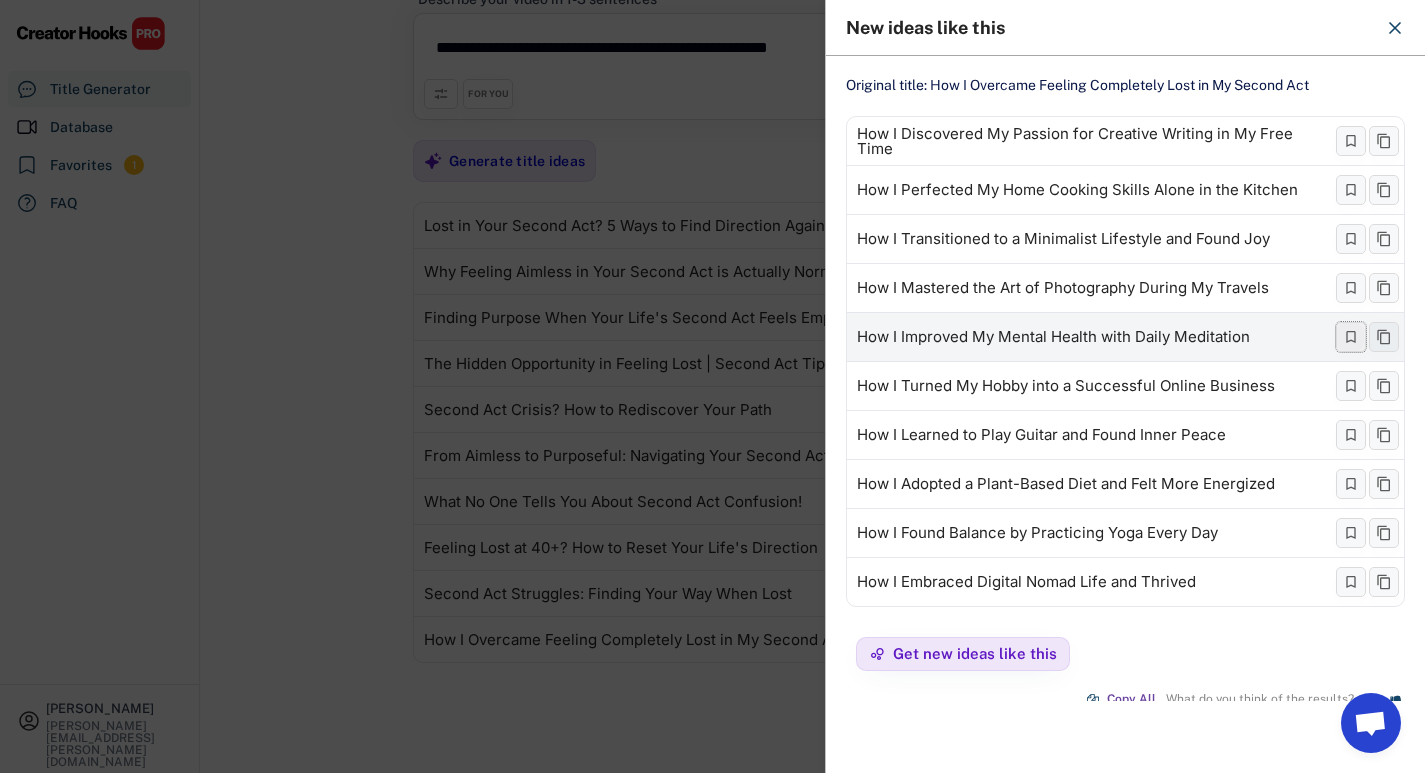 click at bounding box center [1351, 337] 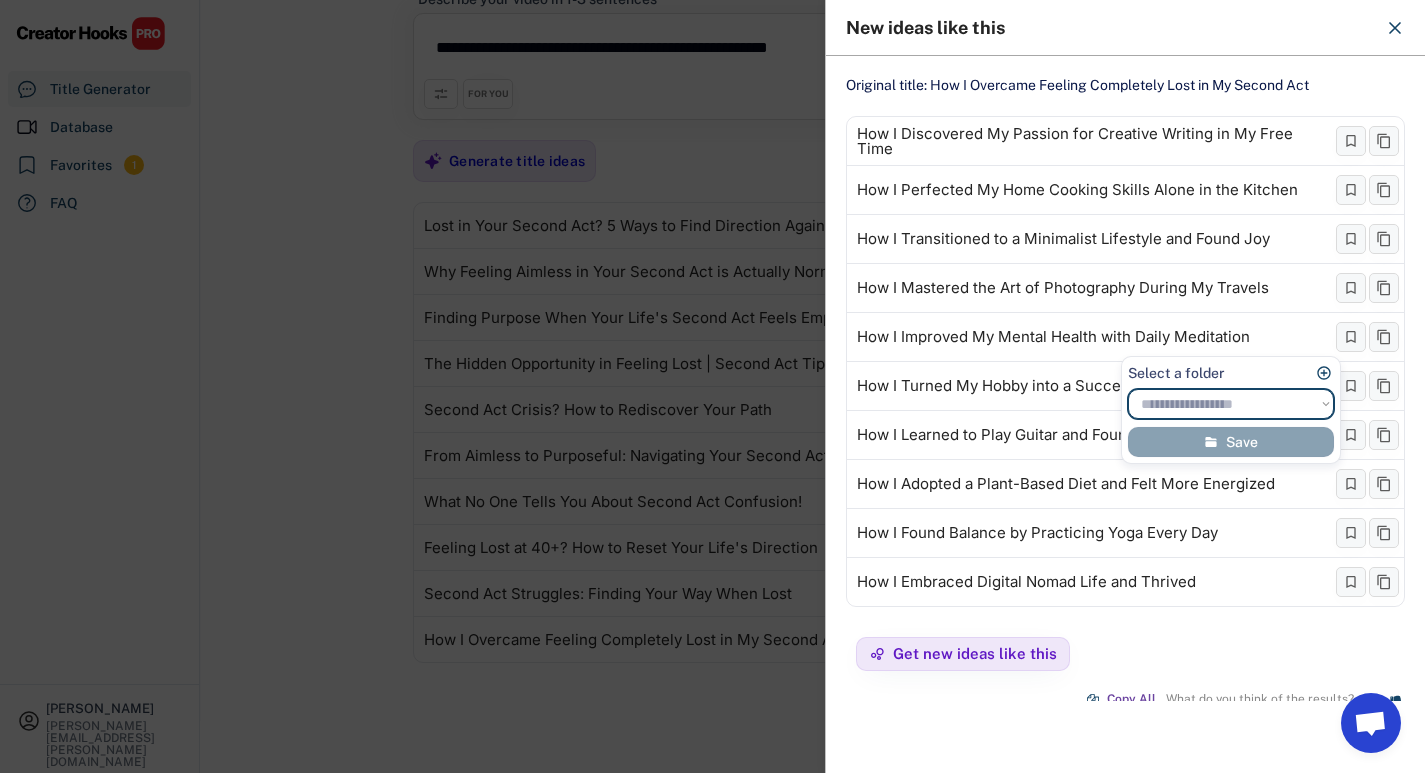 click on "**********" at bounding box center [1231, 404] 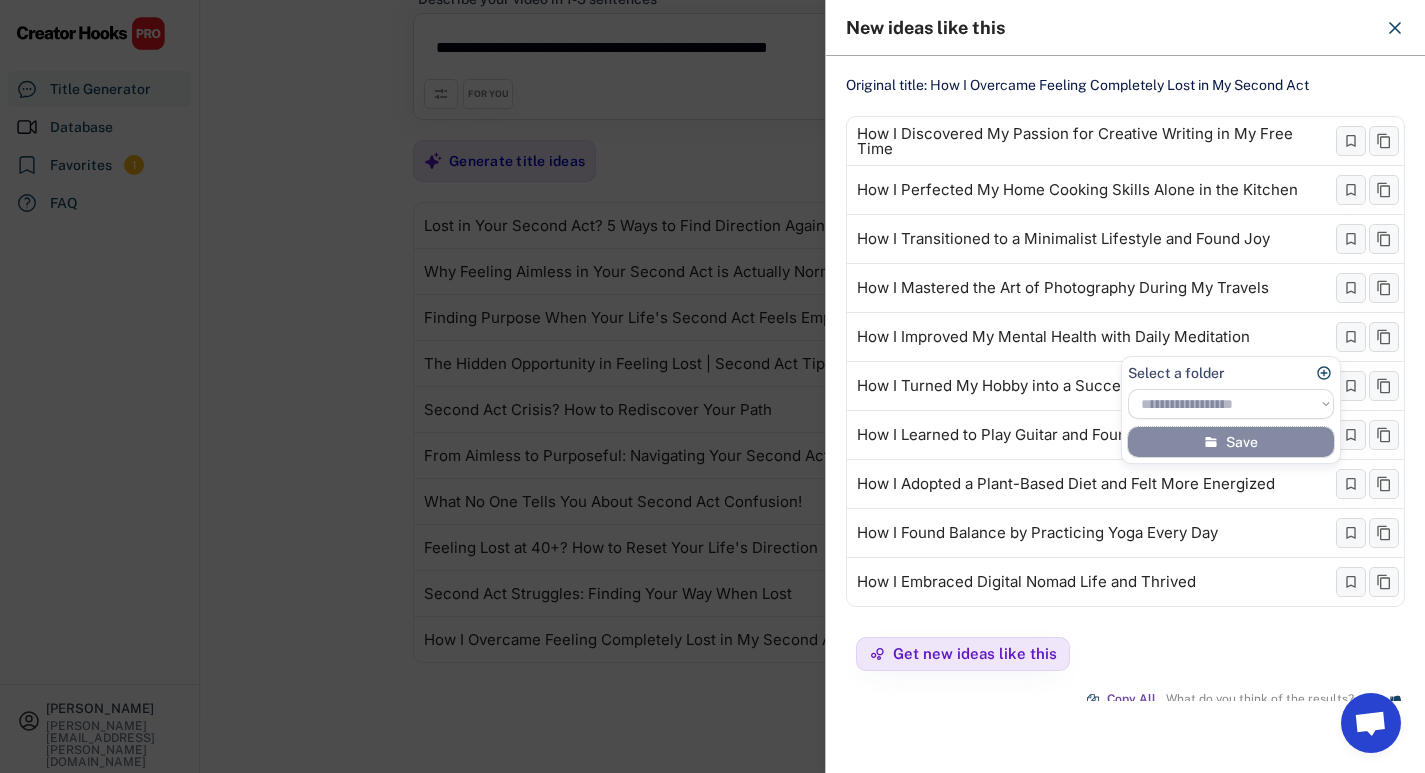 click on "Save" at bounding box center (1231, 442) 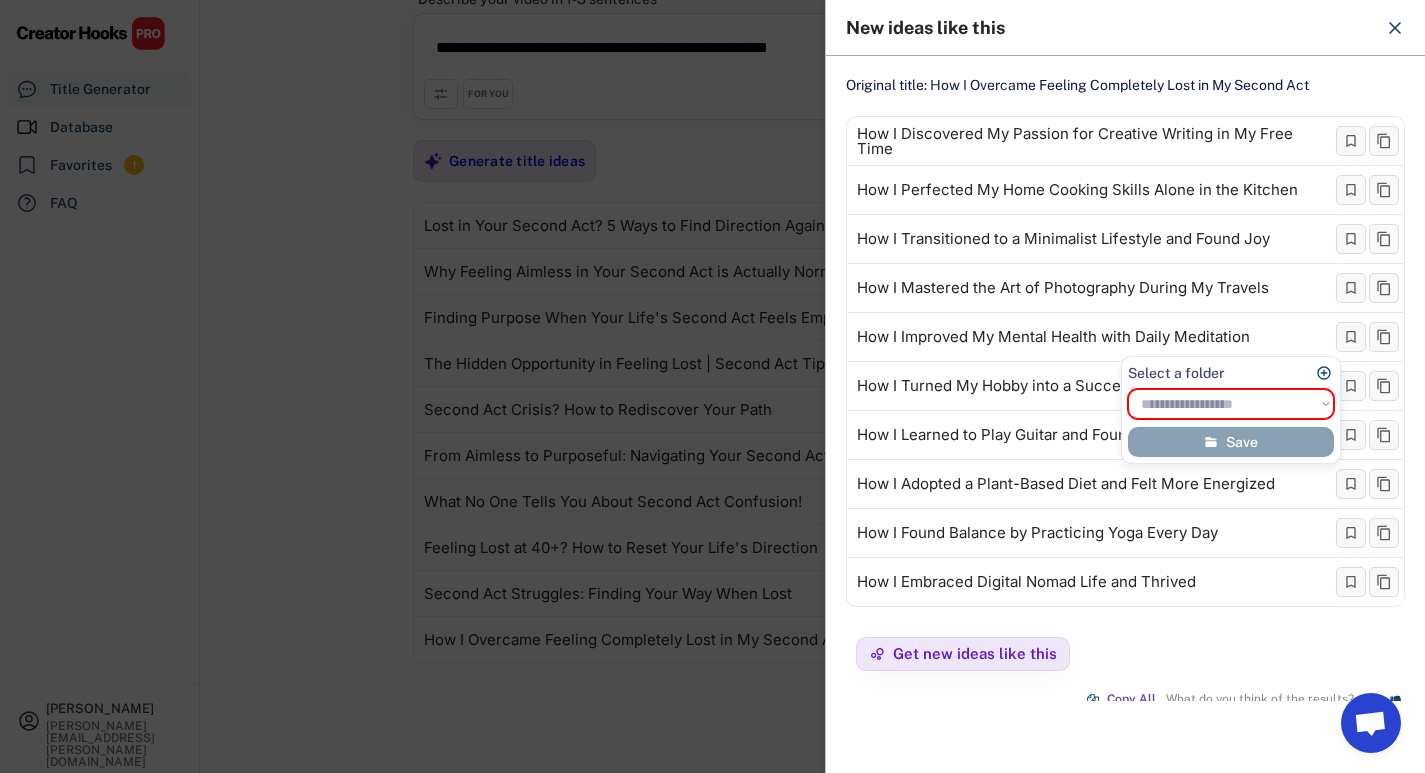 click on "**********" at bounding box center (1231, 404) 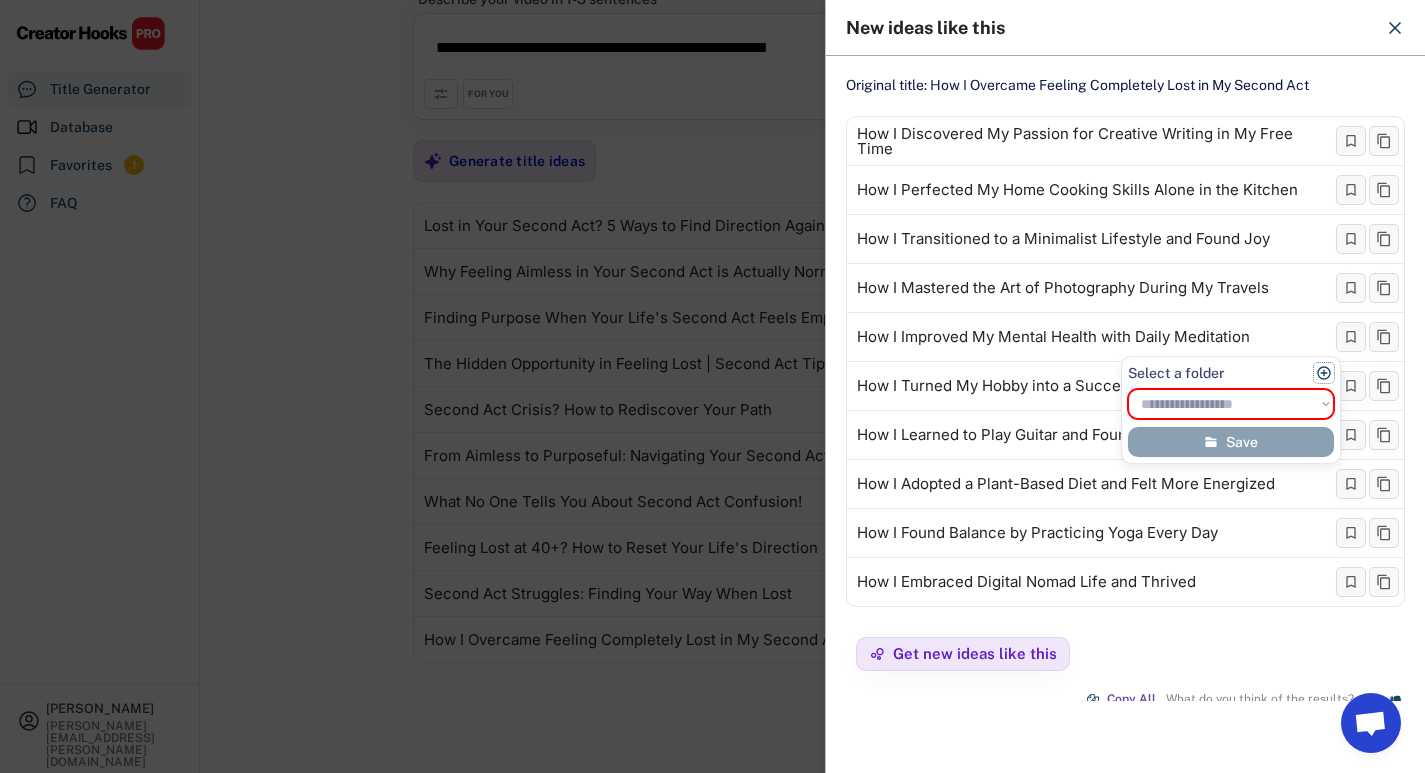 click 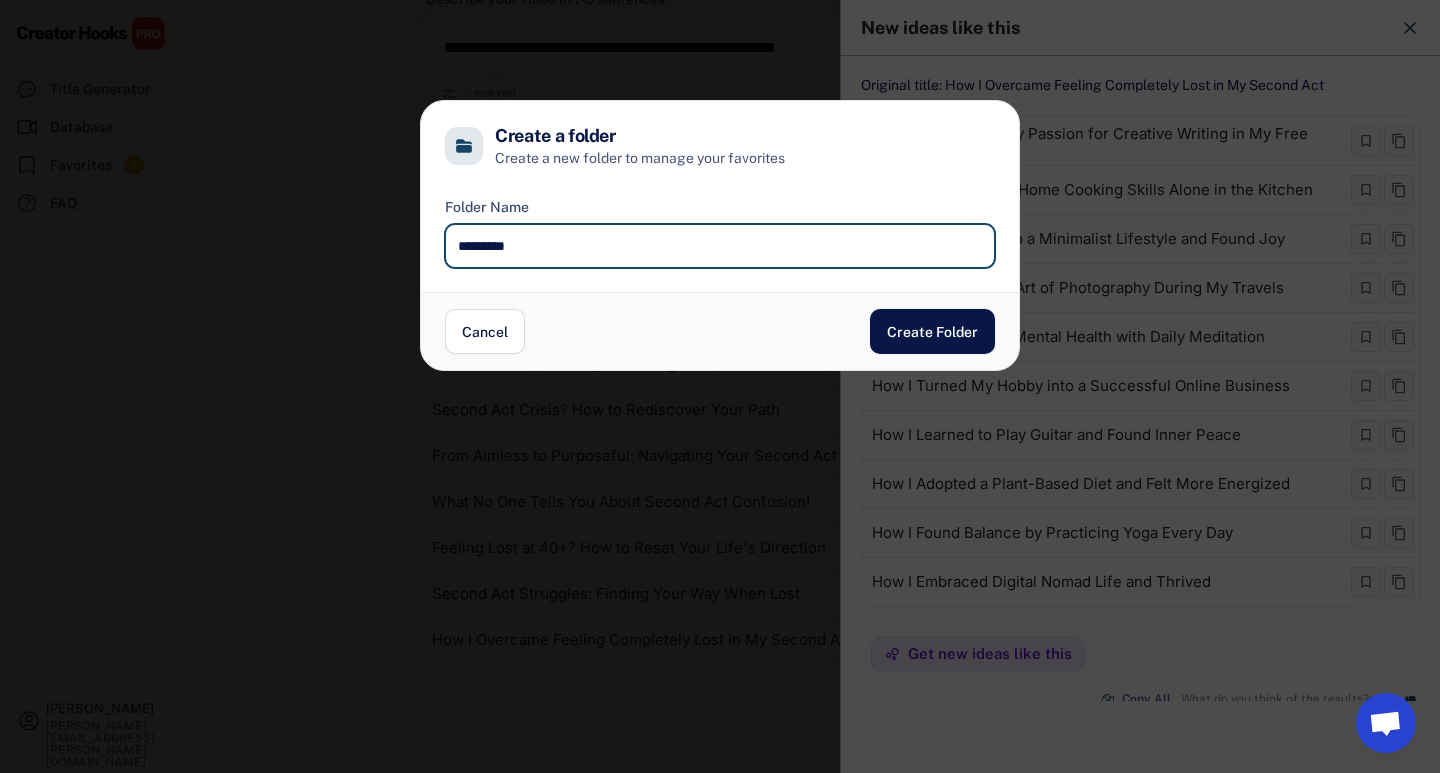 type on "*********" 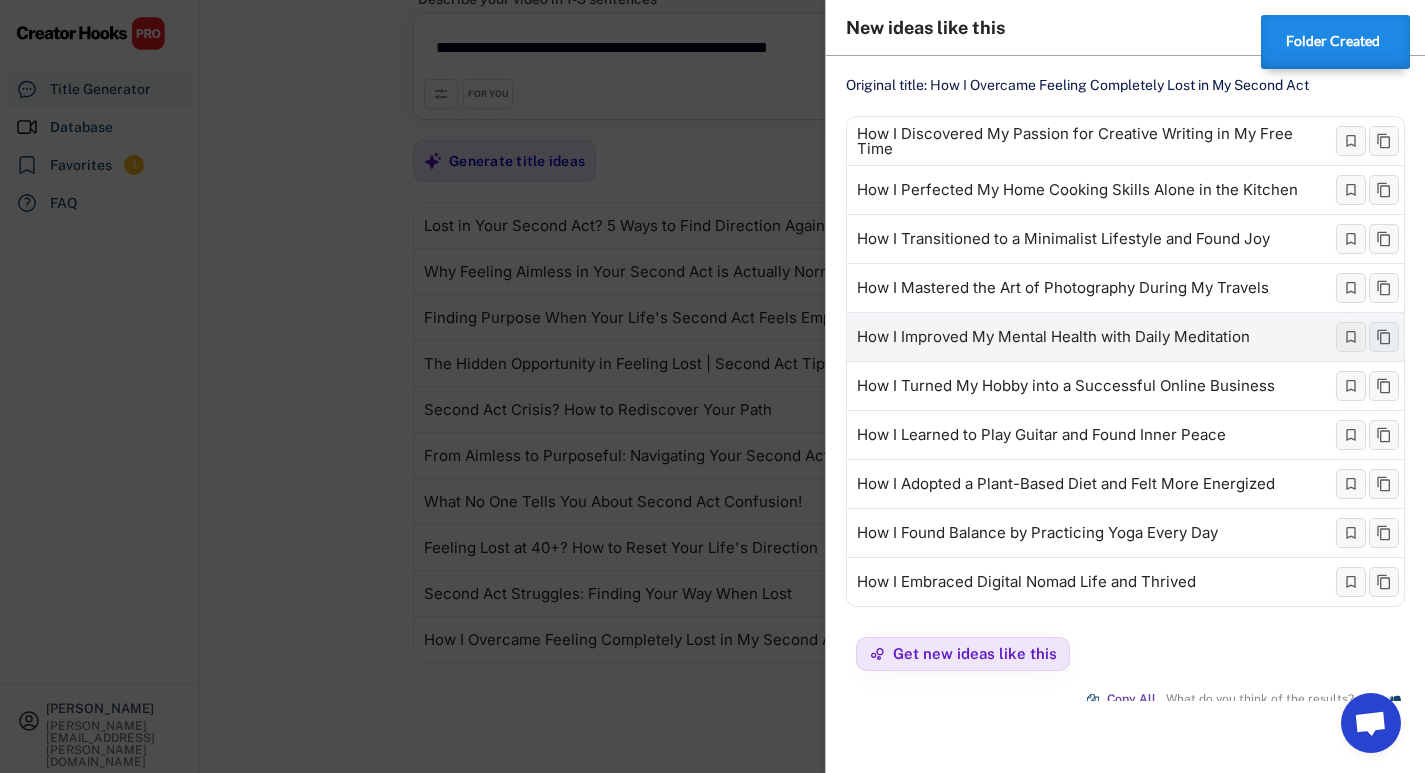 click at bounding box center (1351, 337) 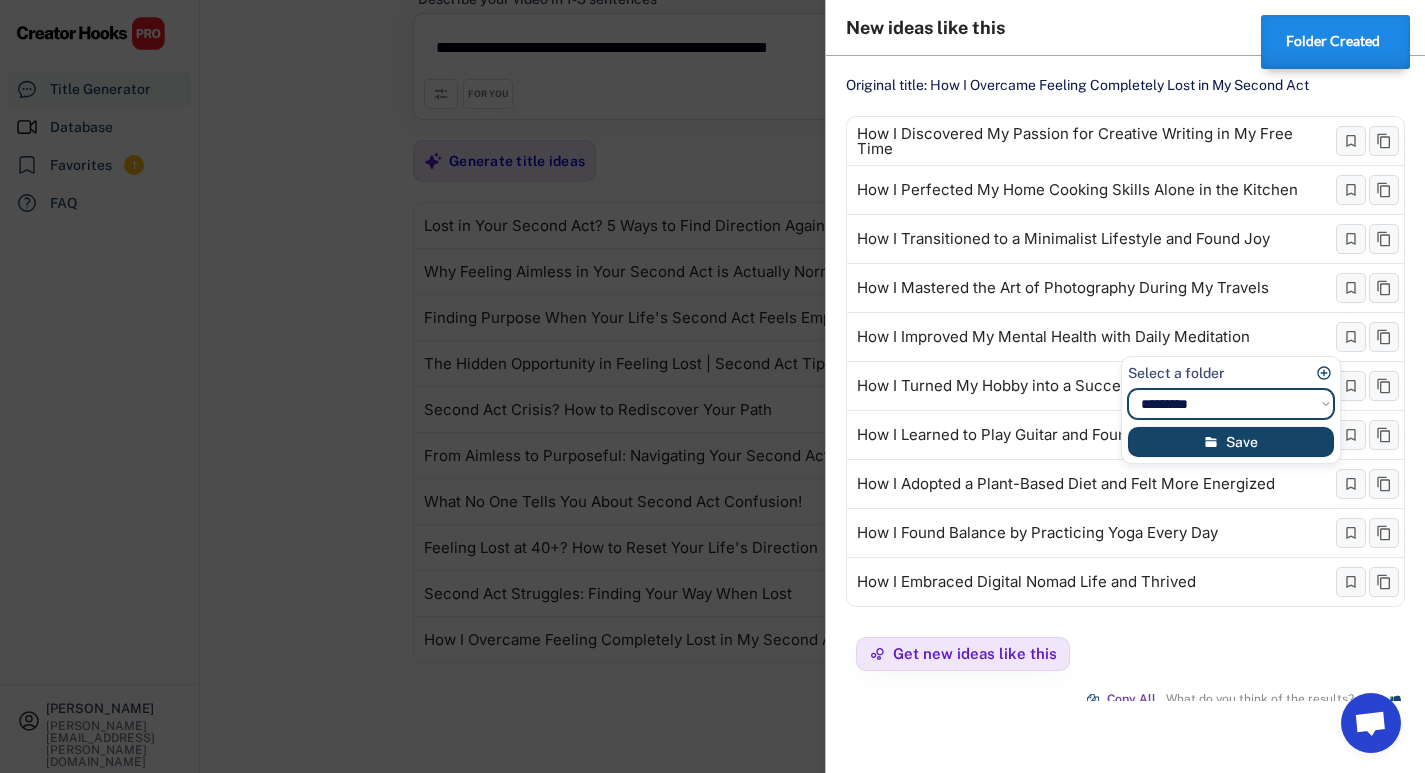 click on "**********" at bounding box center (1231, 404) 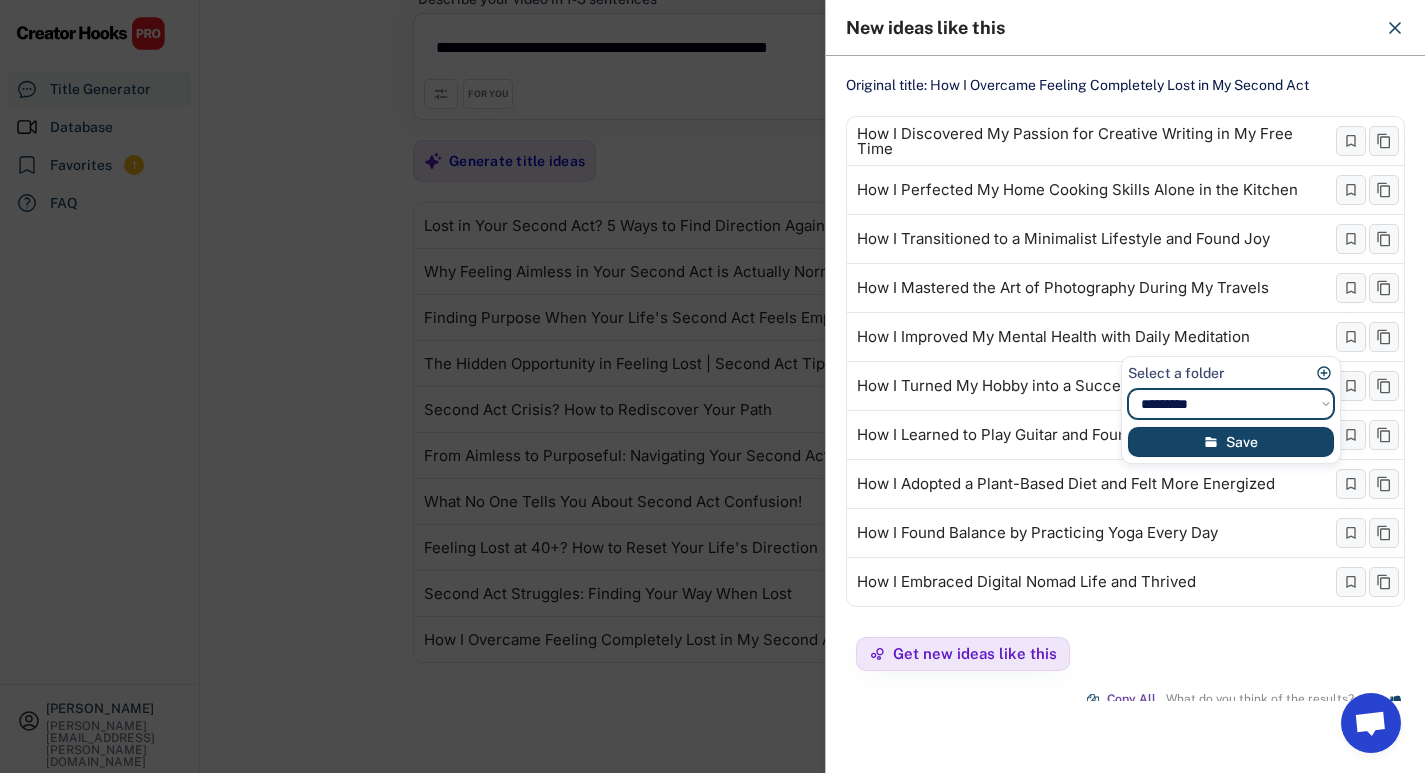 click on "**********" at bounding box center (1231, 404) 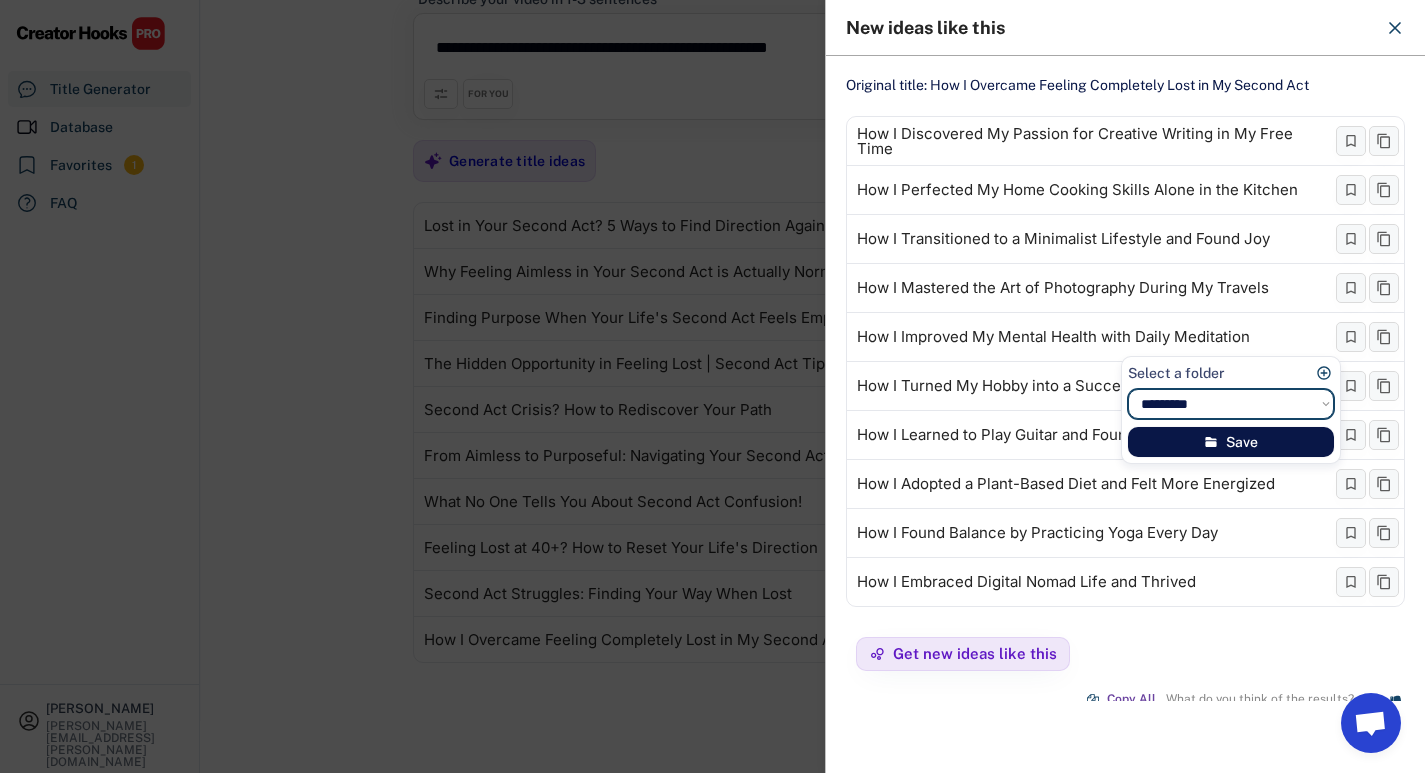 click on "Save" at bounding box center [1231, 442] 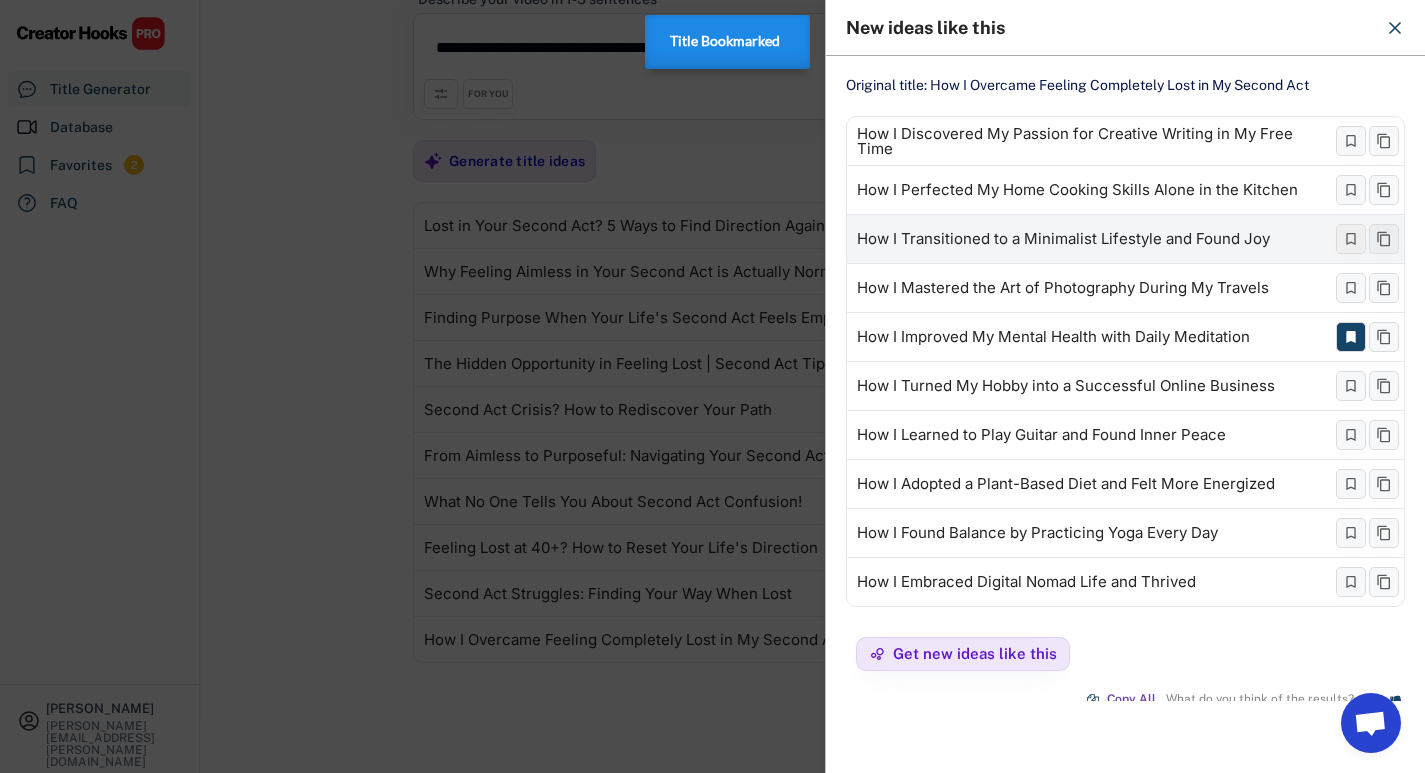 click 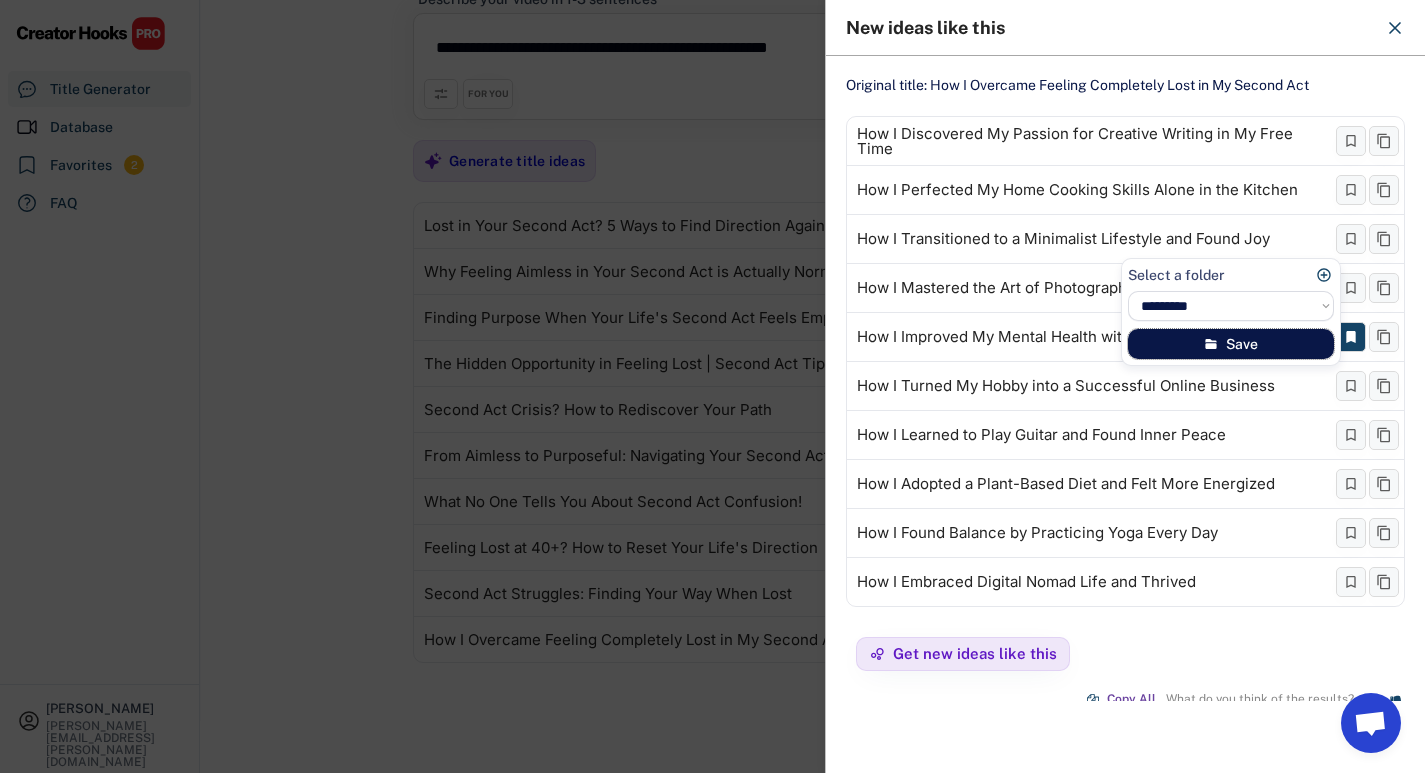 click on "Save" at bounding box center [1231, 344] 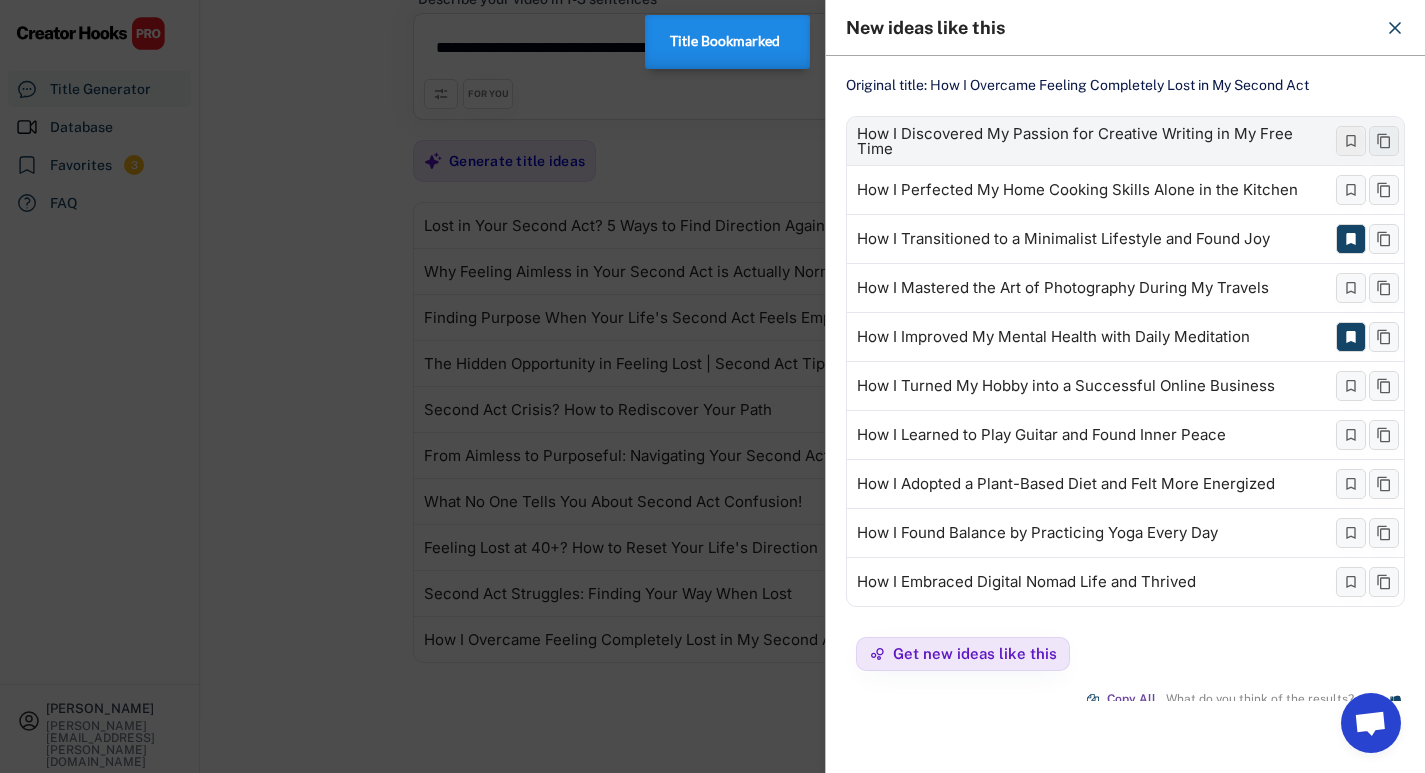 click 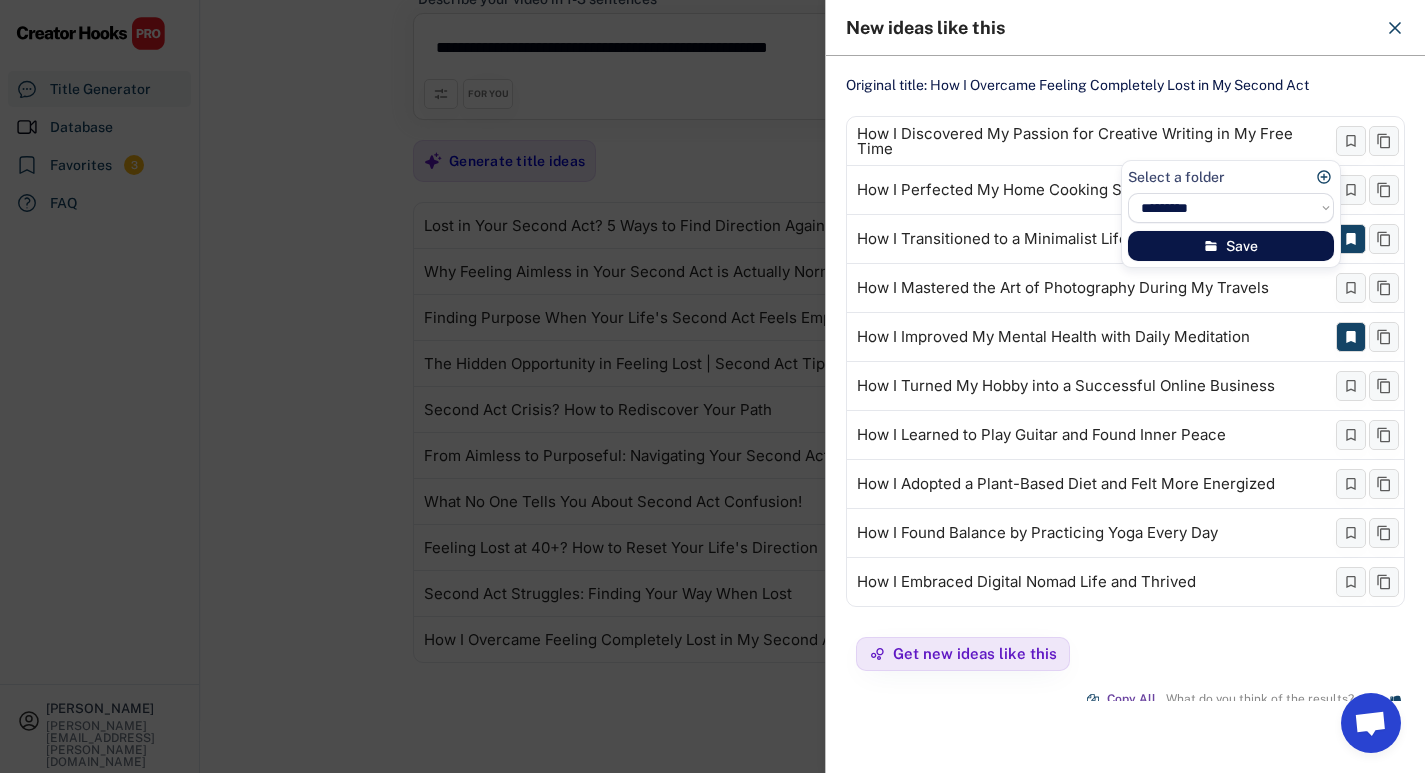 click on "Save" at bounding box center (1231, 246) 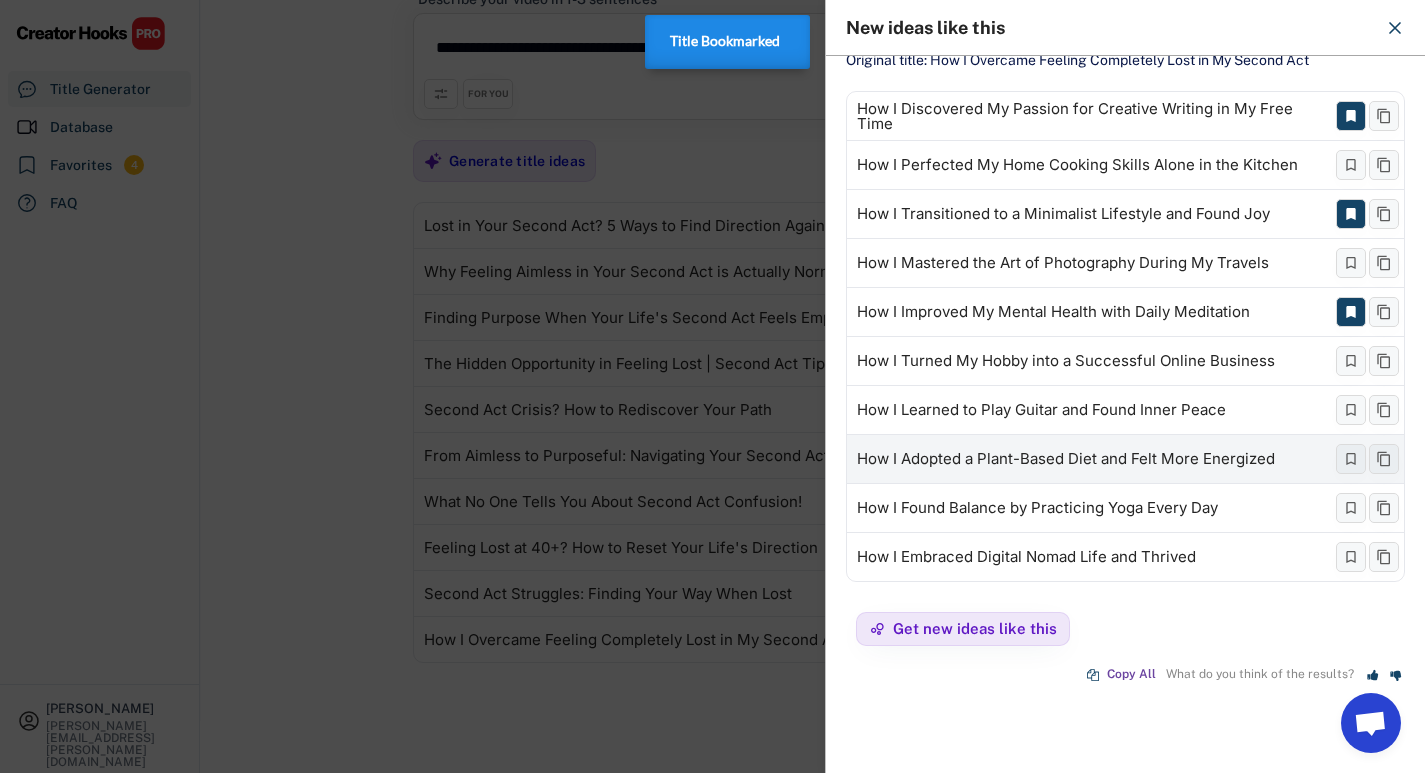 scroll, scrollTop: 38, scrollLeft: 0, axis: vertical 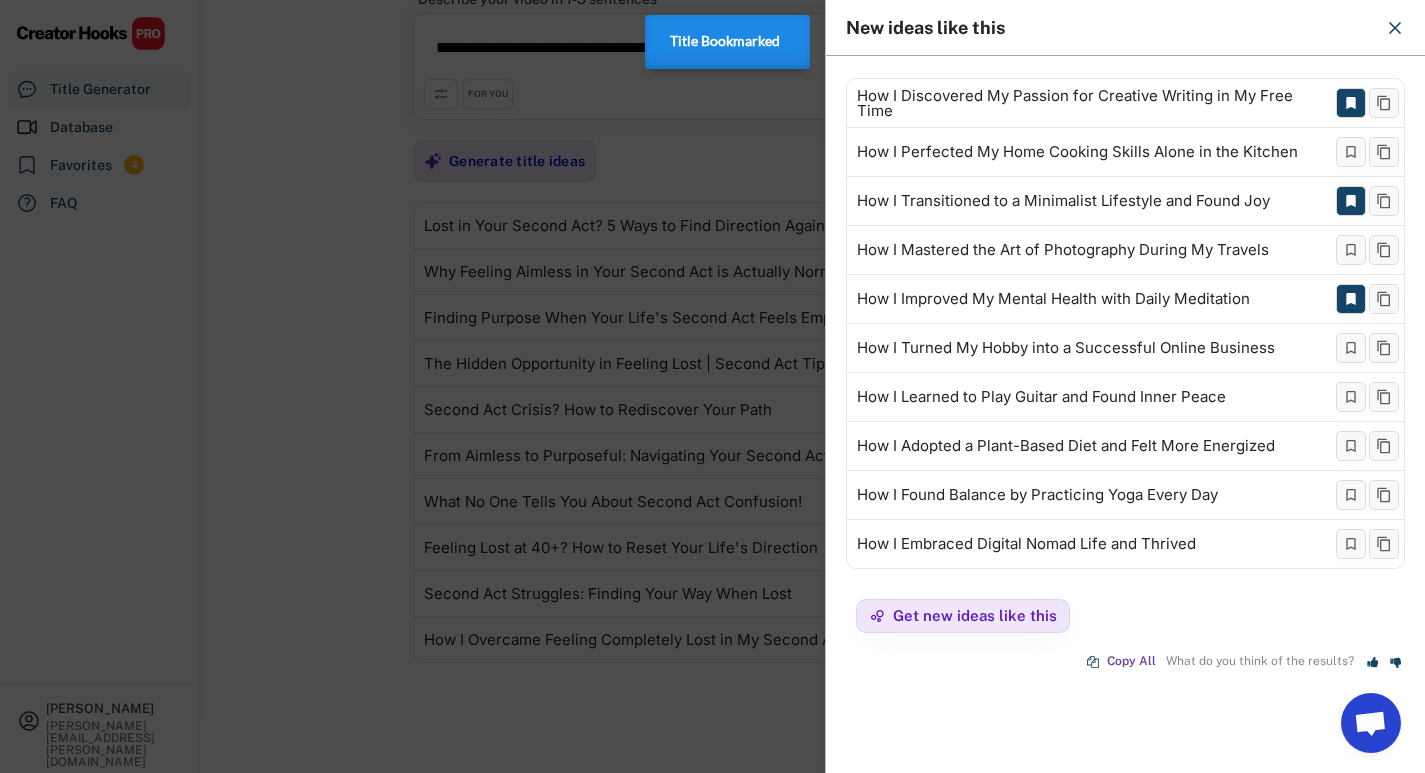 click 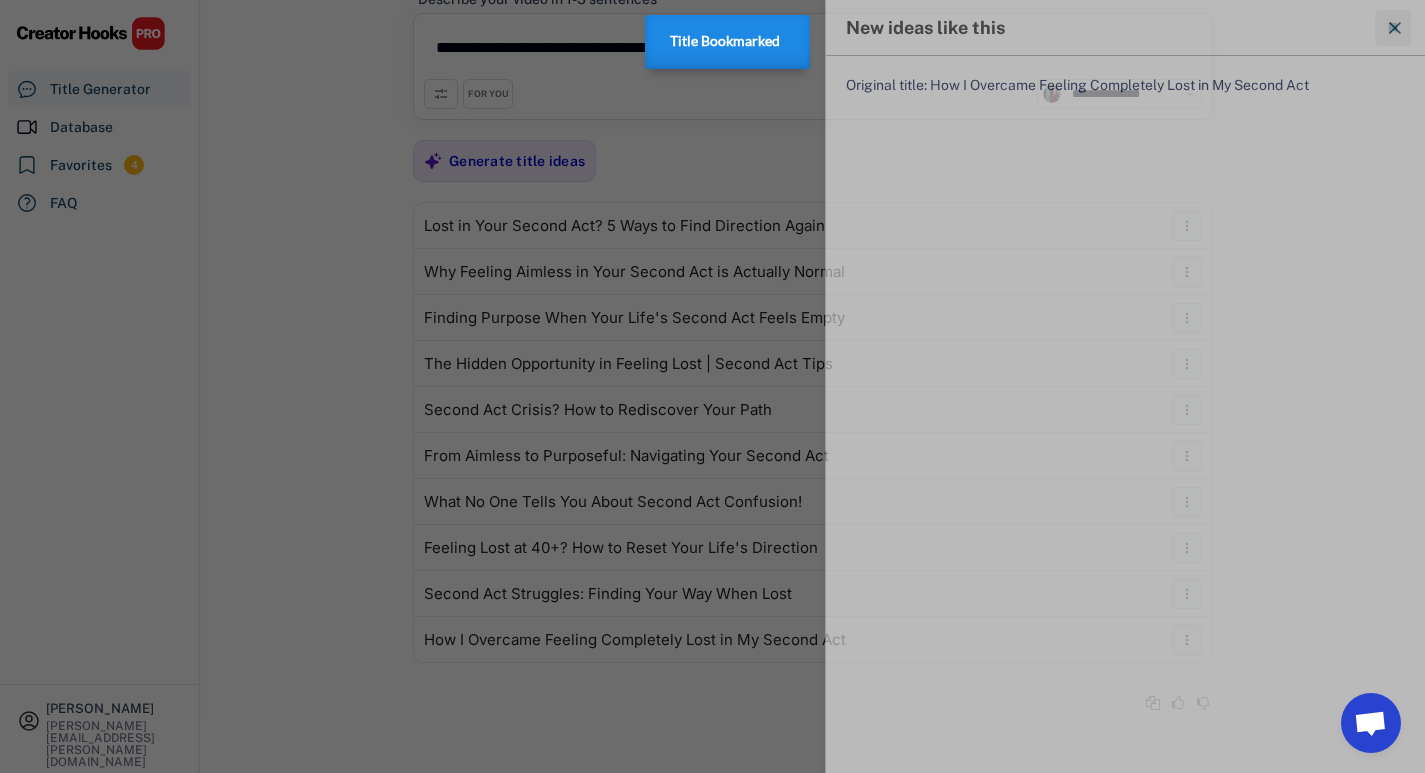 scroll, scrollTop: 0, scrollLeft: 0, axis: both 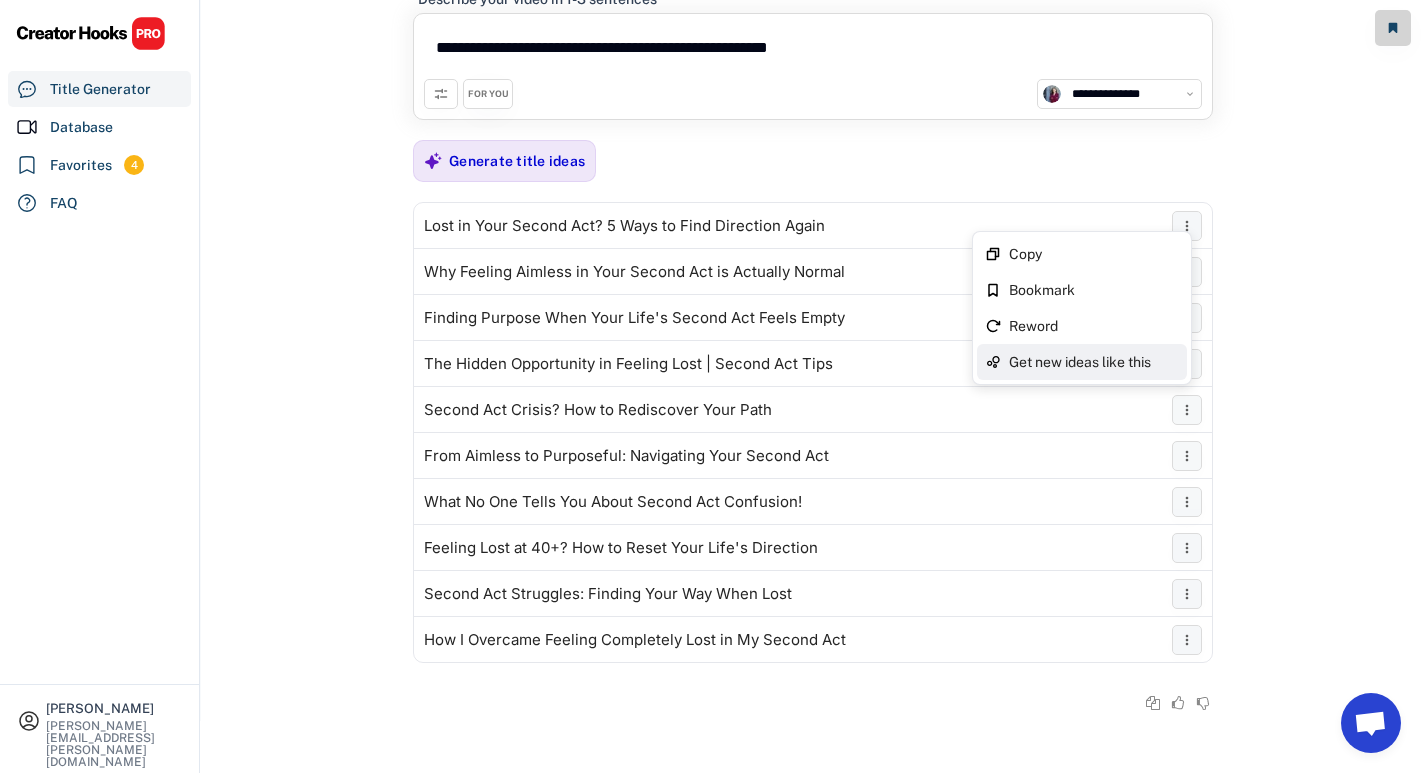 click on "Get new ideas like this" at bounding box center (1094, 362) 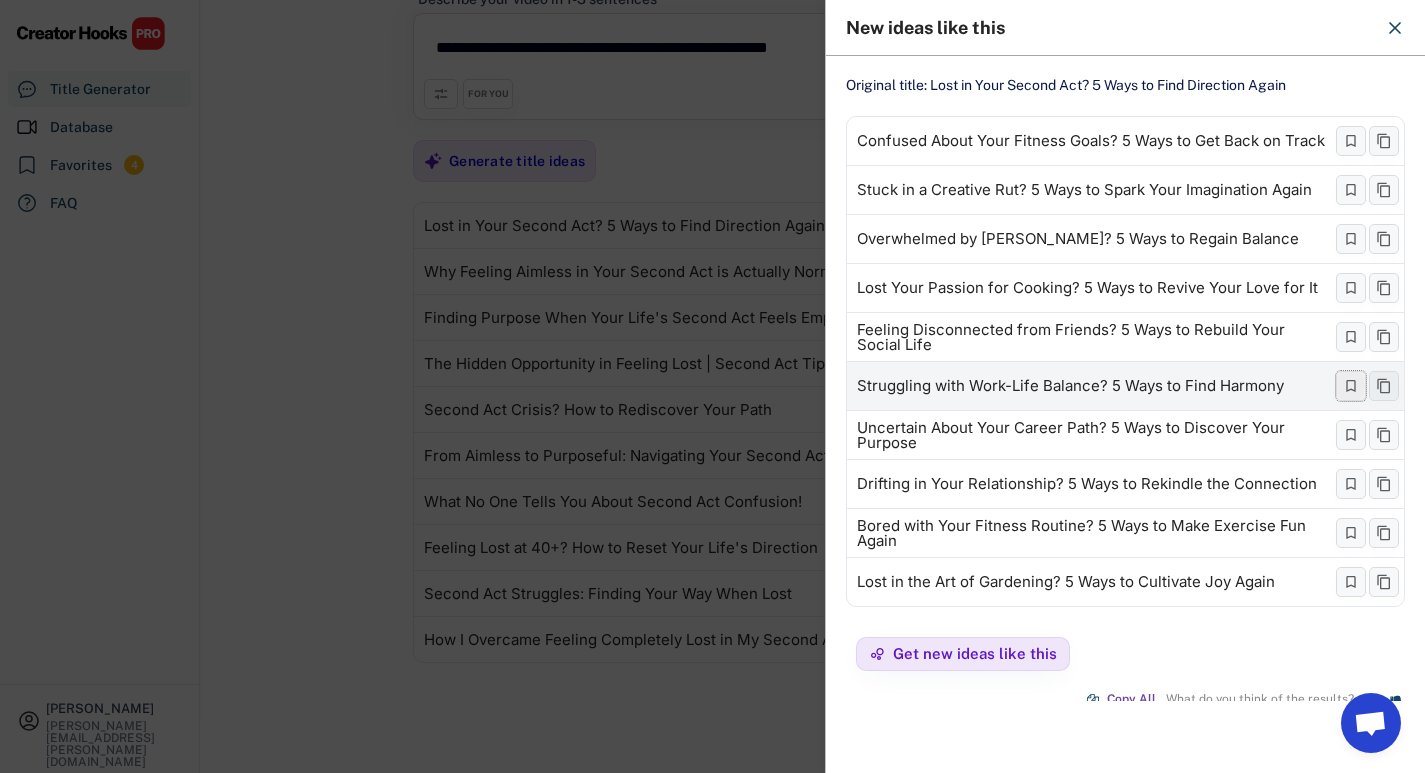 click 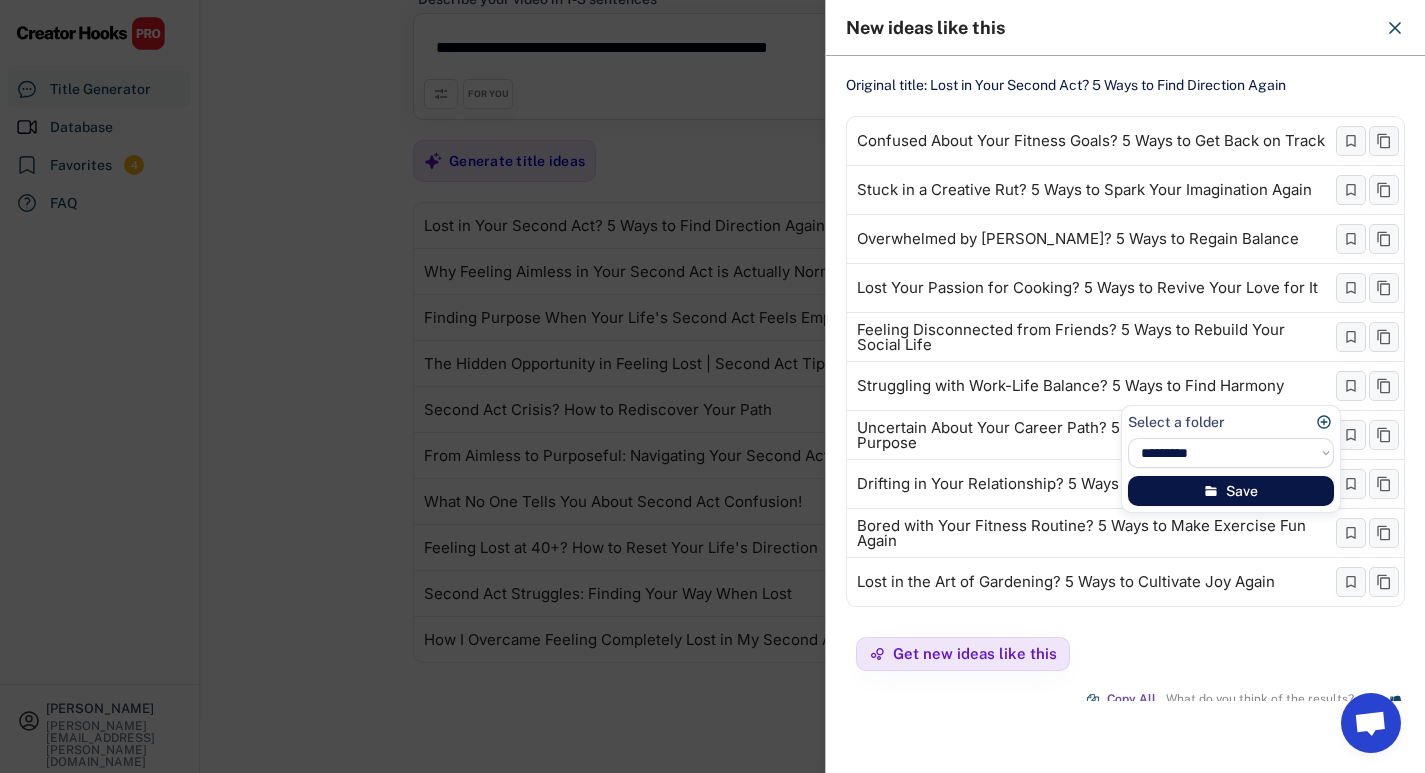 click on "Save" at bounding box center [1231, 491] 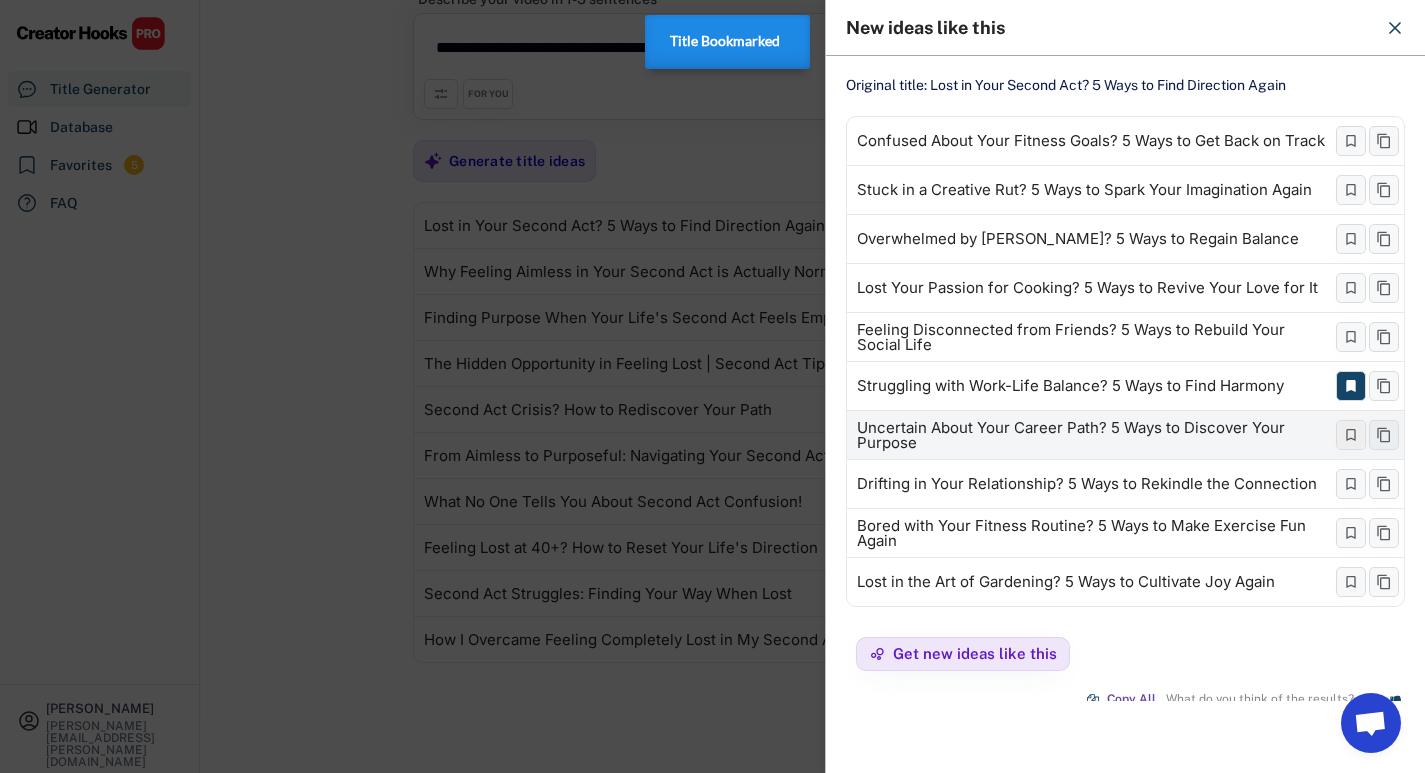 click 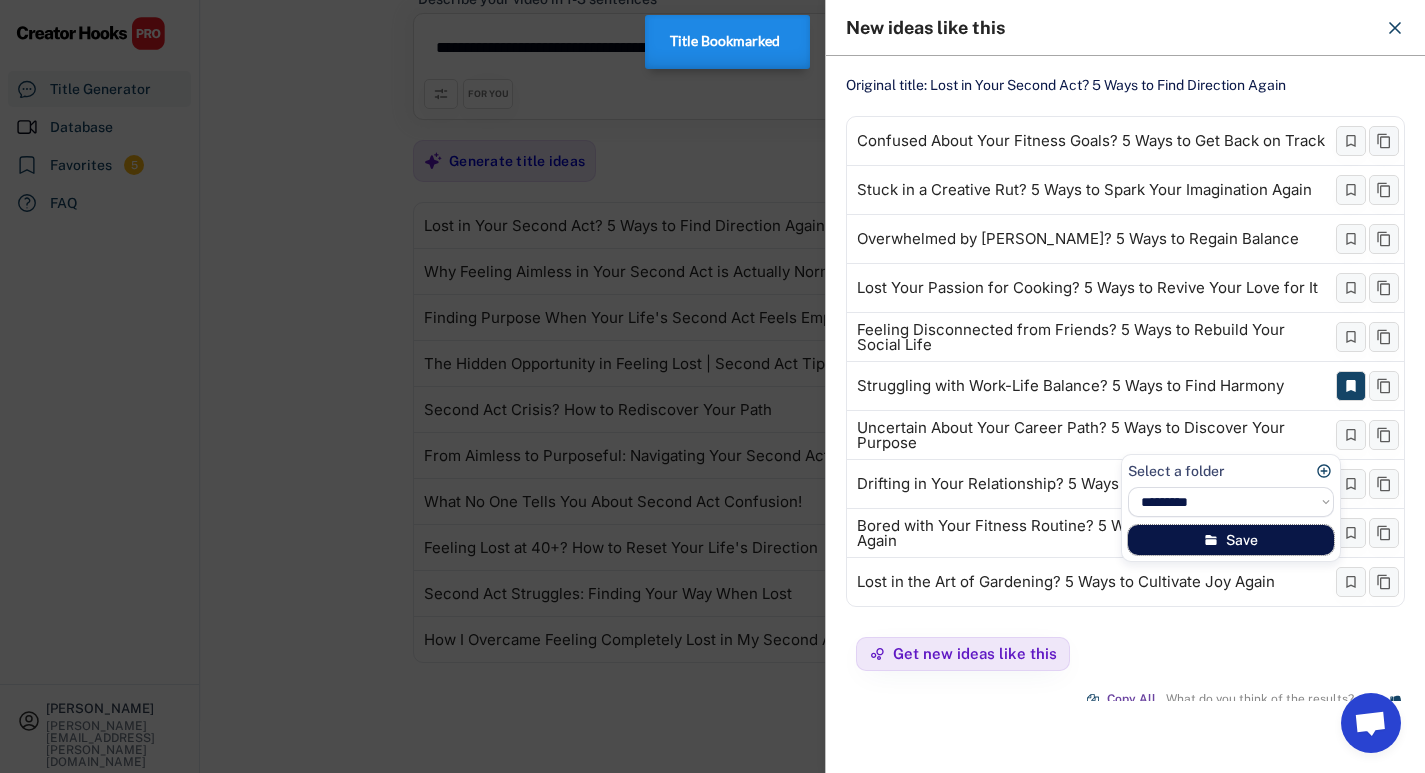 click on "Save" at bounding box center [1231, 540] 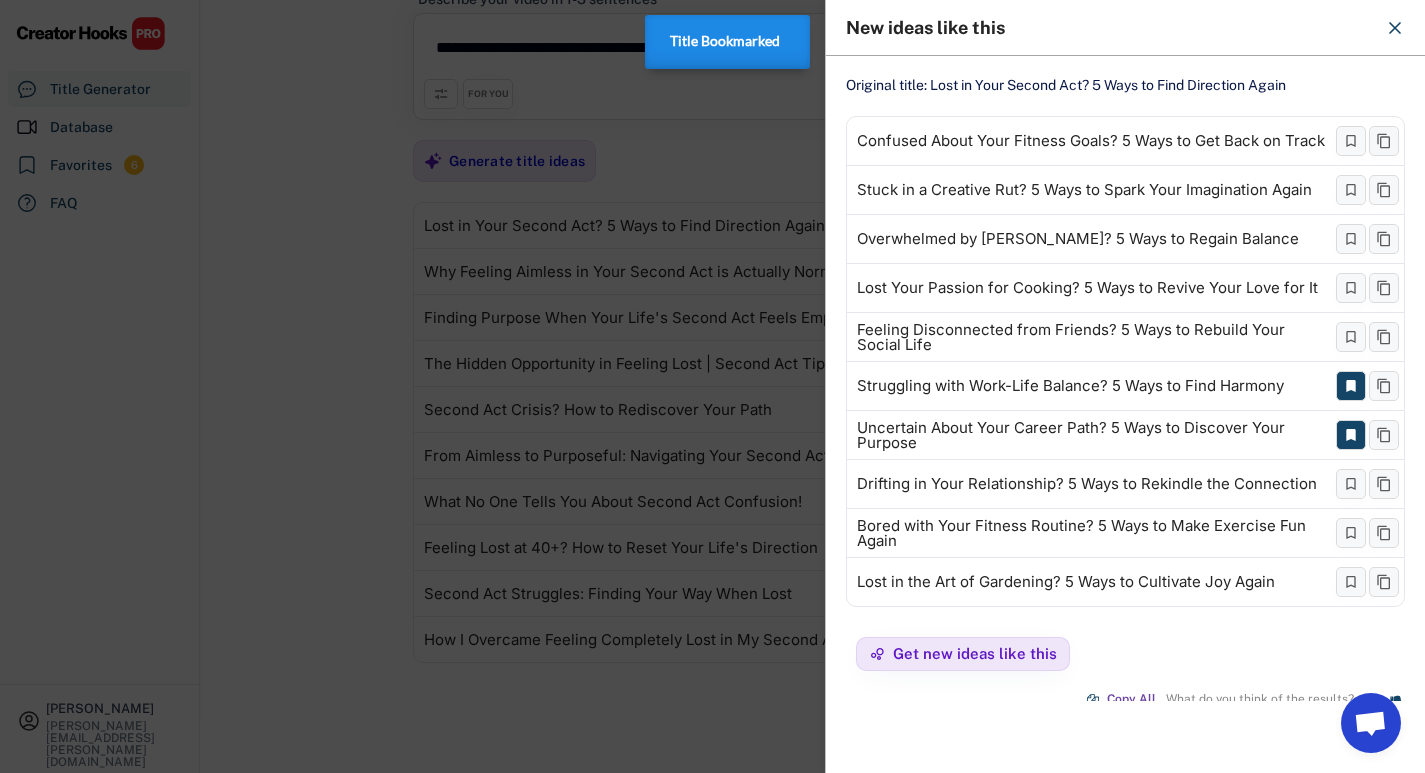 click 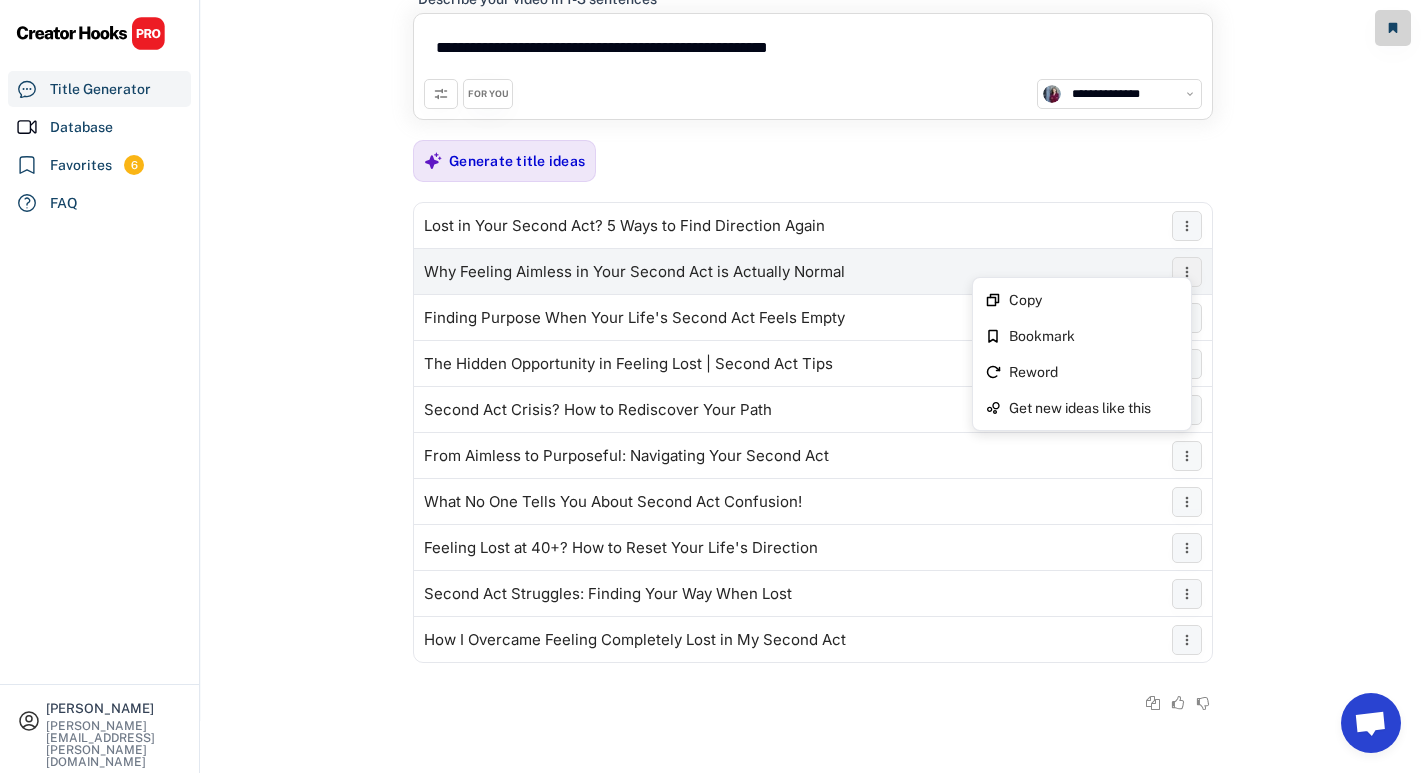 click 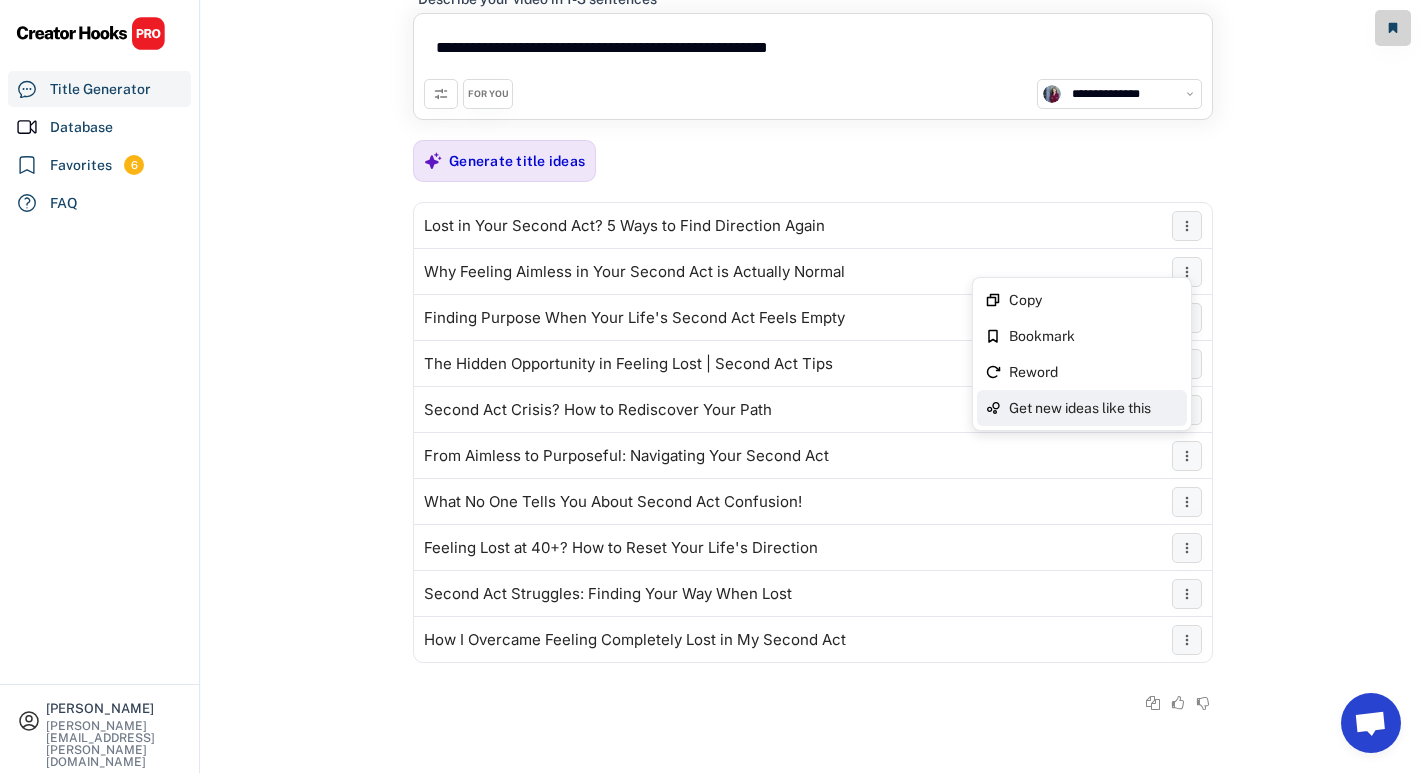 click on "Get new ideas like this" at bounding box center (1094, 408) 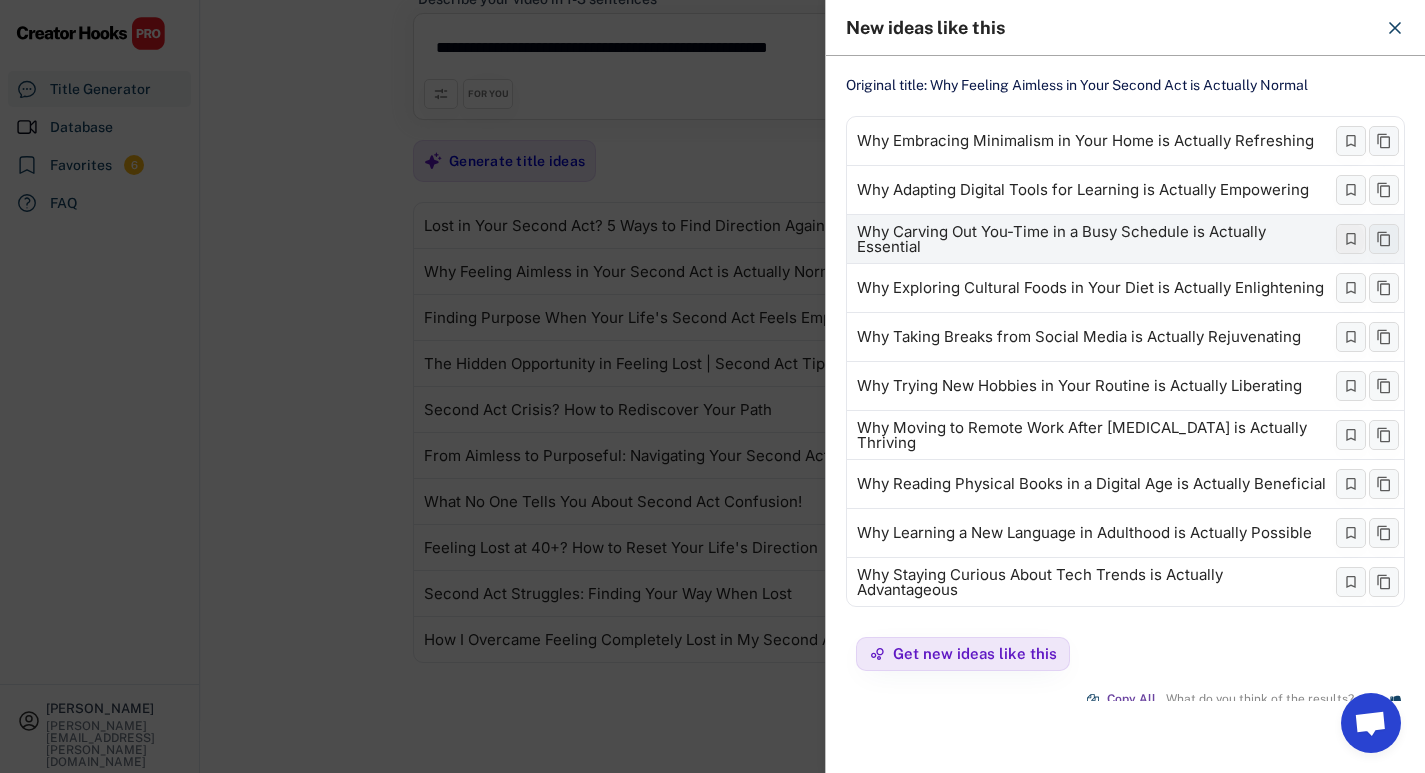 click 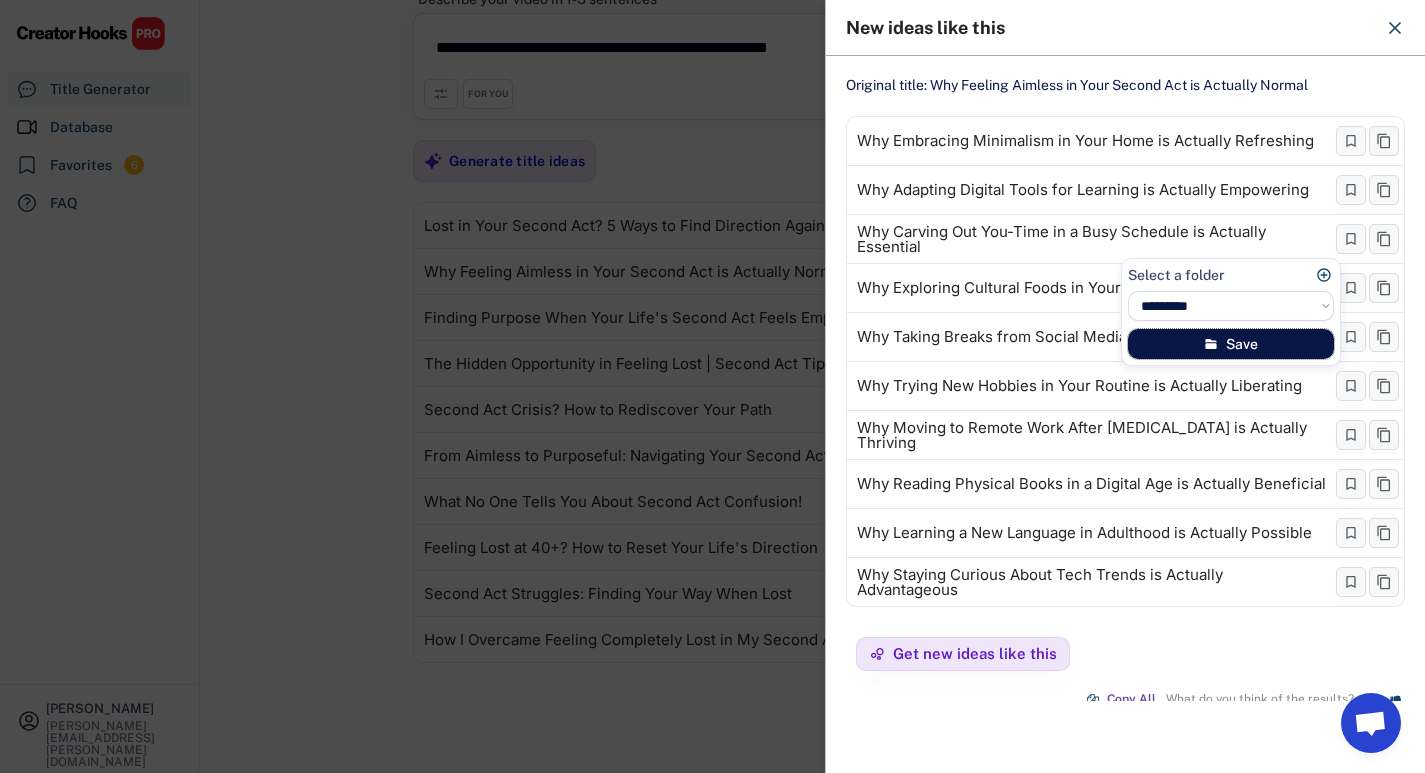 click on "Save" at bounding box center [1231, 344] 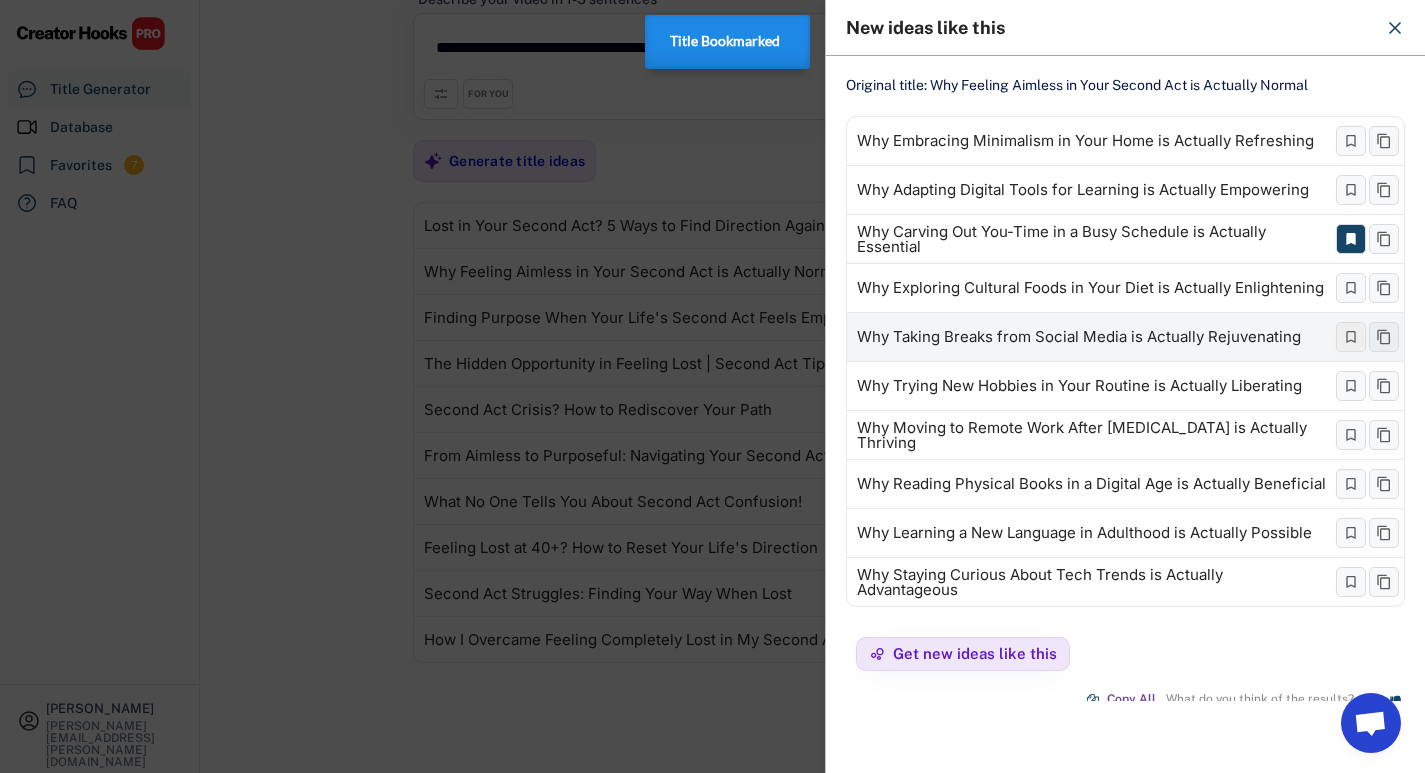 click 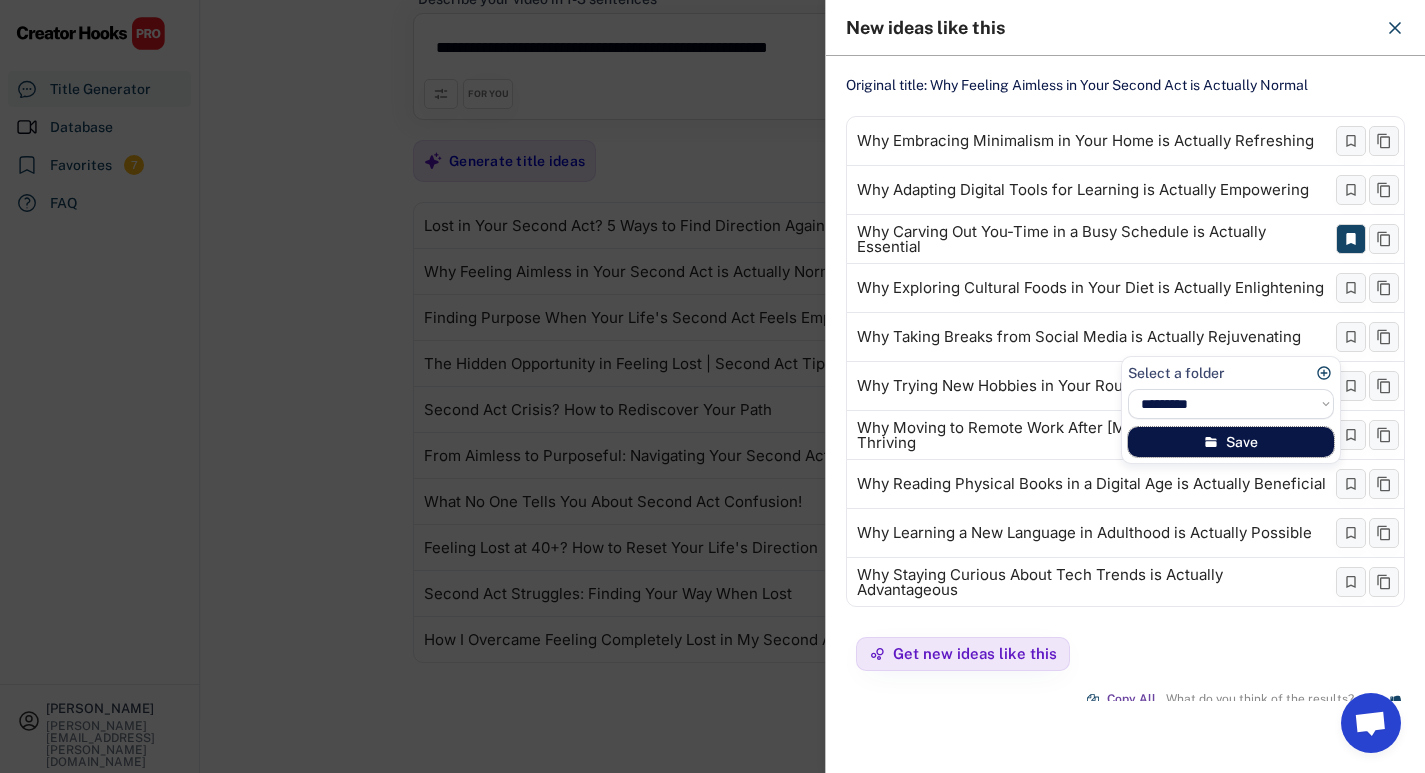 click on "Save" at bounding box center [1231, 442] 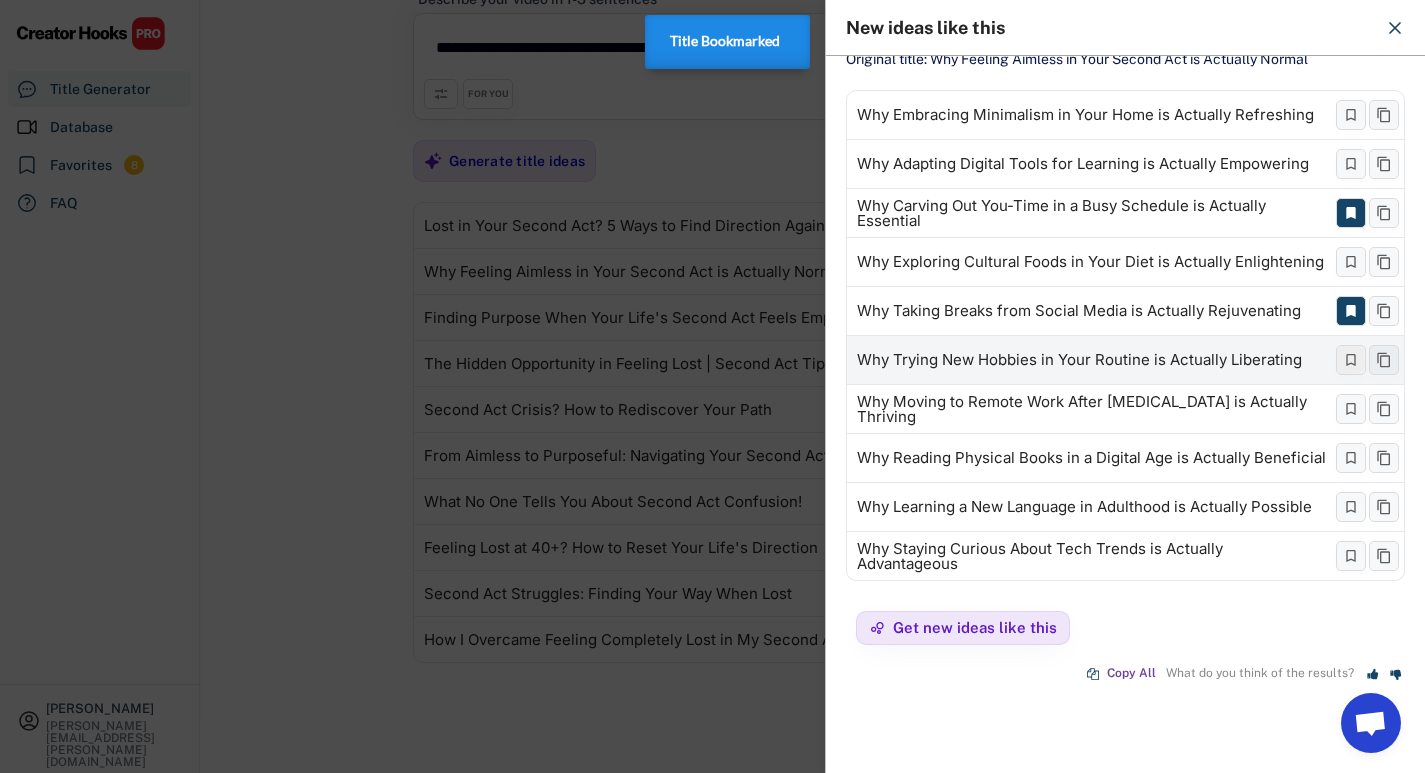 scroll, scrollTop: 38, scrollLeft: 0, axis: vertical 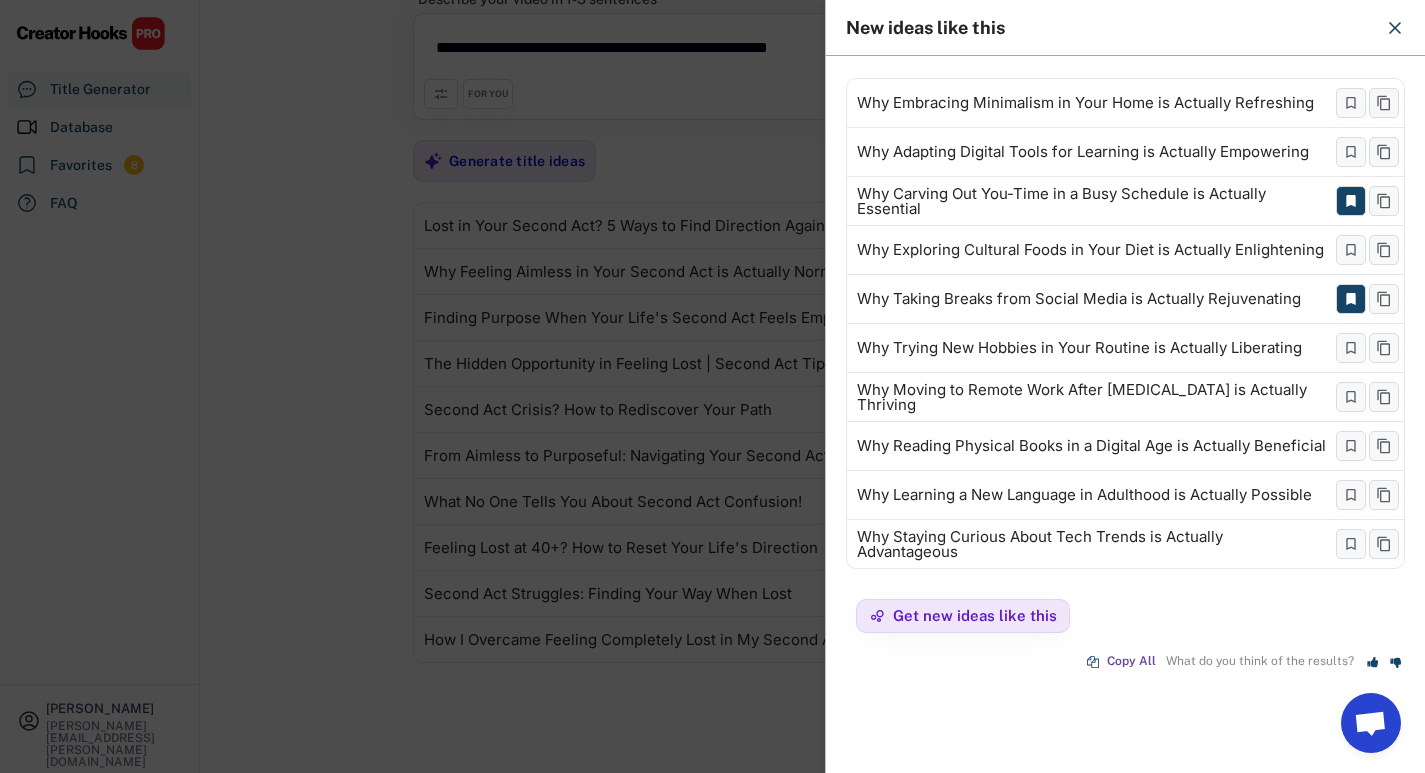 click at bounding box center [712, 386] 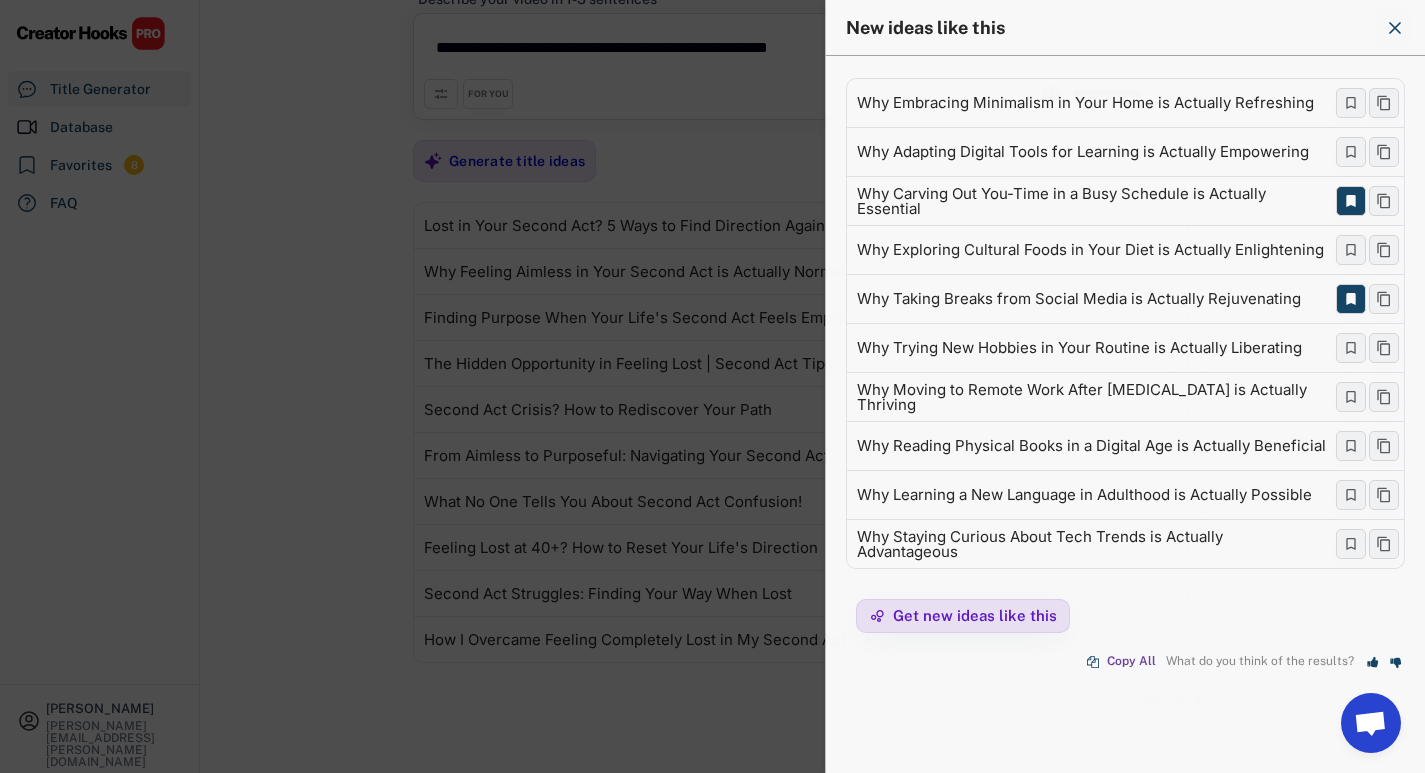 scroll, scrollTop: 0, scrollLeft: 0, axis: both 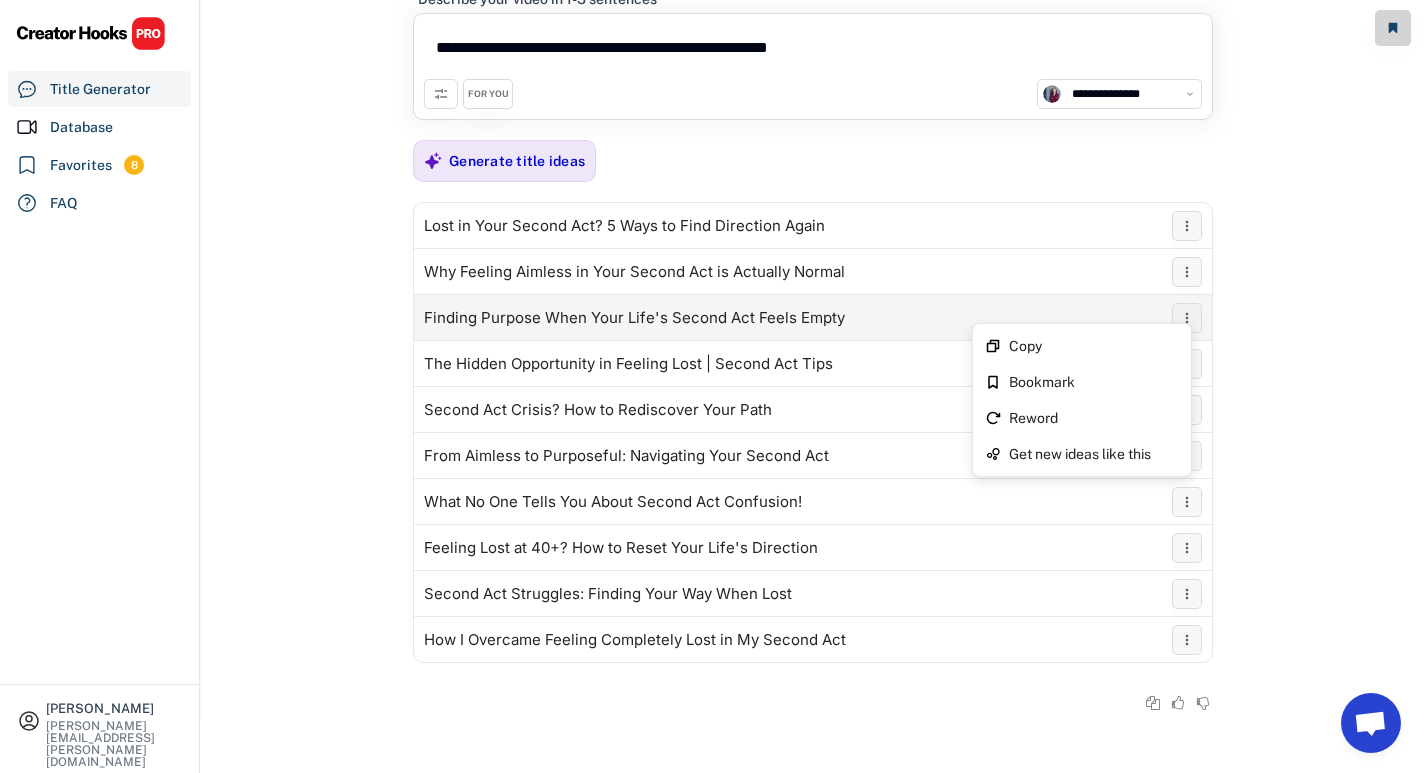 click 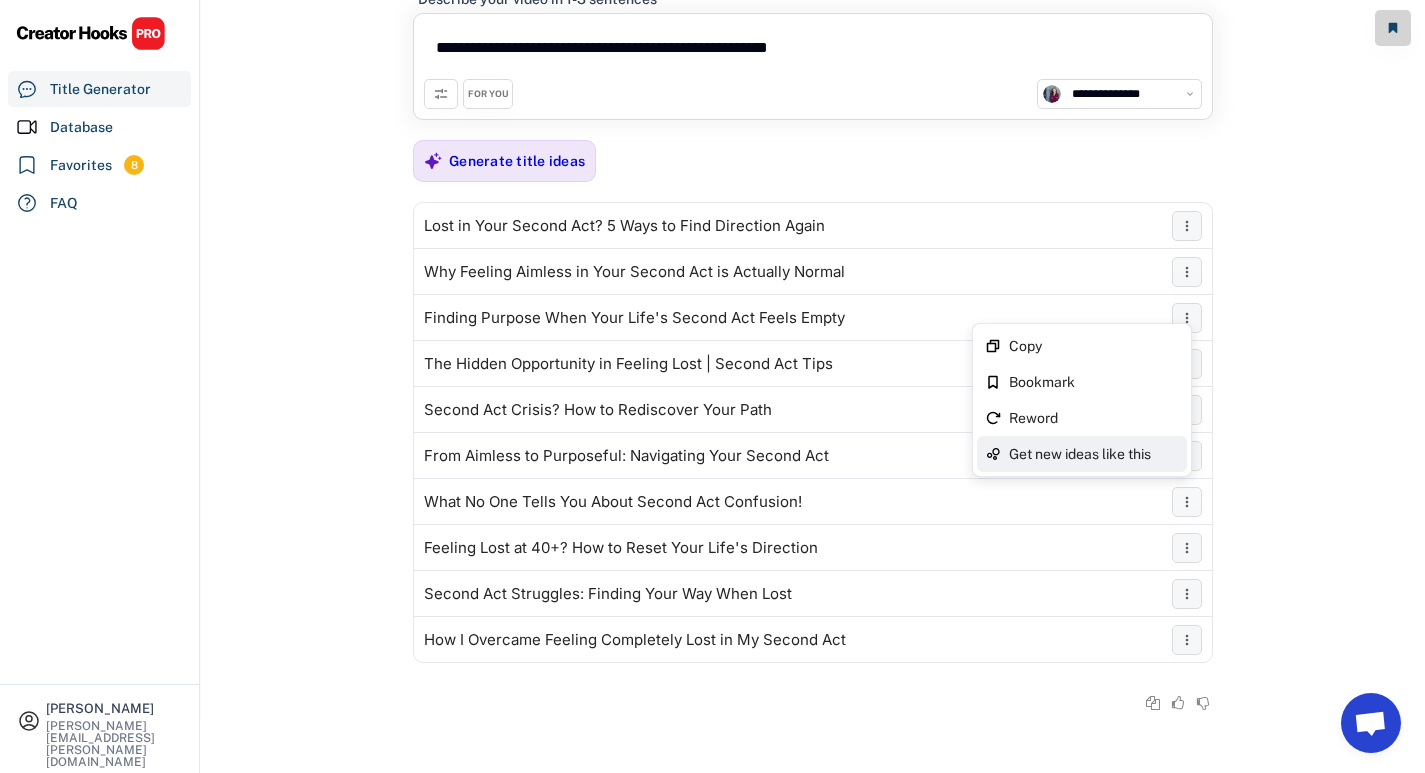click on "Get new ideas like this" at bounding box center [1094, 454] 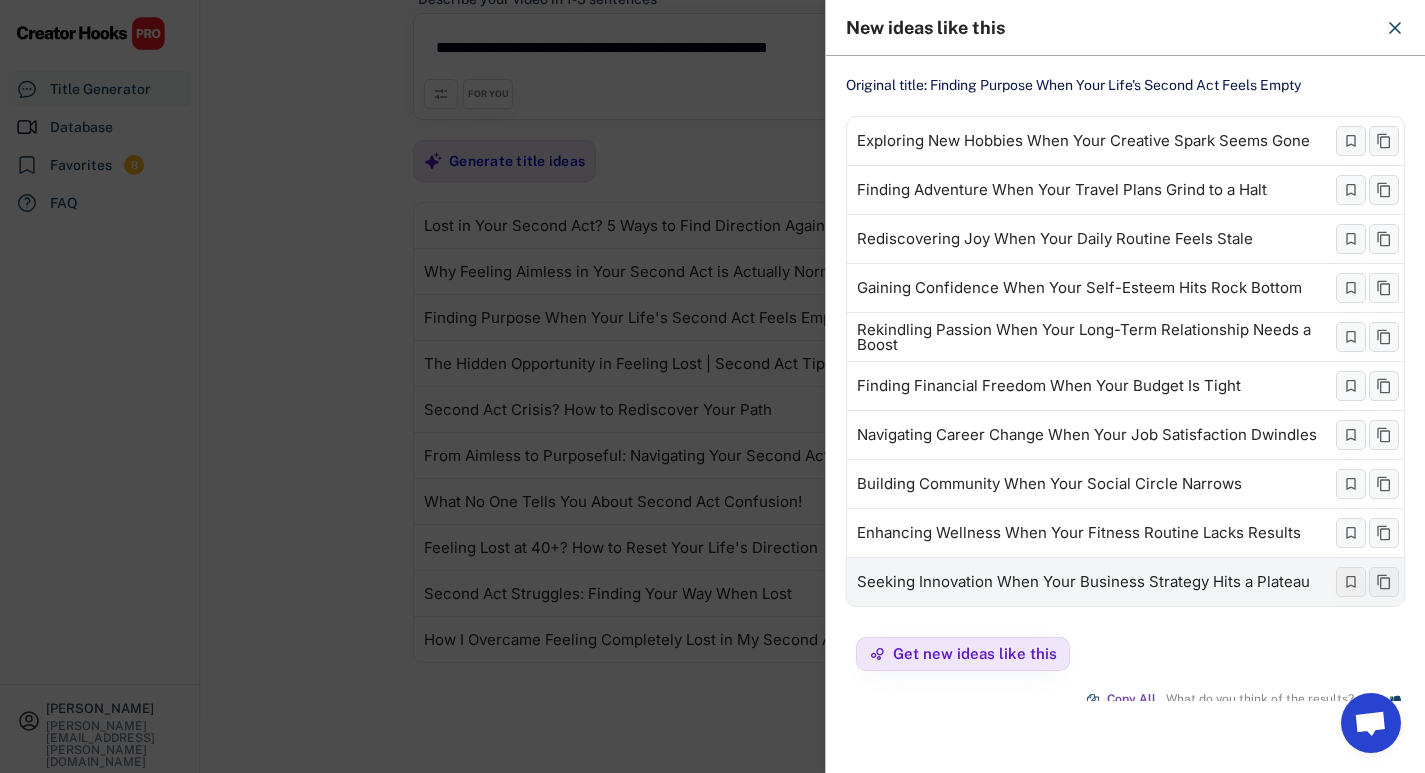 click 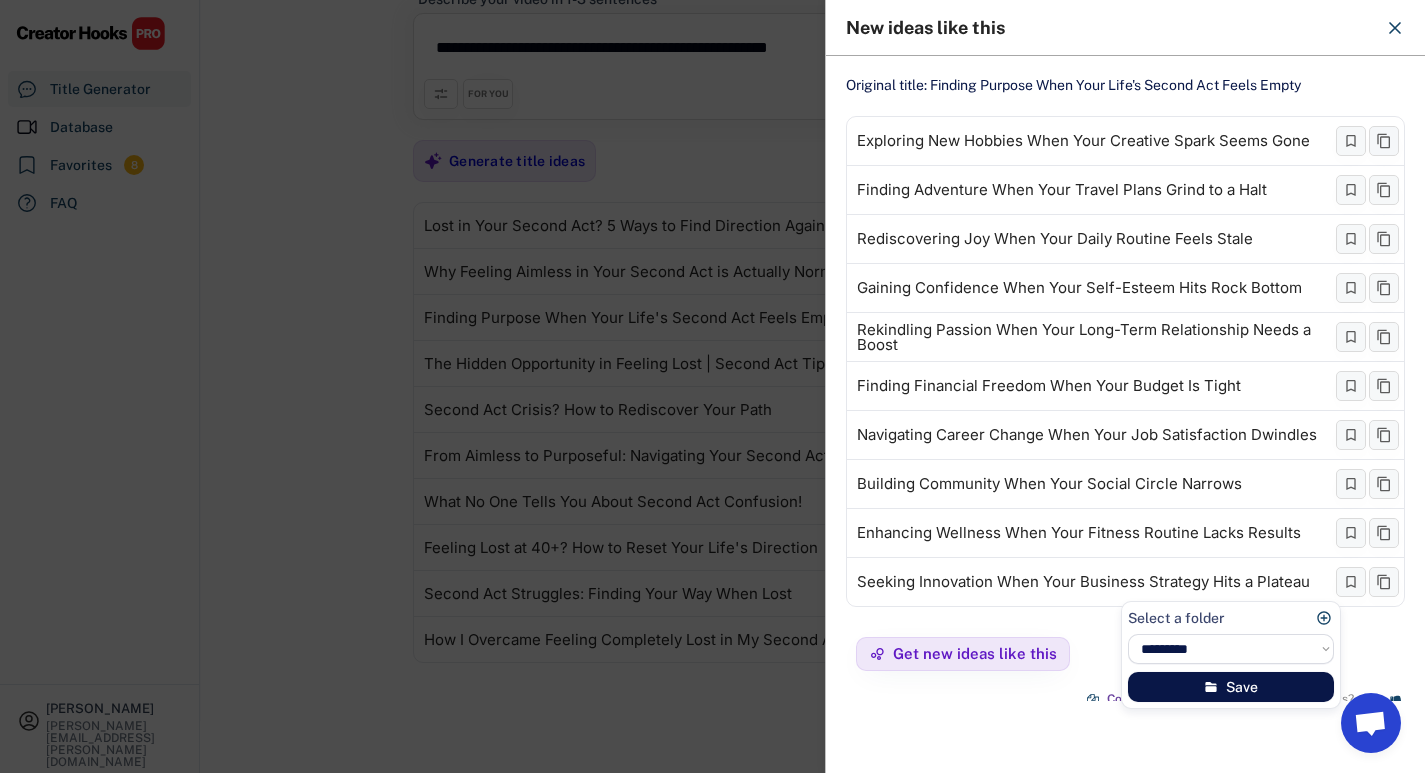 click on "Save" at bounding box center (1231, 687) 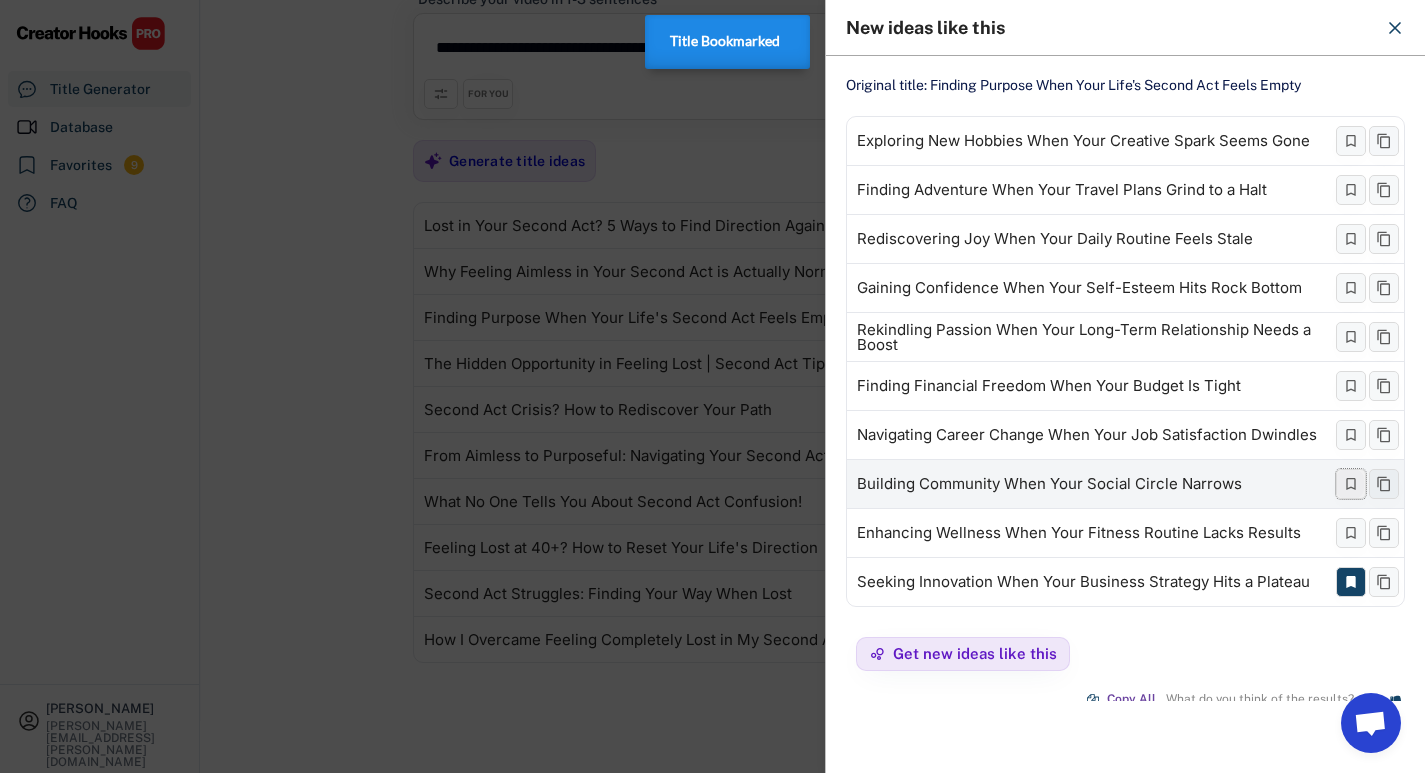 click 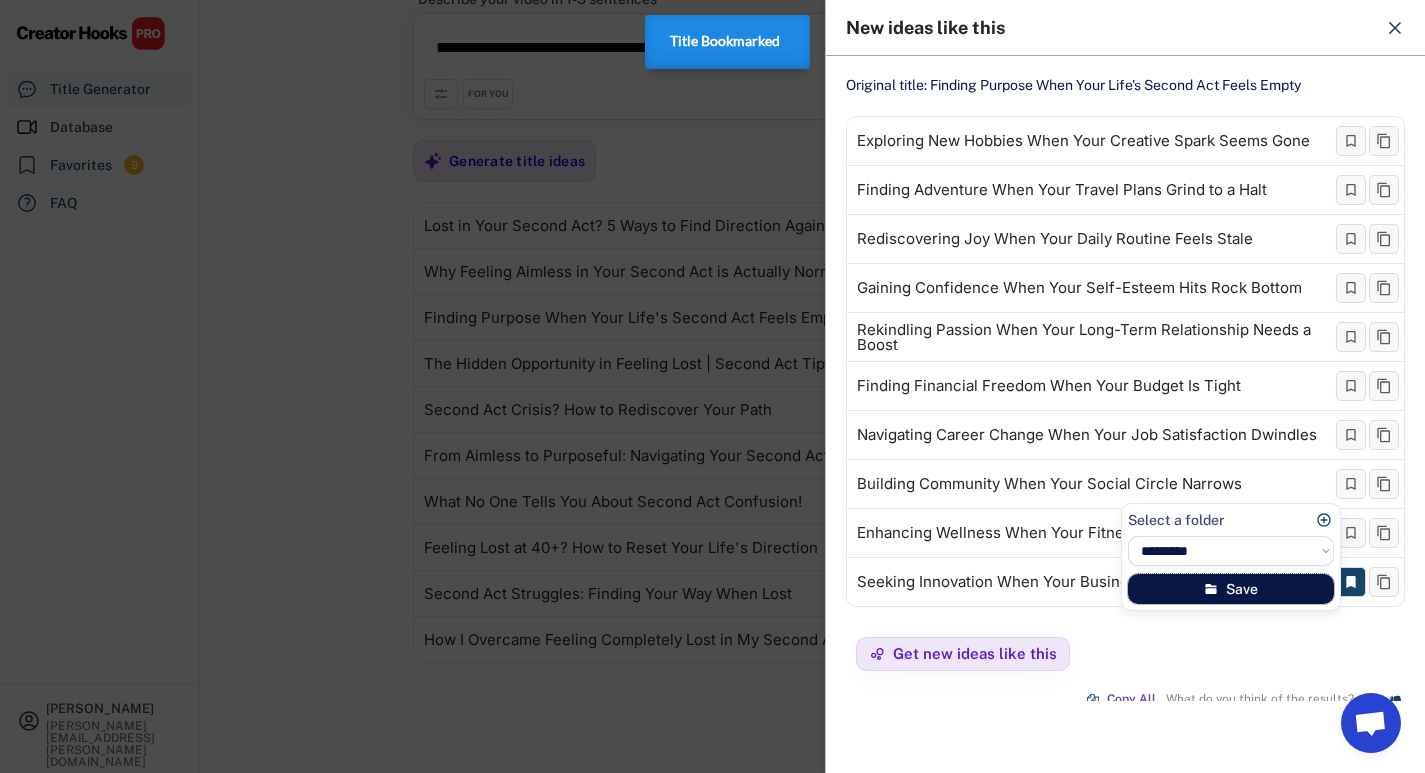 click on "Save" at bounding box center [1231, 589] 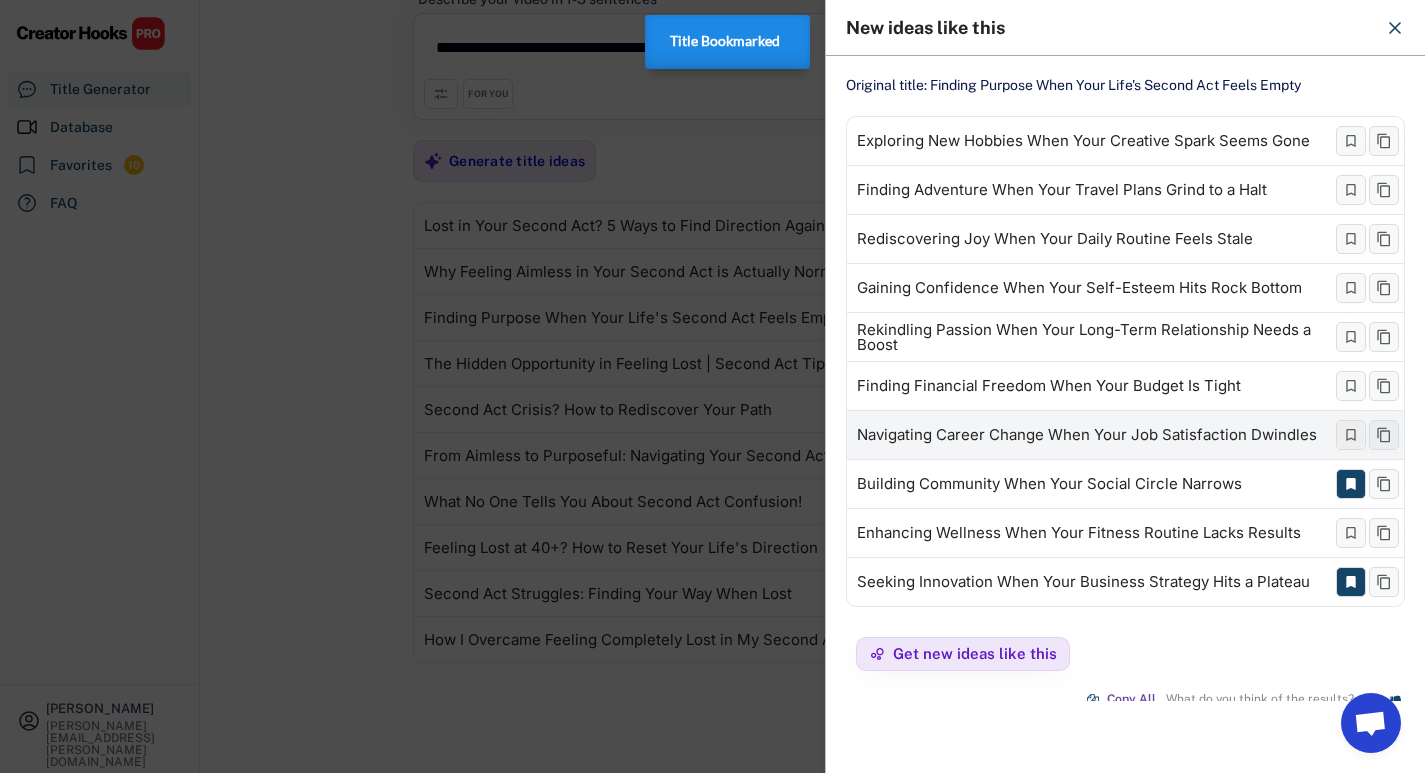 click at bounding box center [1351, 435] 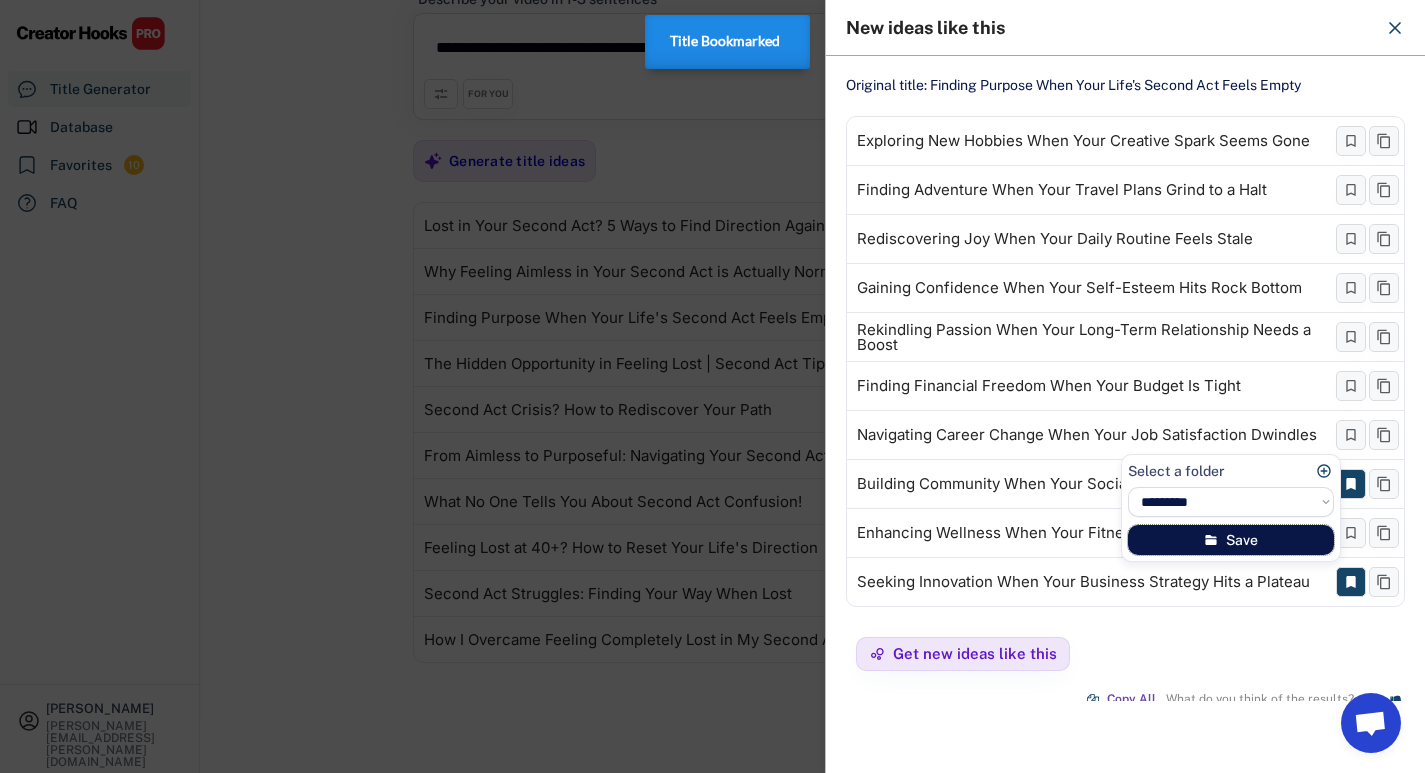 click on "Save" at bounding box center [1231, 540] 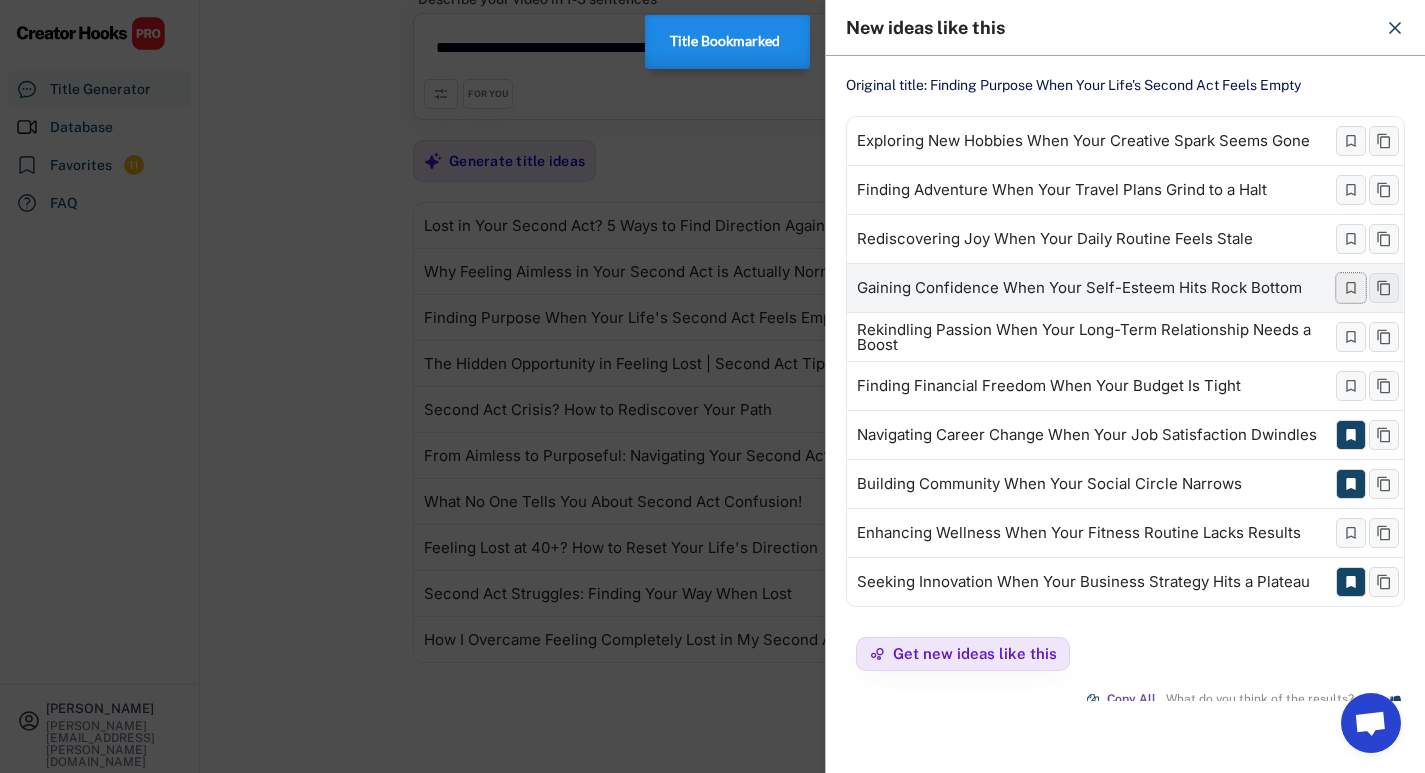 click 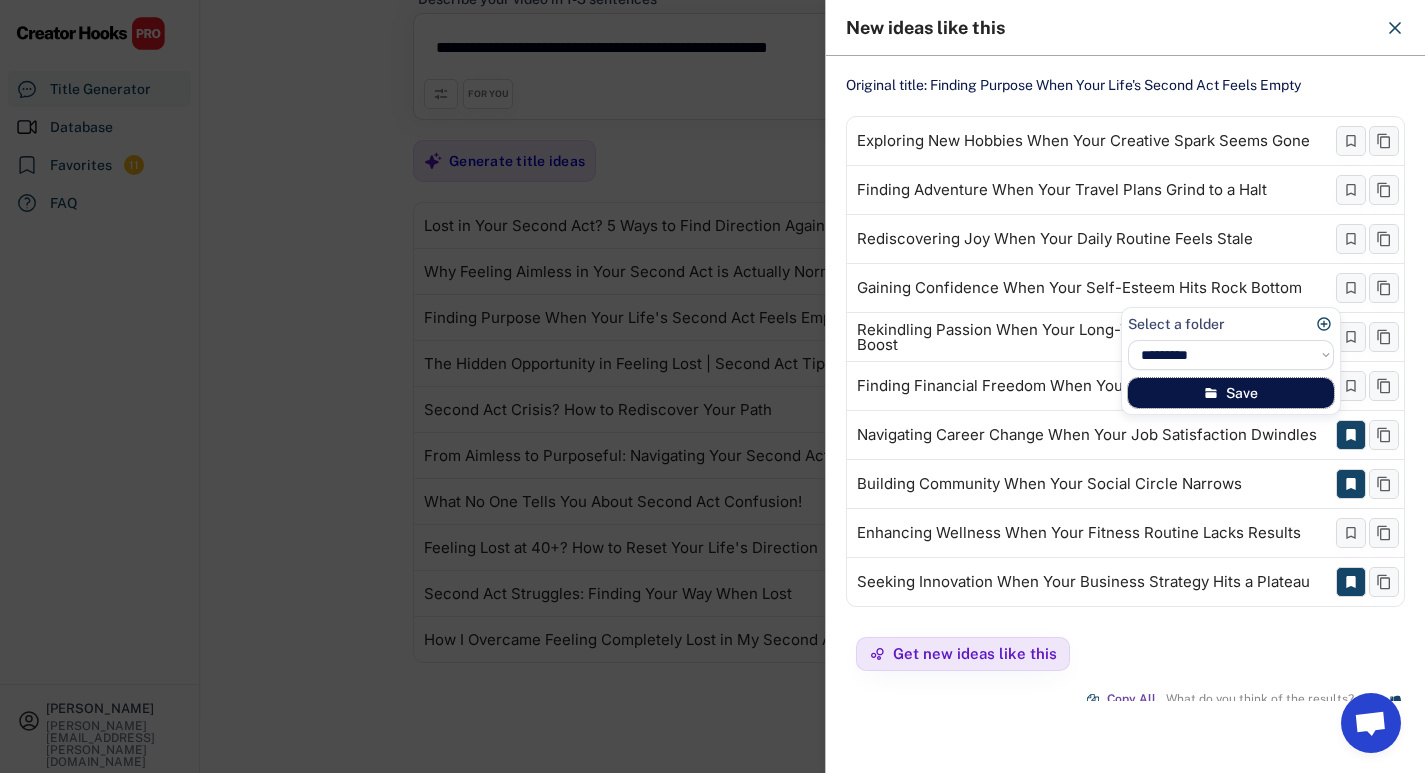 click on "Save" at bounding box center [1231, 393] 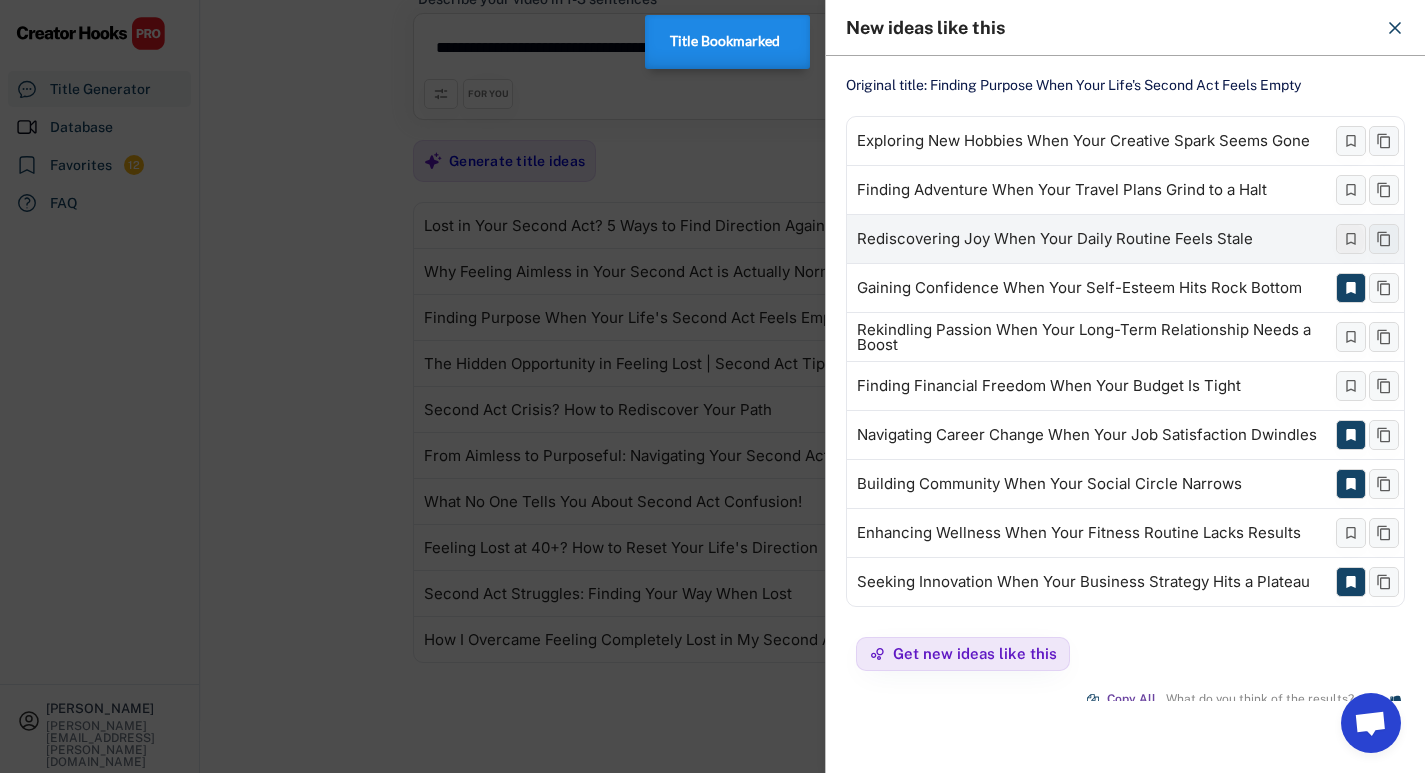 click 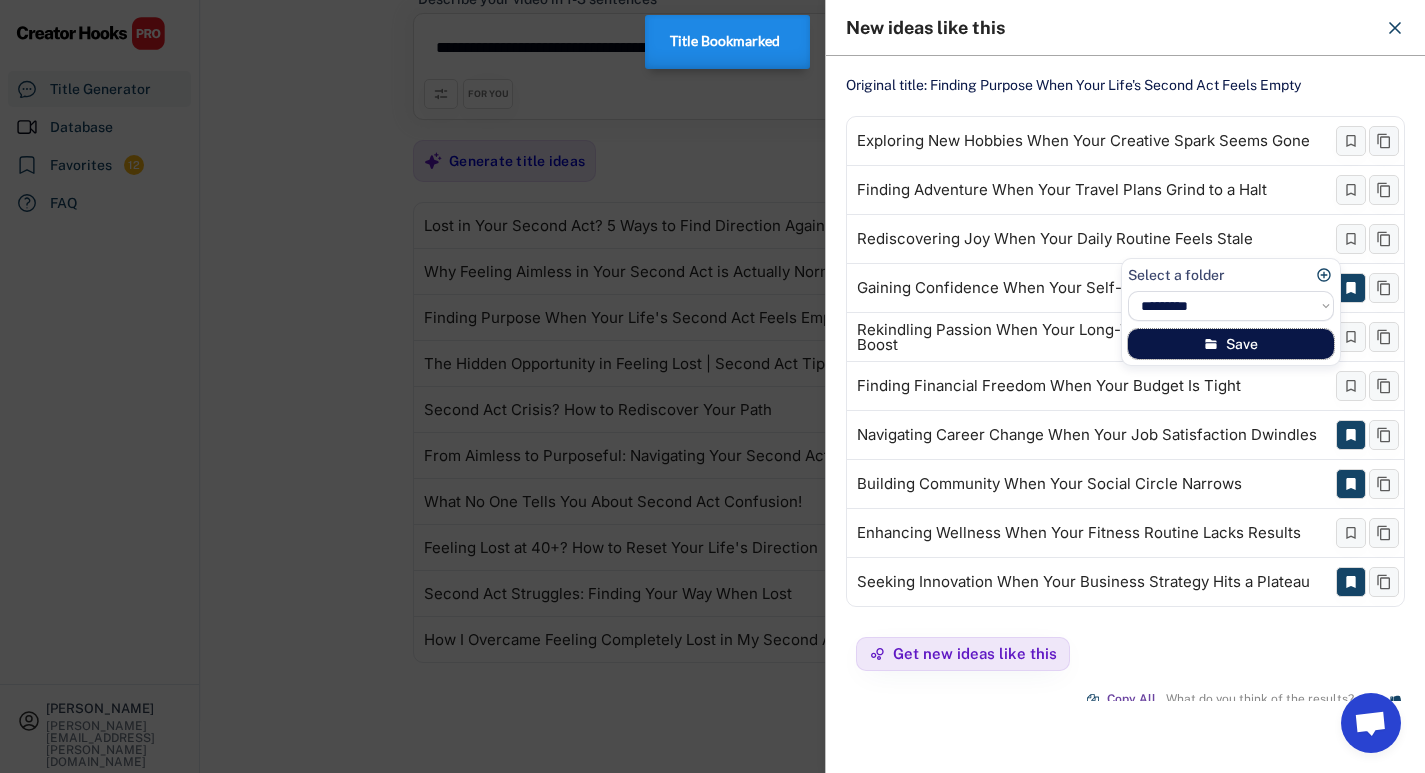 click 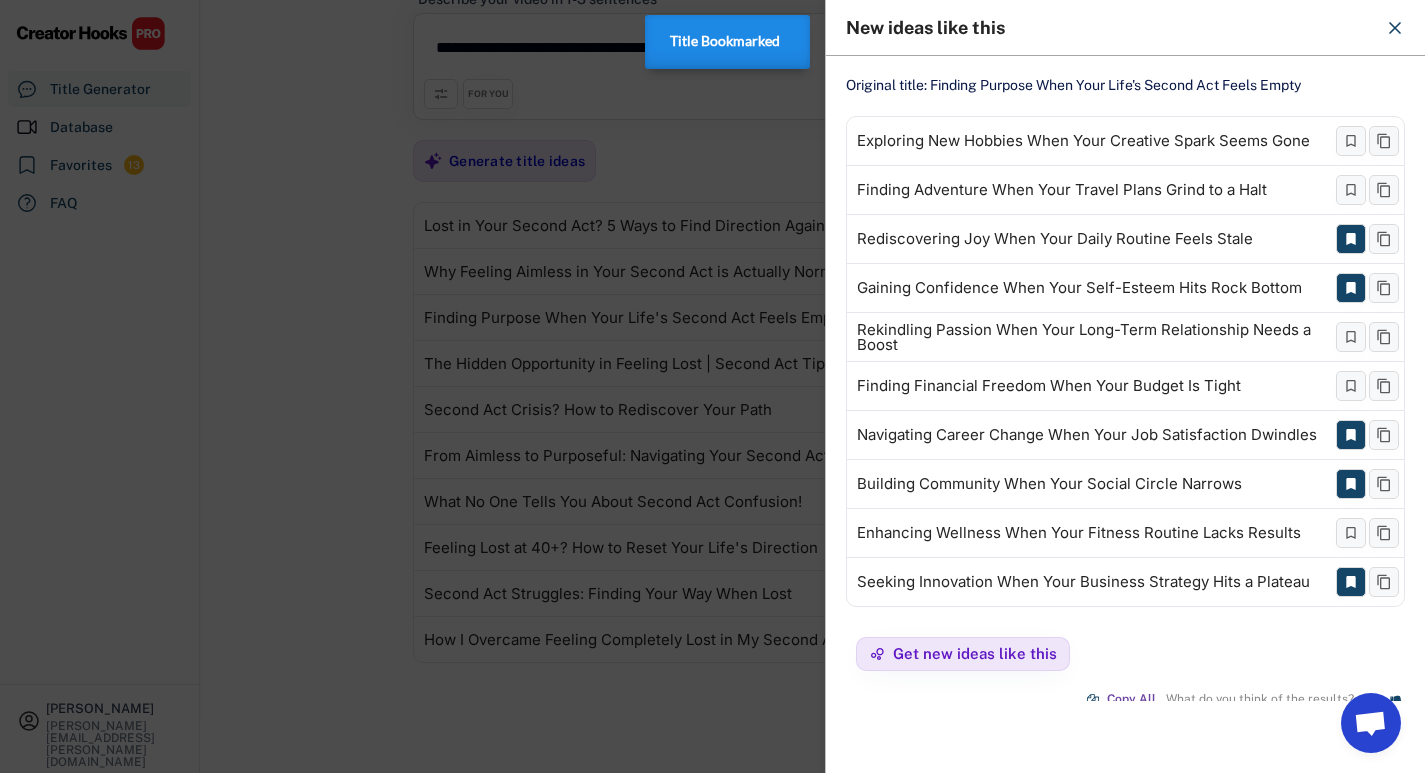 click 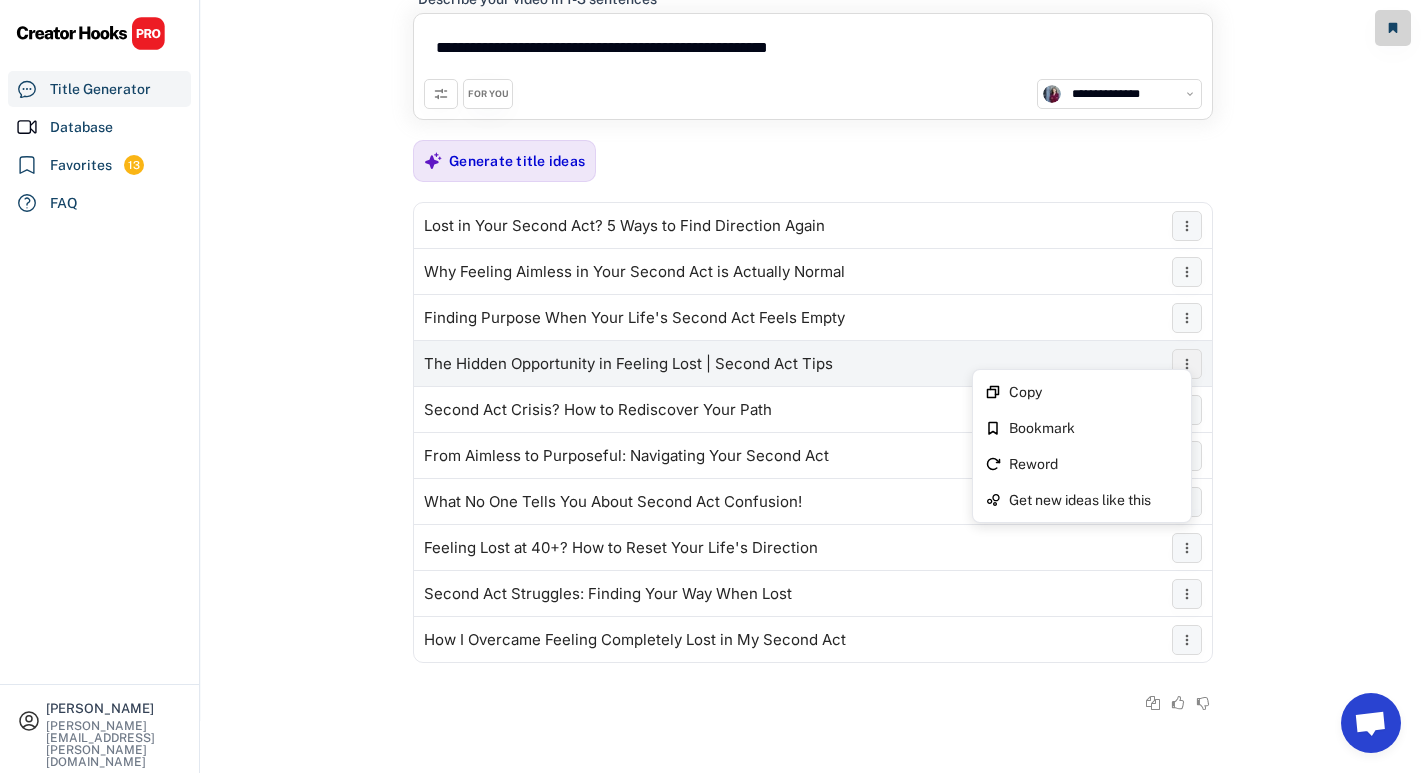 click 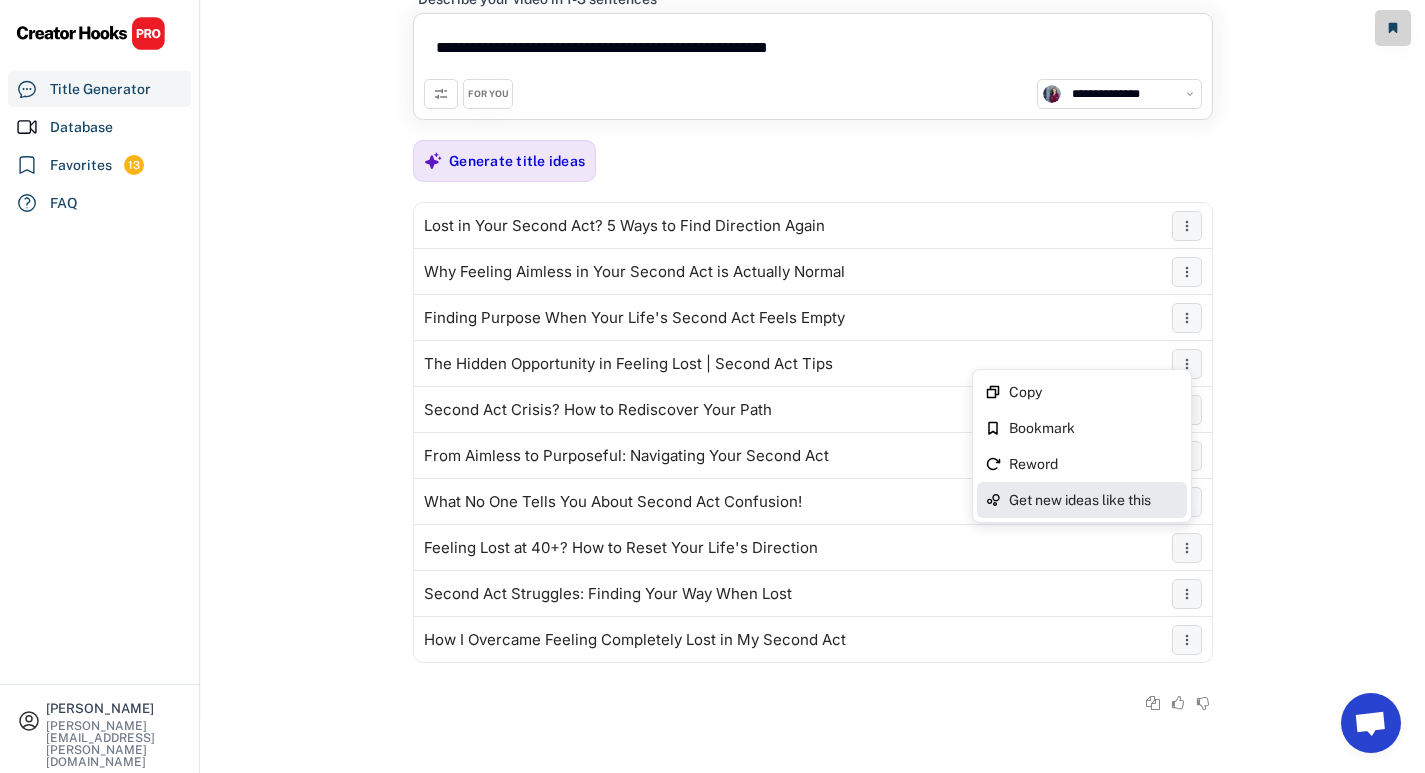 click on "Get new ideas like this" at bounding box center (1094, 500) 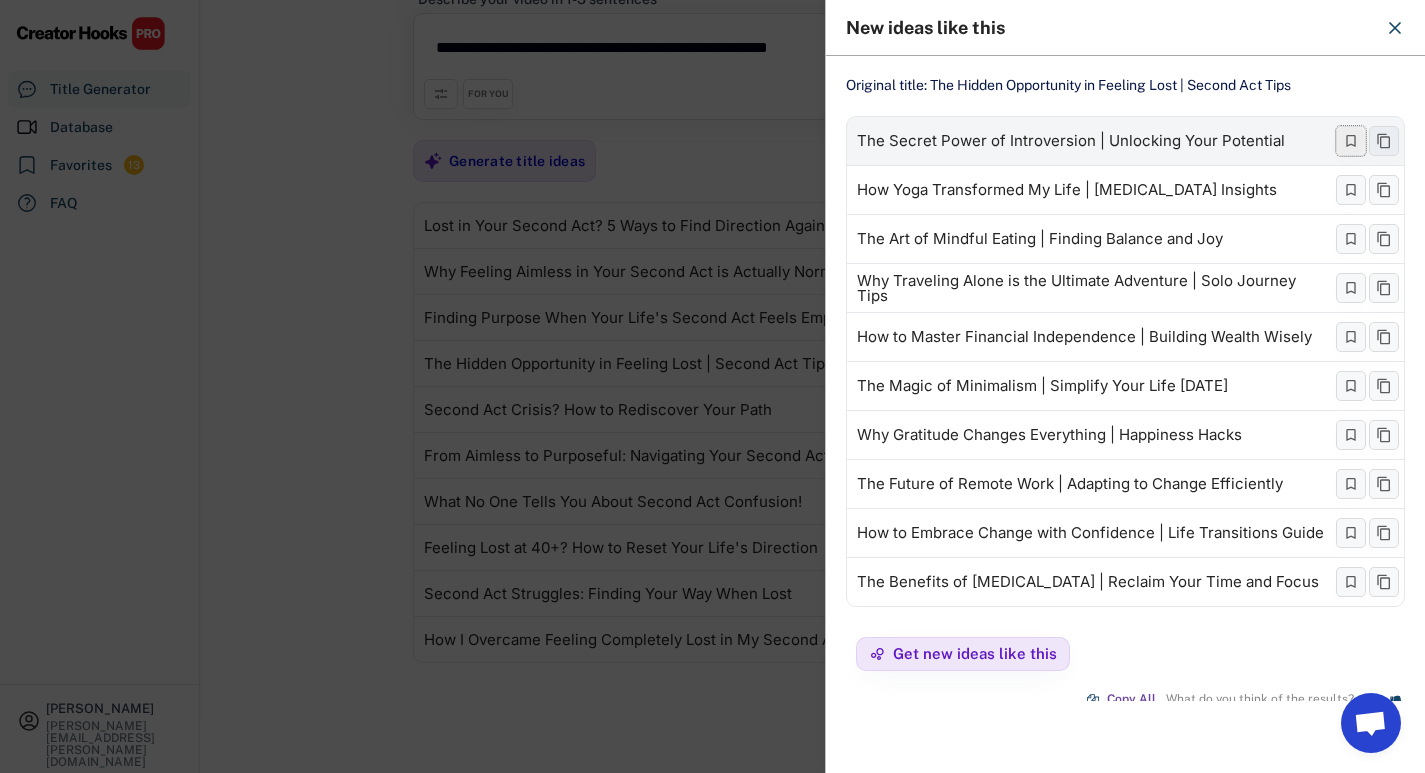 click at bounding box center [1351, 141] 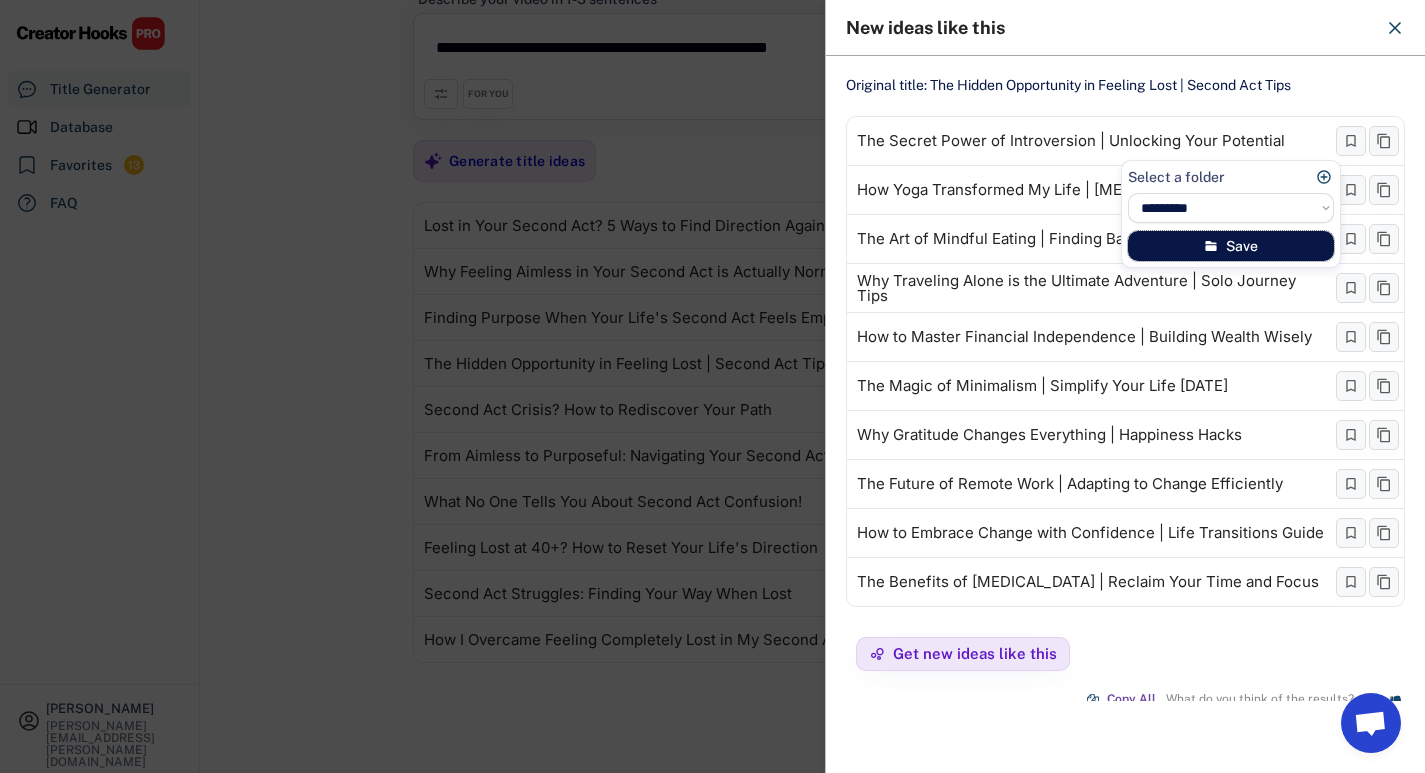 click on "Save" at bounding box center (1231, 246) 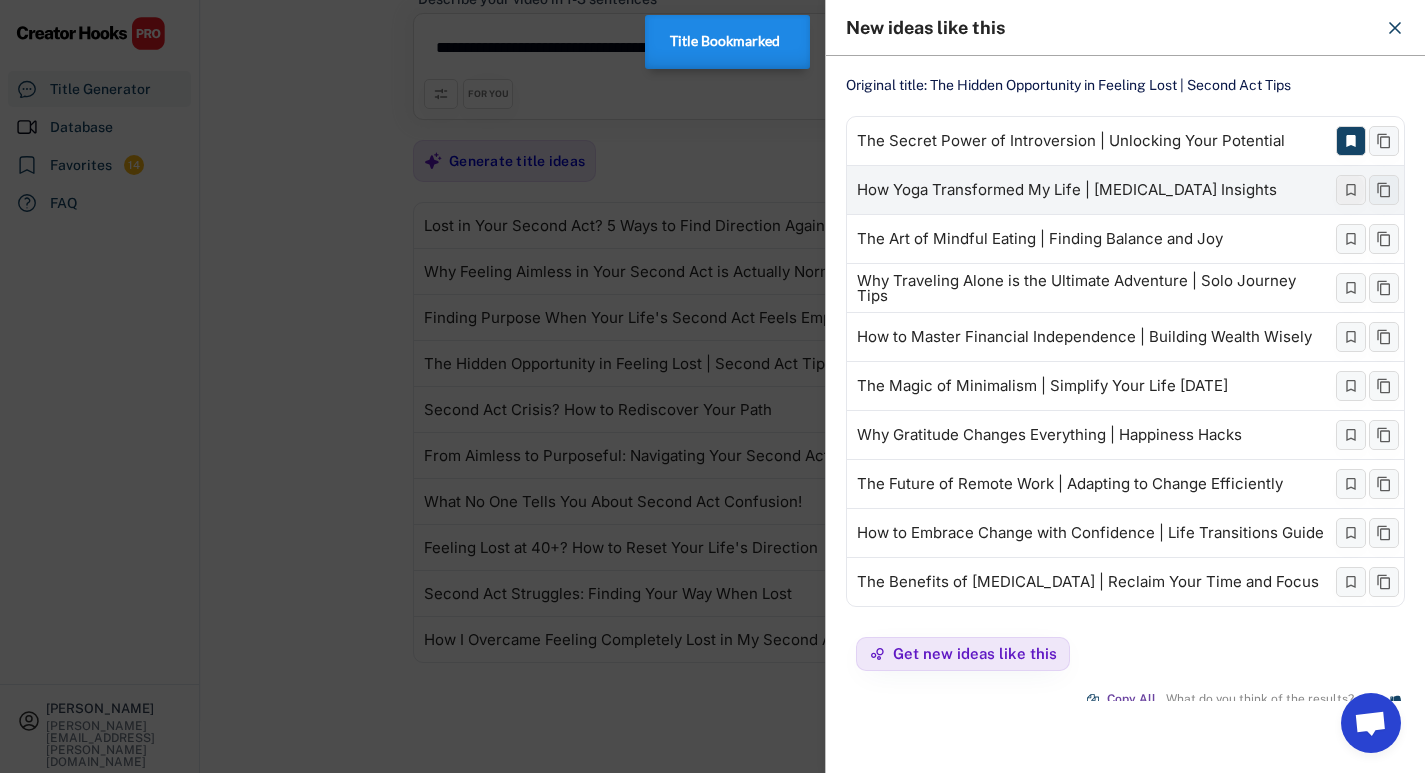 click 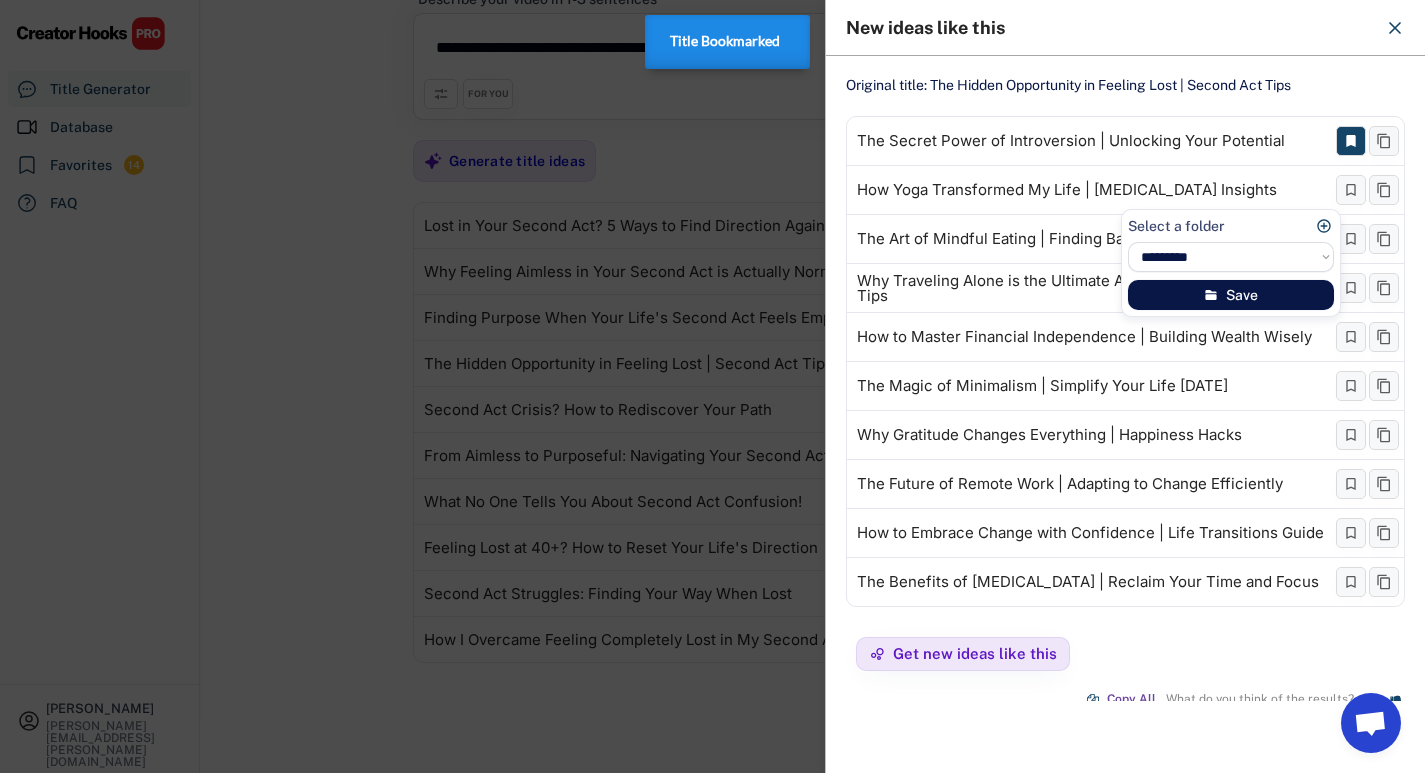 click on "Save" at bounding box center (1231, 295) 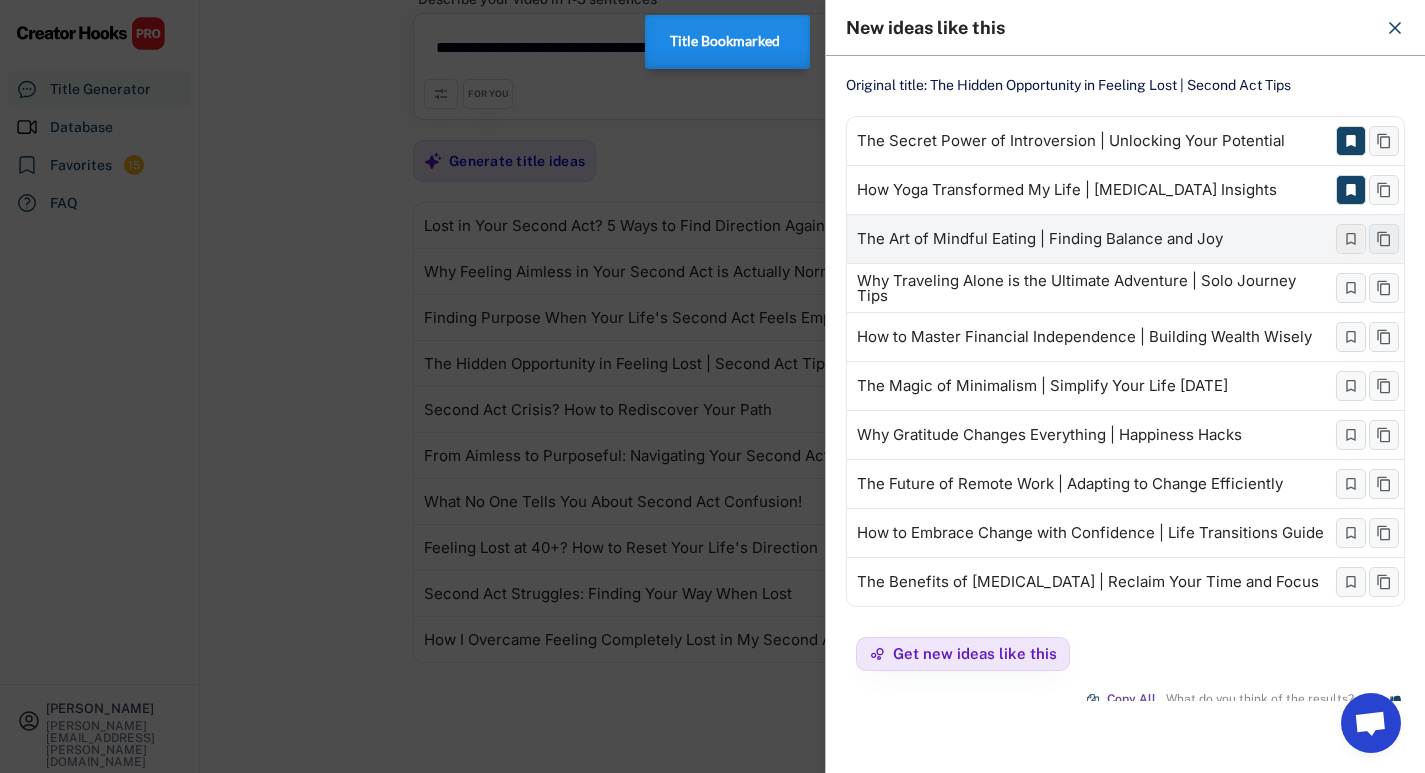 click at bounding box center [1351, 239] 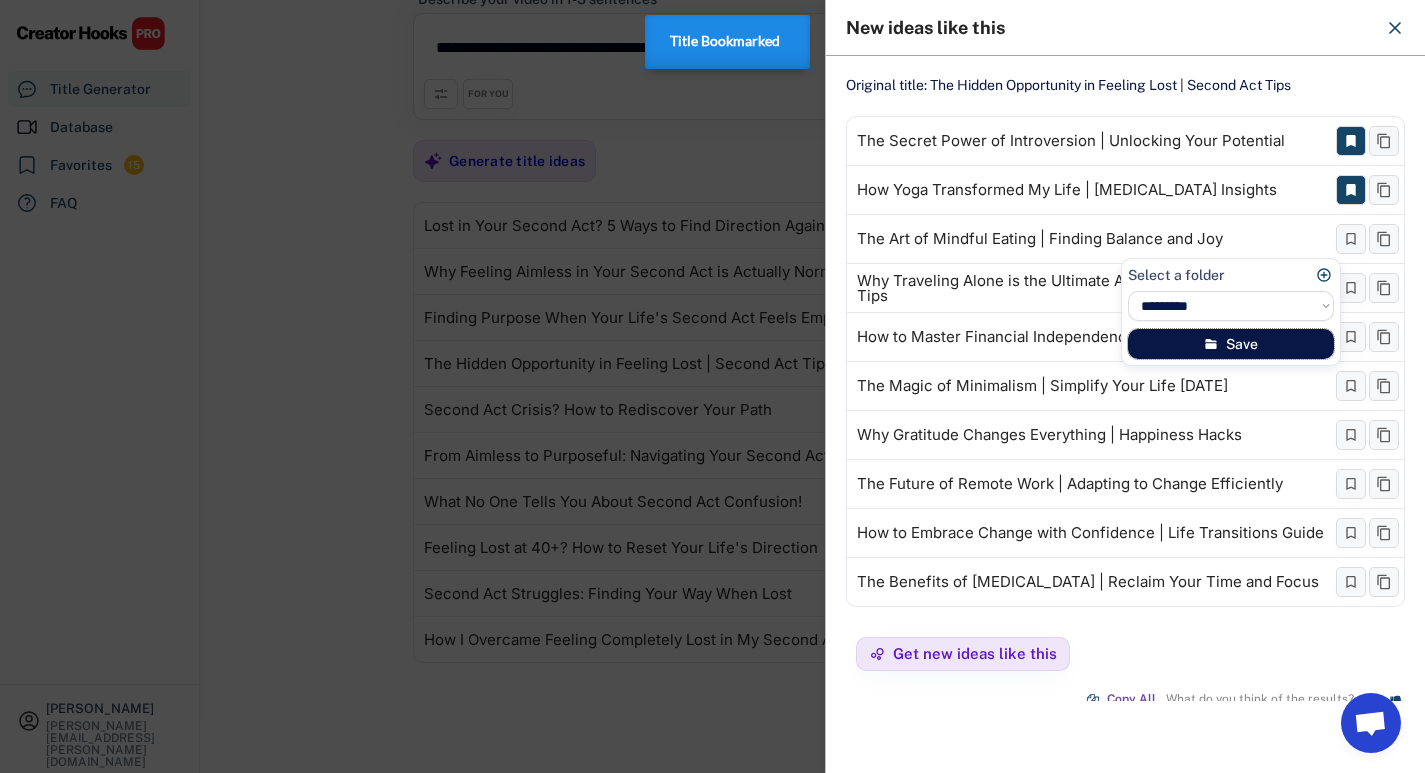 click on "Save" at bounding box center (1231, 344) 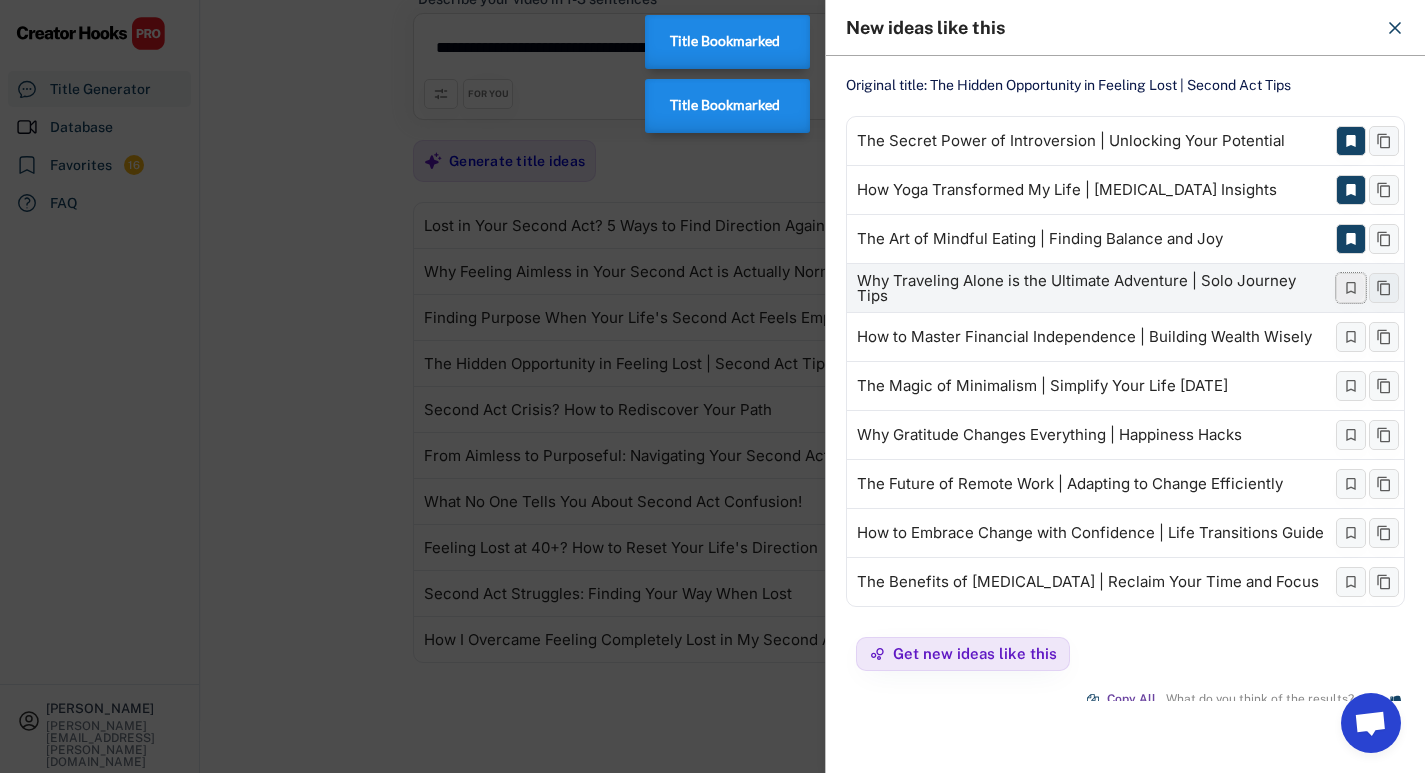 click 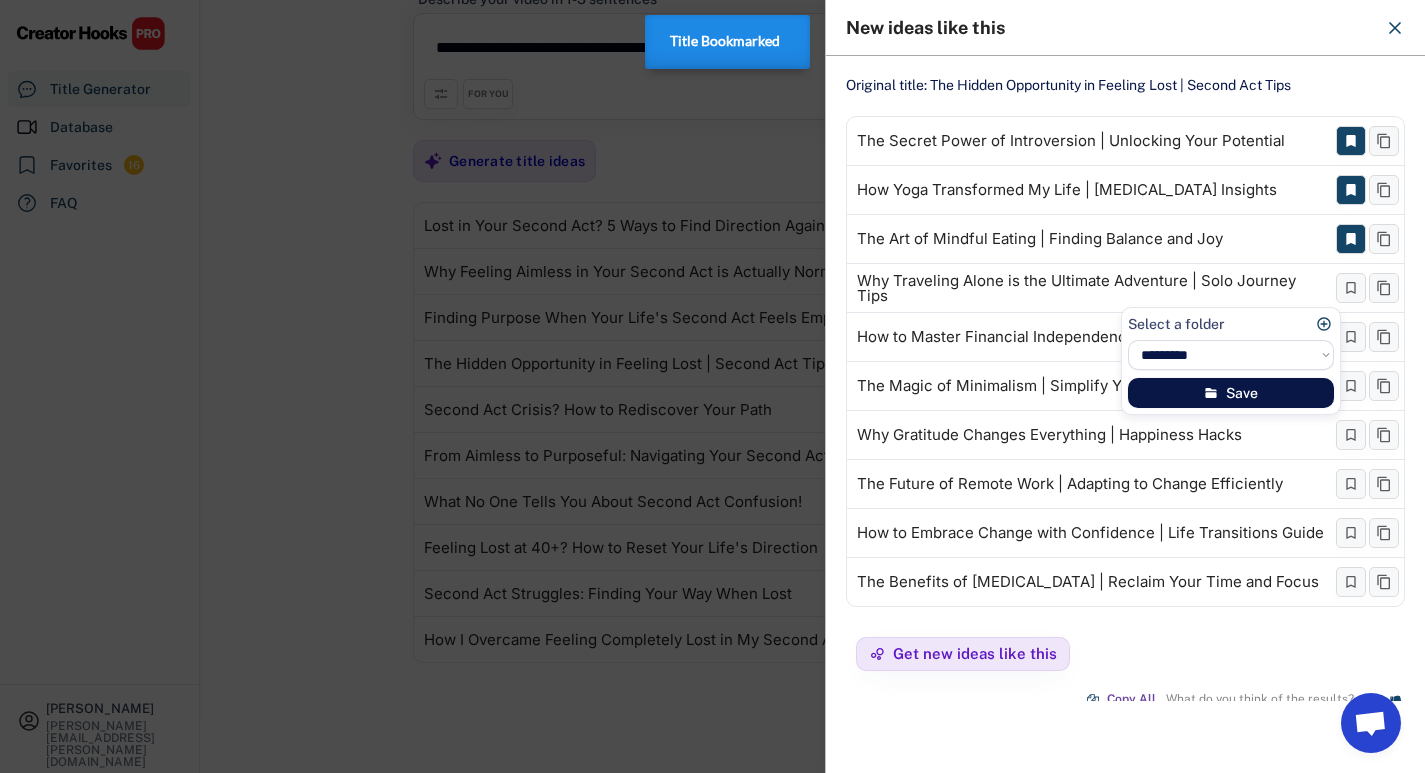 click on "Save" at bounding box center [1231, 393] 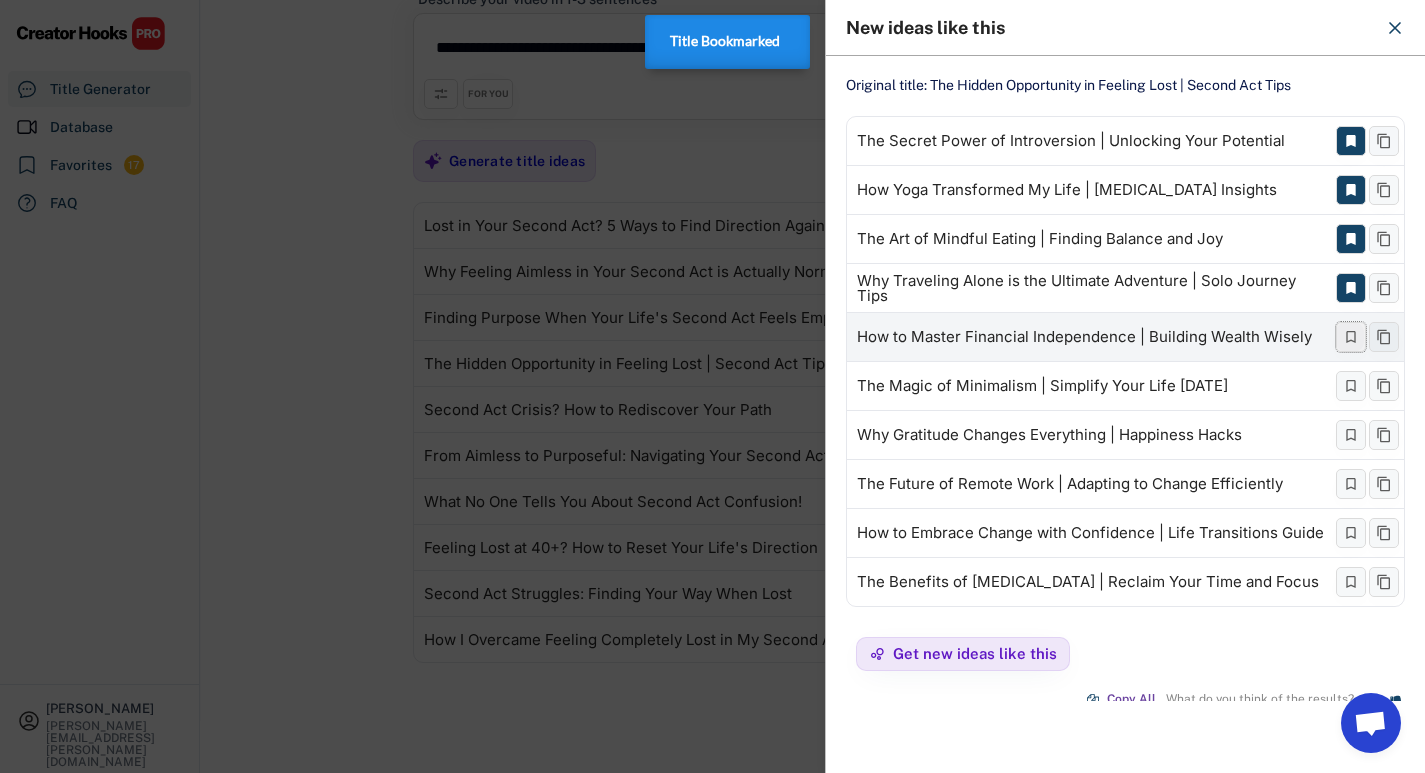 click 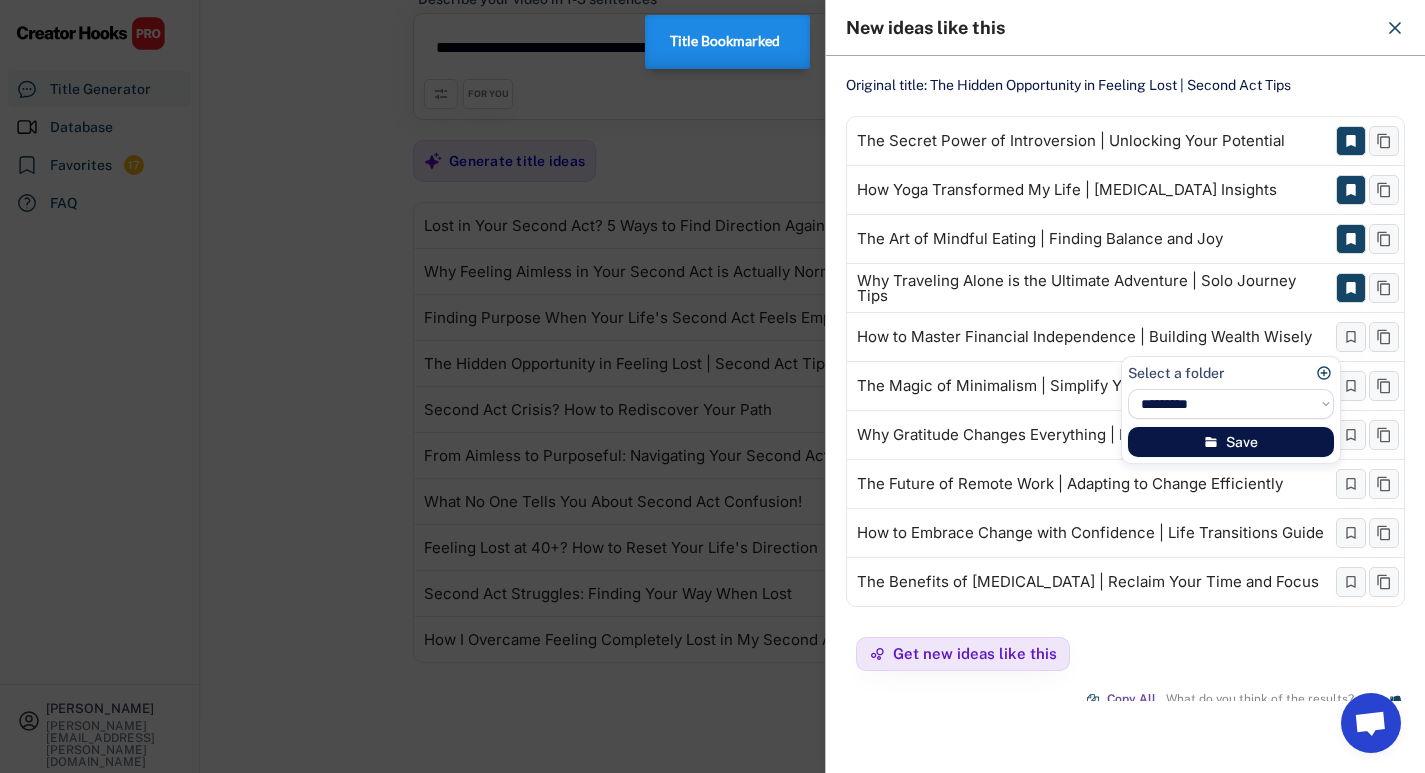 click on "Save" at bounding box center (1231, 442) 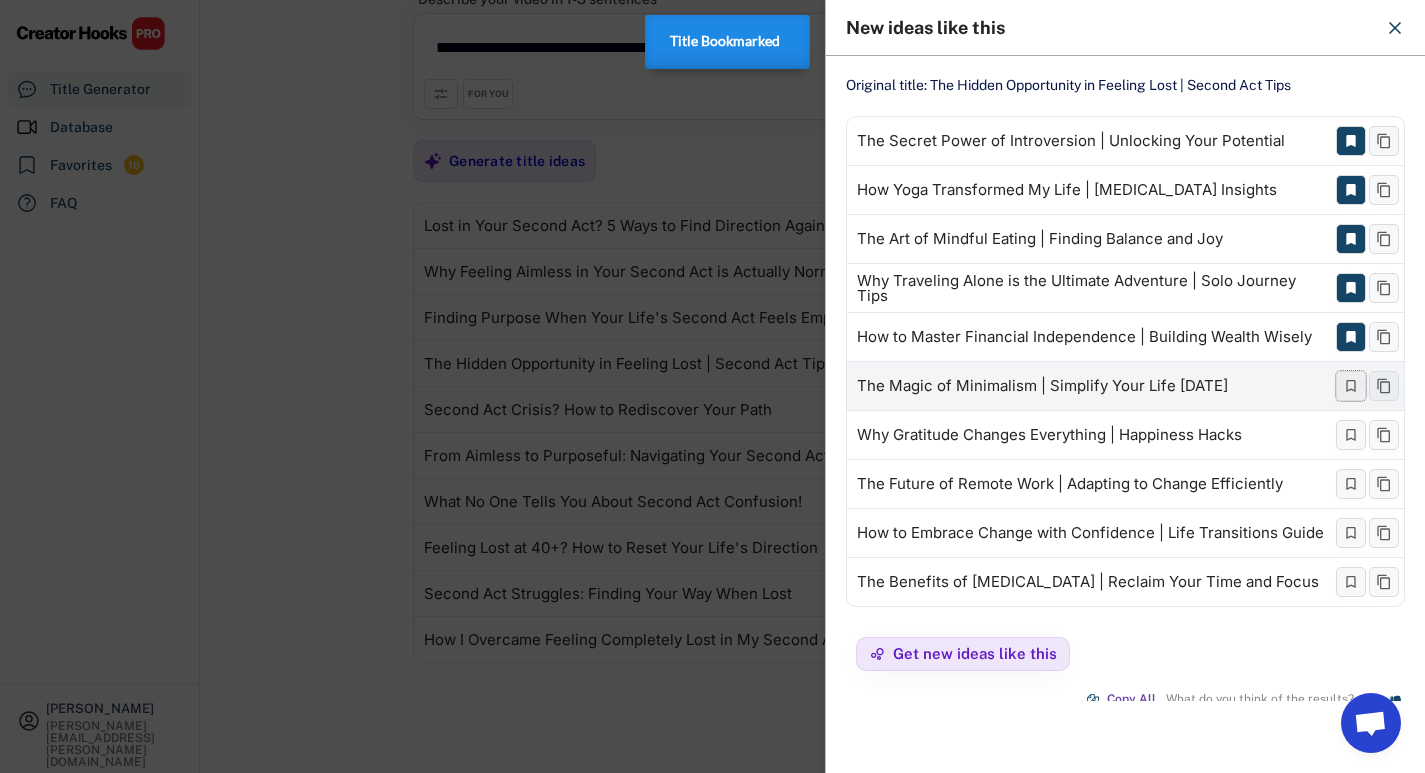 click 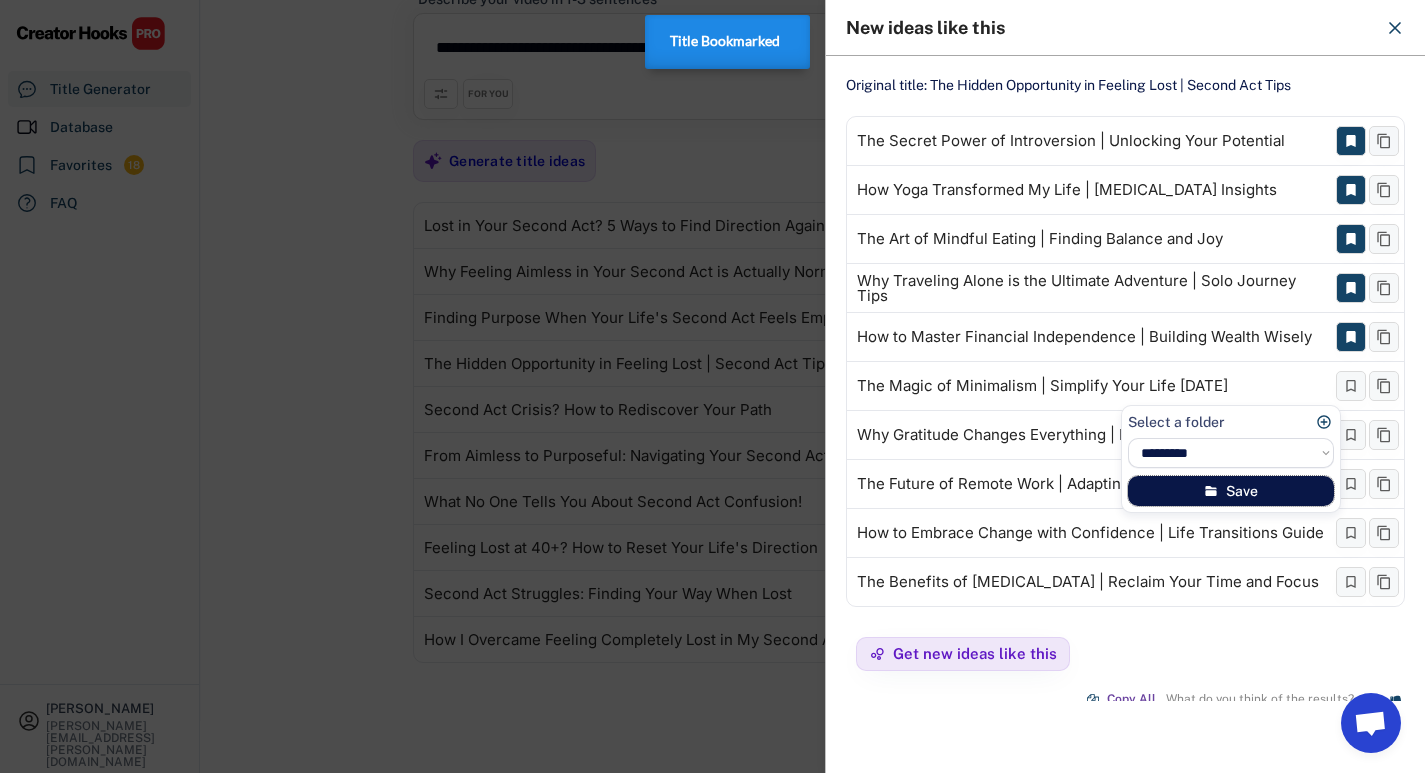 click on "Save" at bounding box center (1231, 491) 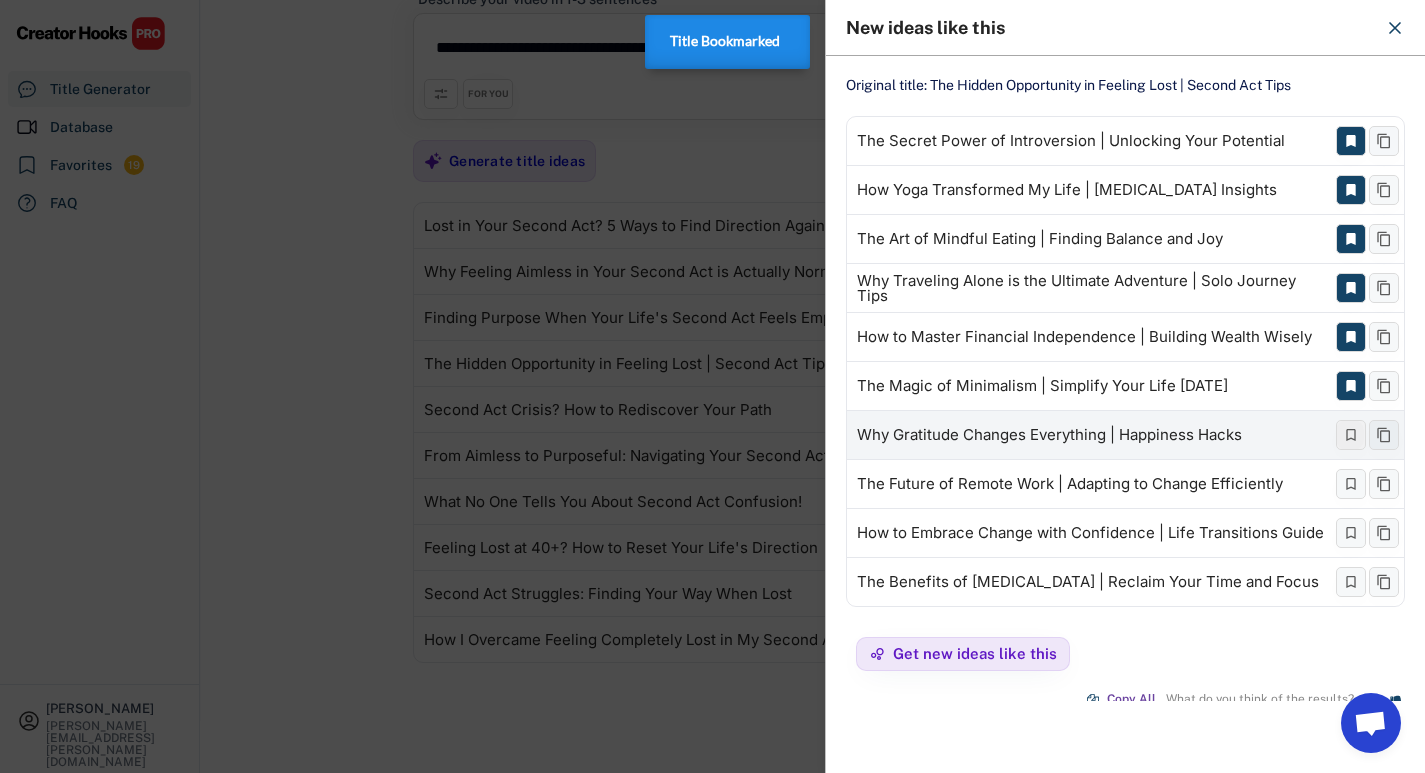 click 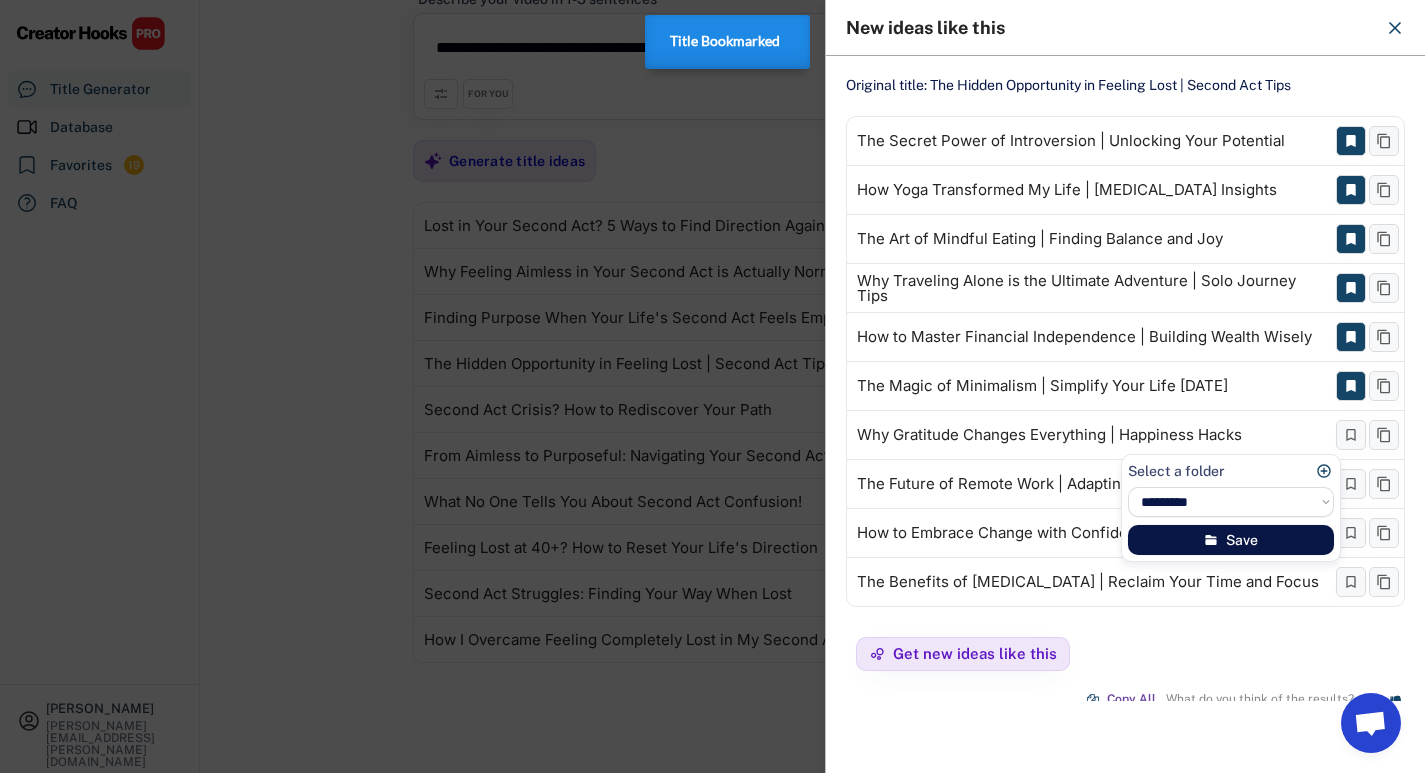 click on "Save" at bounding box center [1231, 540] 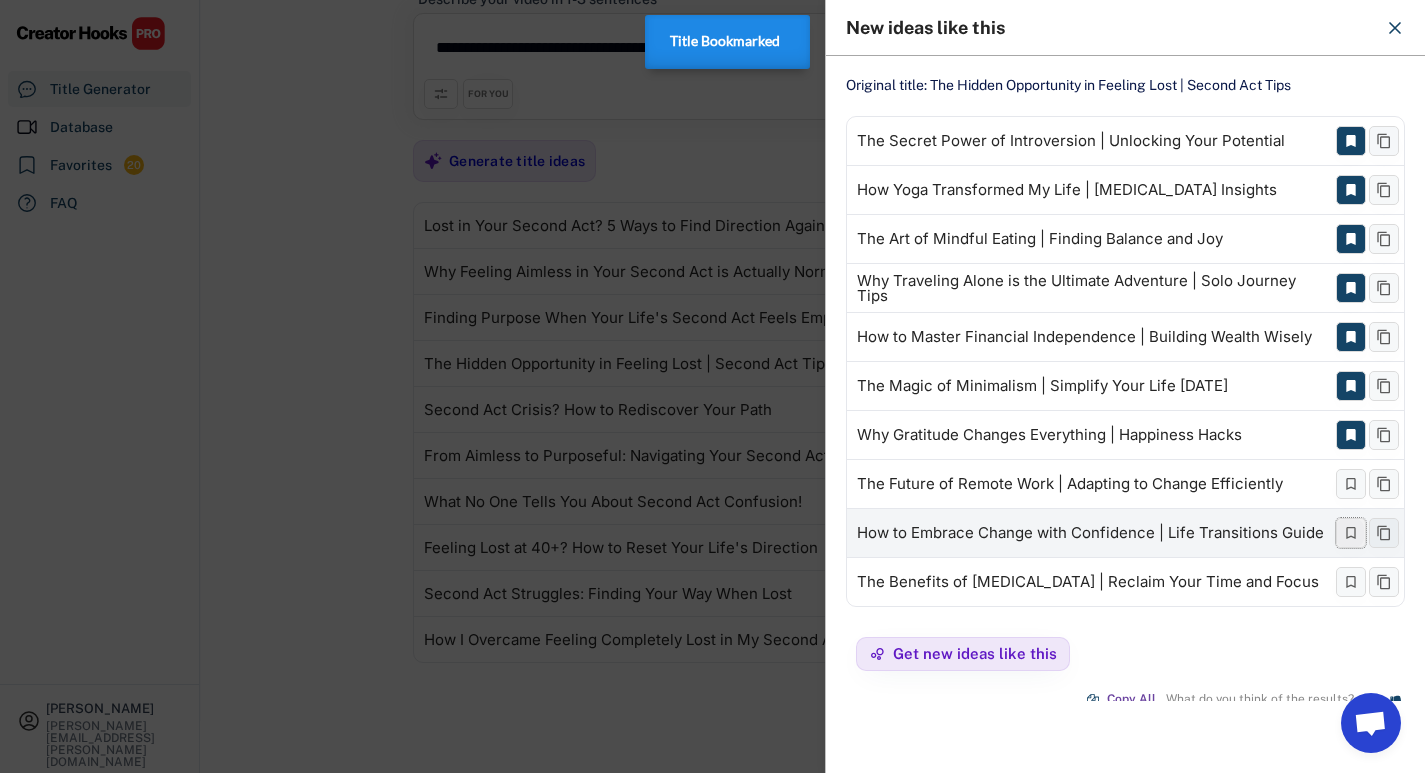 click 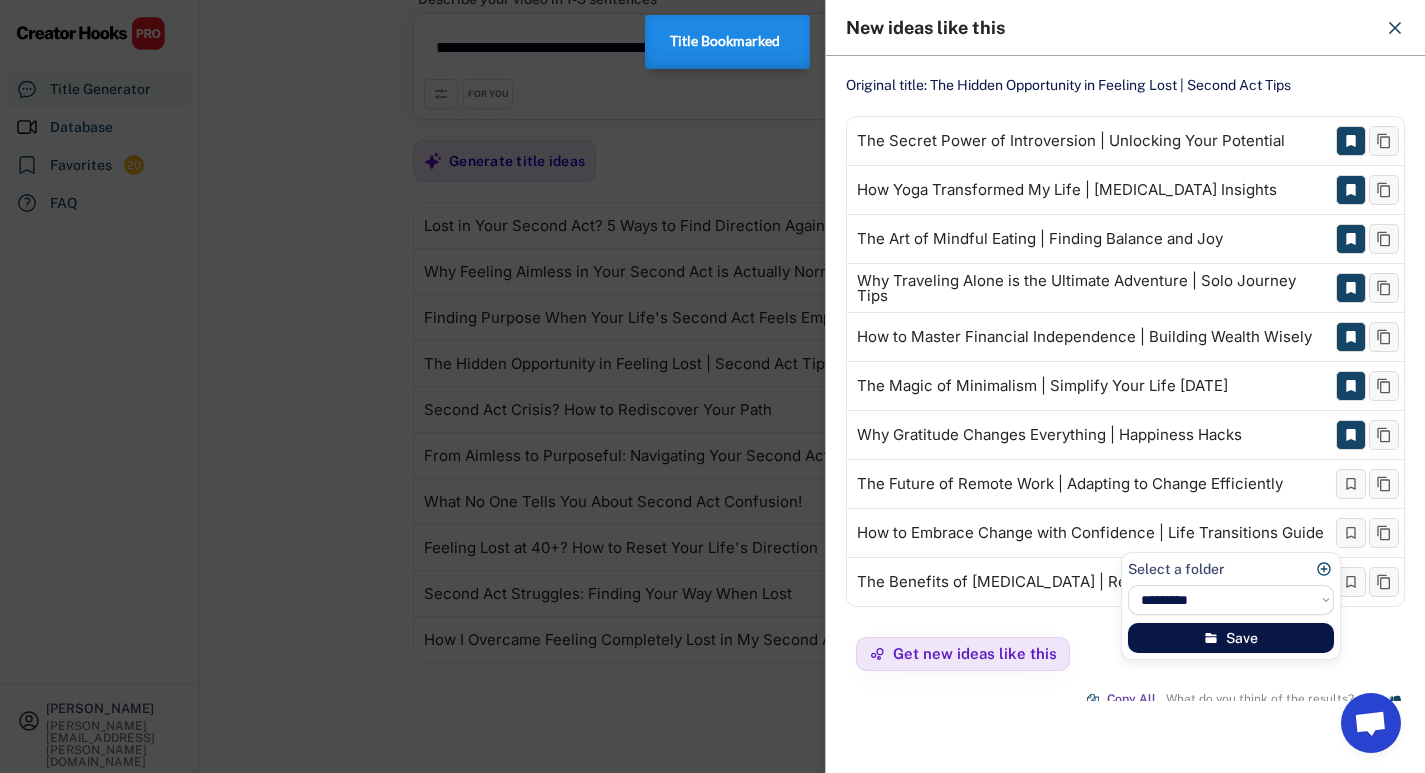 click on "Save" at bounding box center [1231, 638] 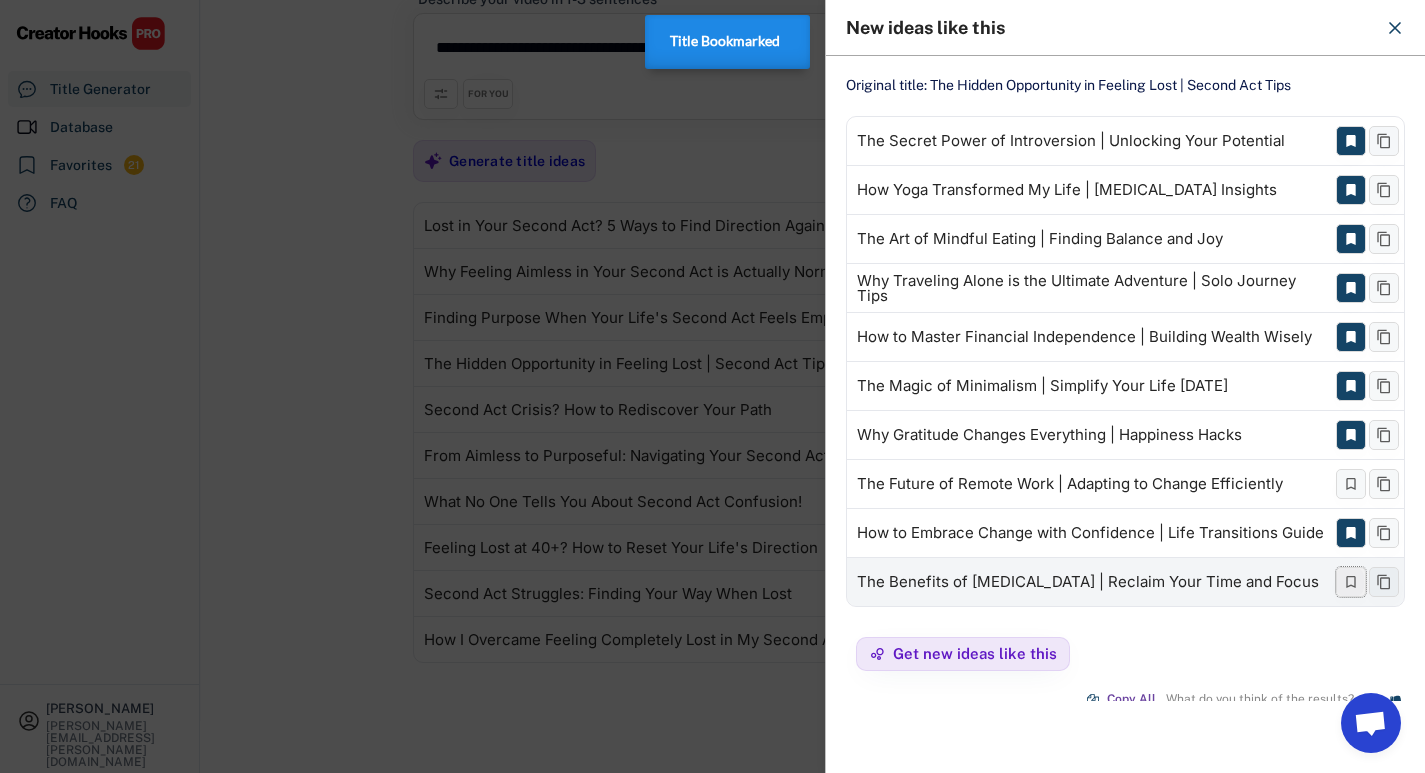 click 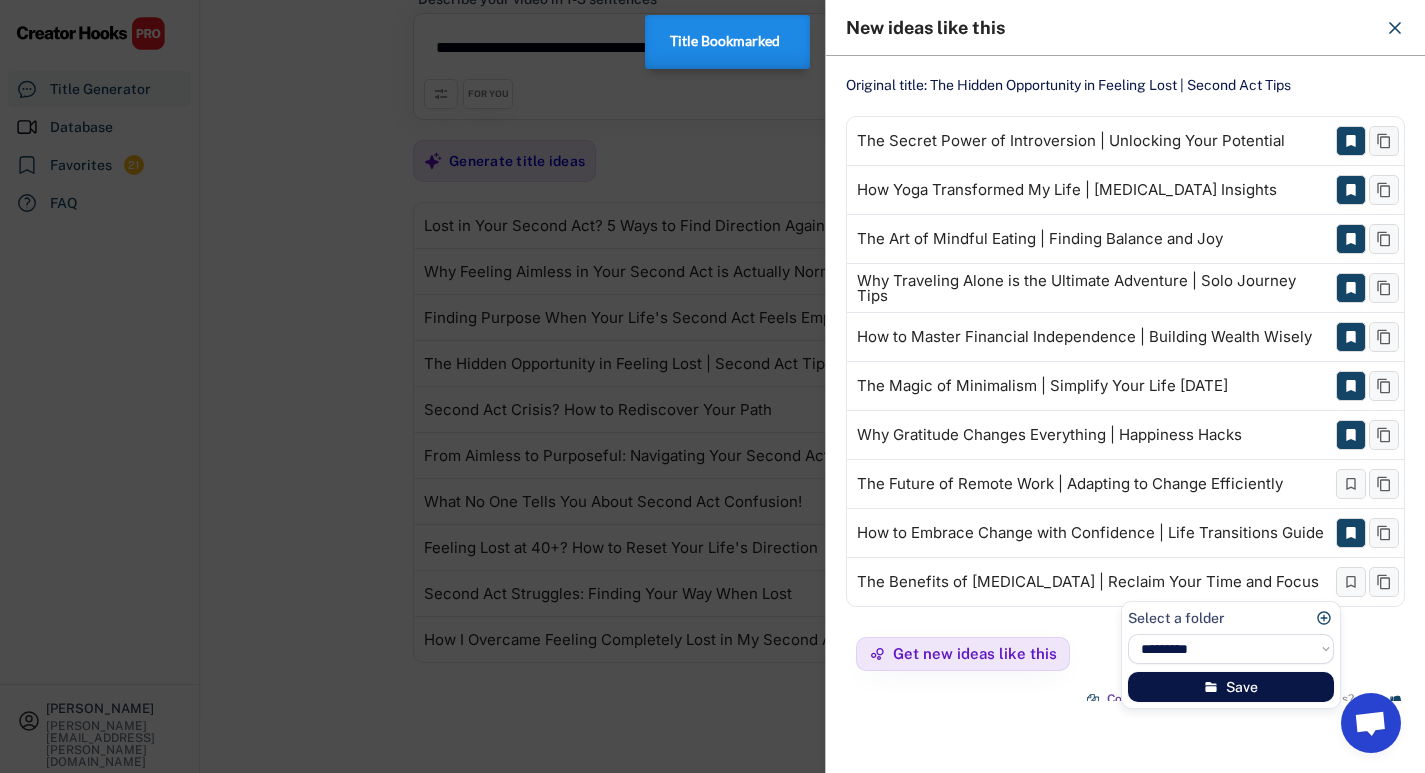 click 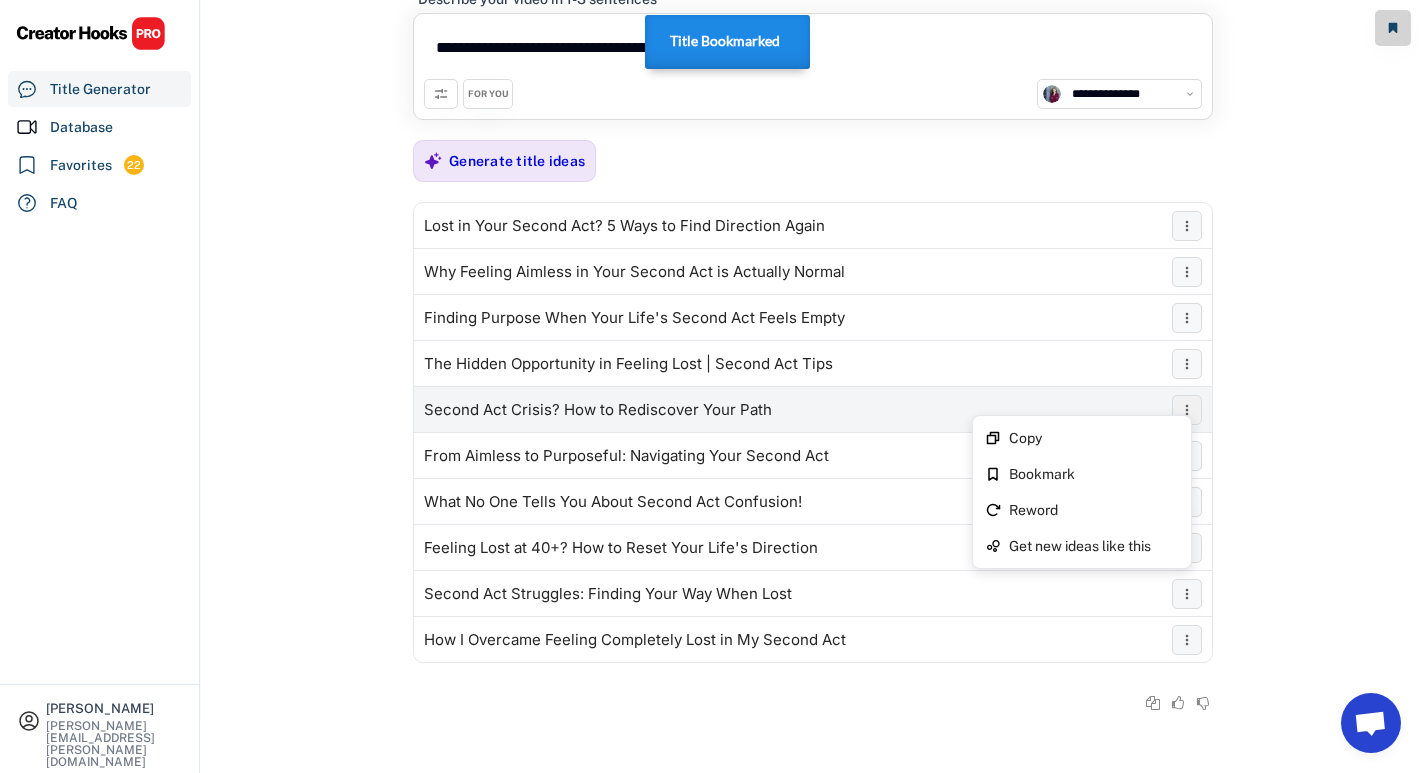 click at bounding box center (1187, 410) 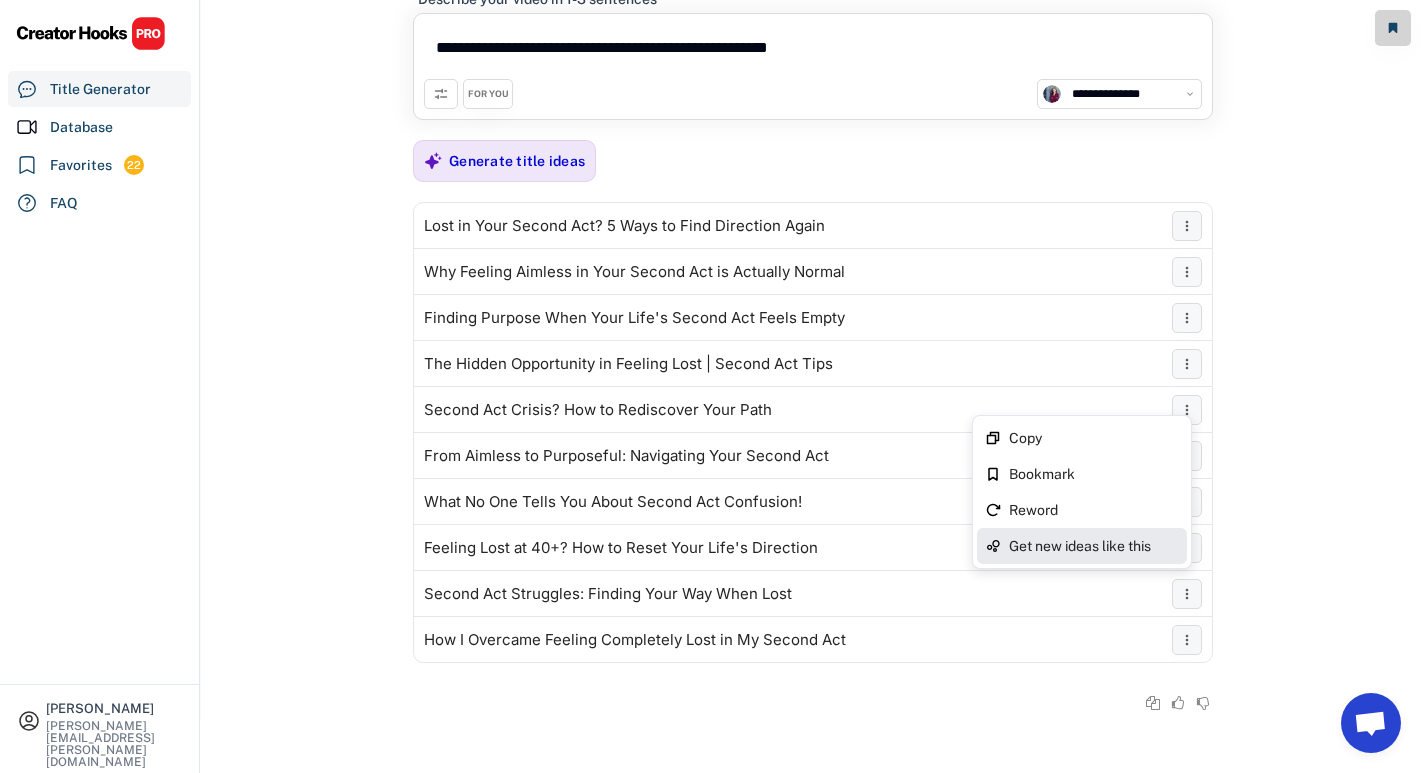 click on "Get new ideas like this" at bounding box center (1094, 546) 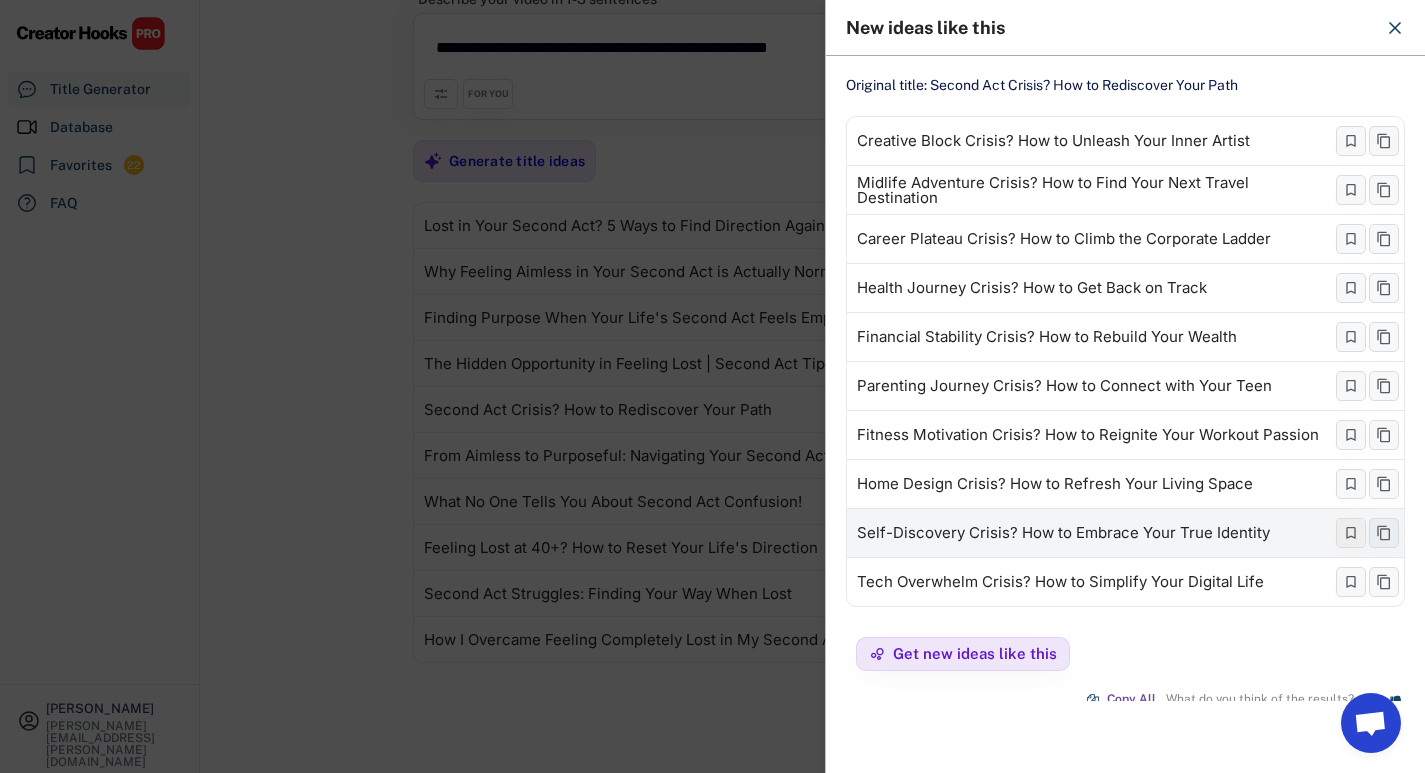 click 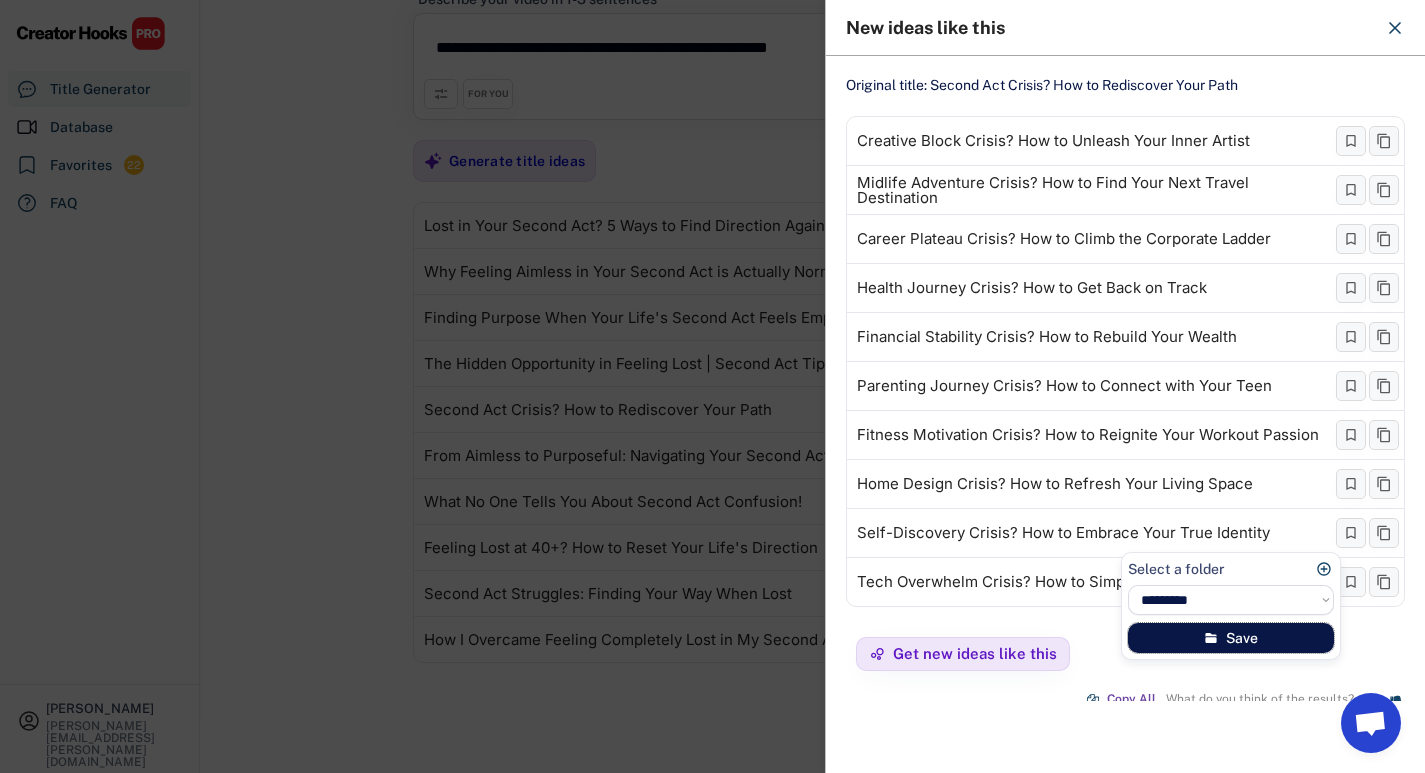 click on "Save" at bounding box center (1231, 638) 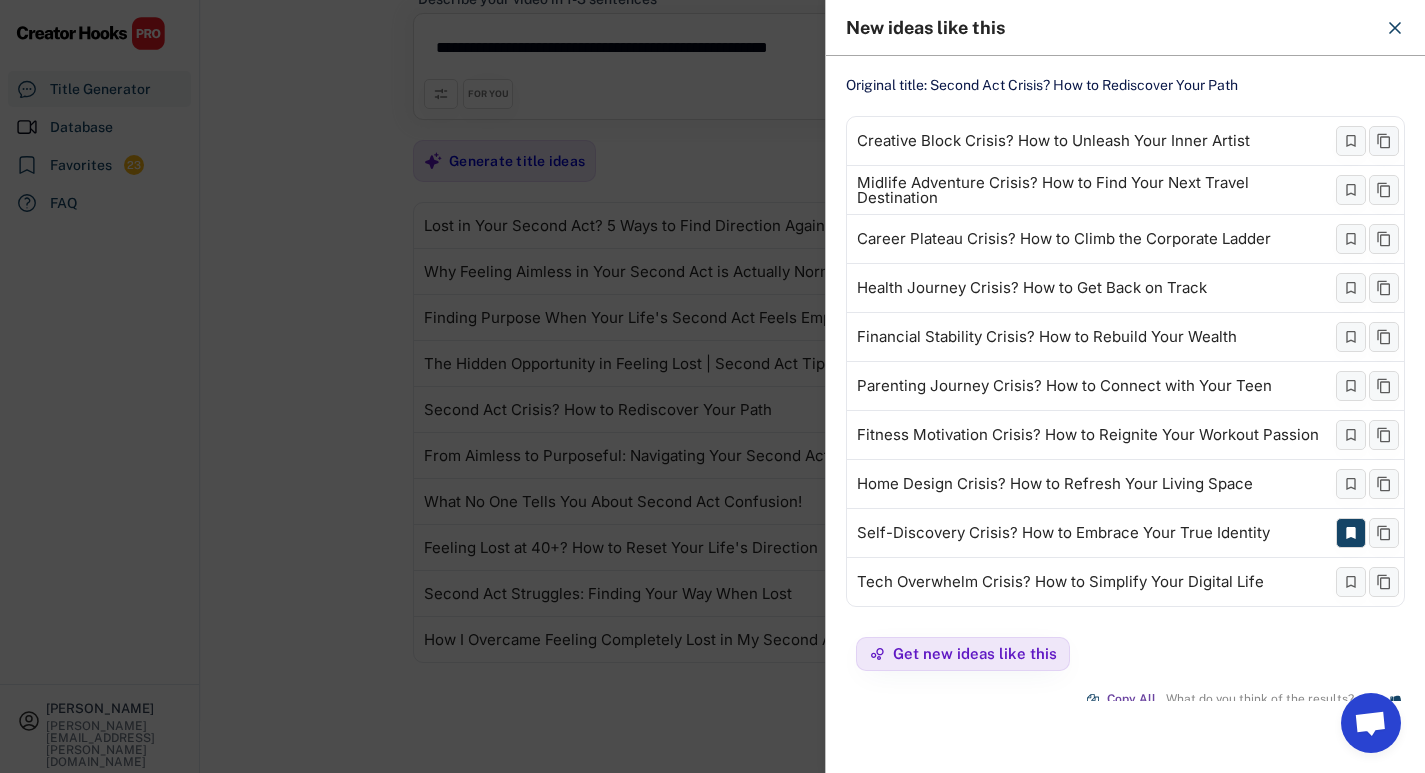 click at bounding box center (712, 386) 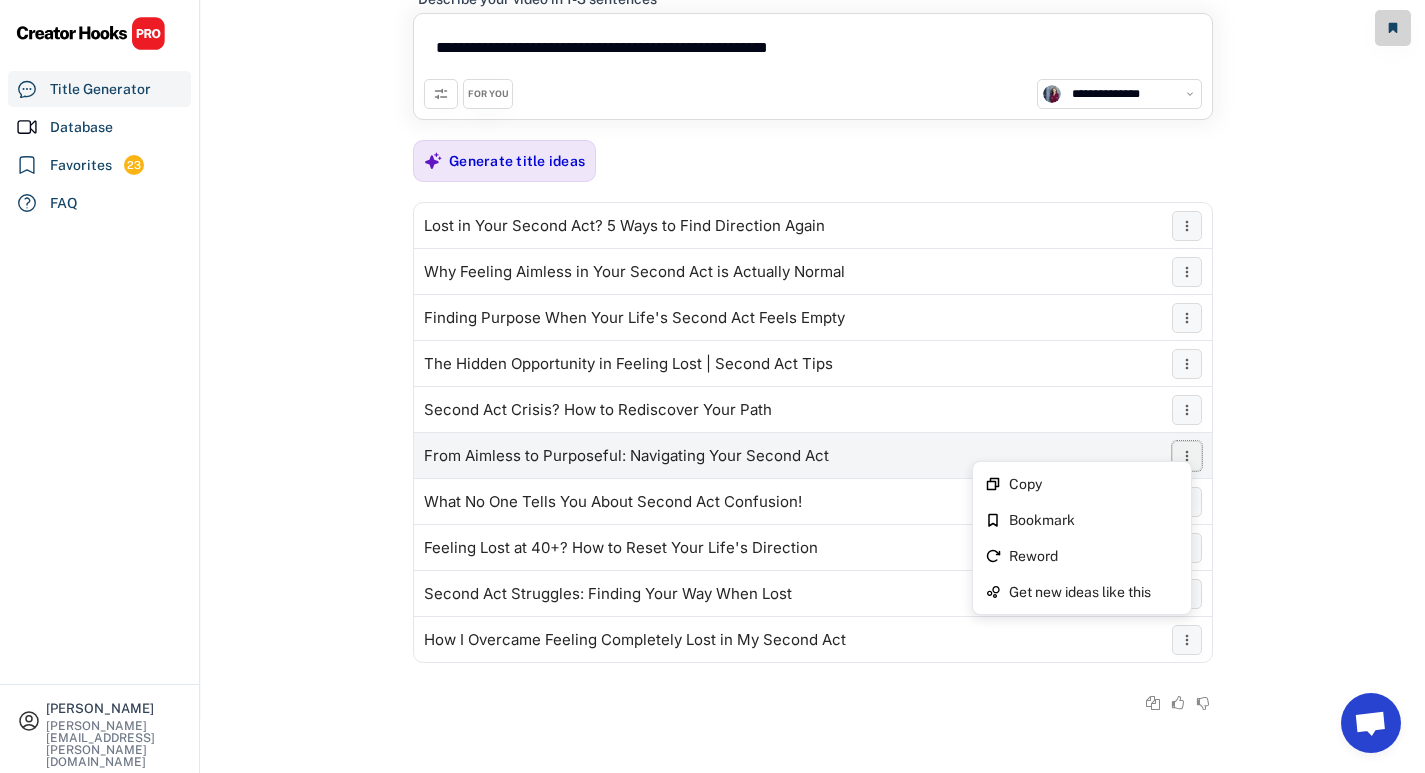 click 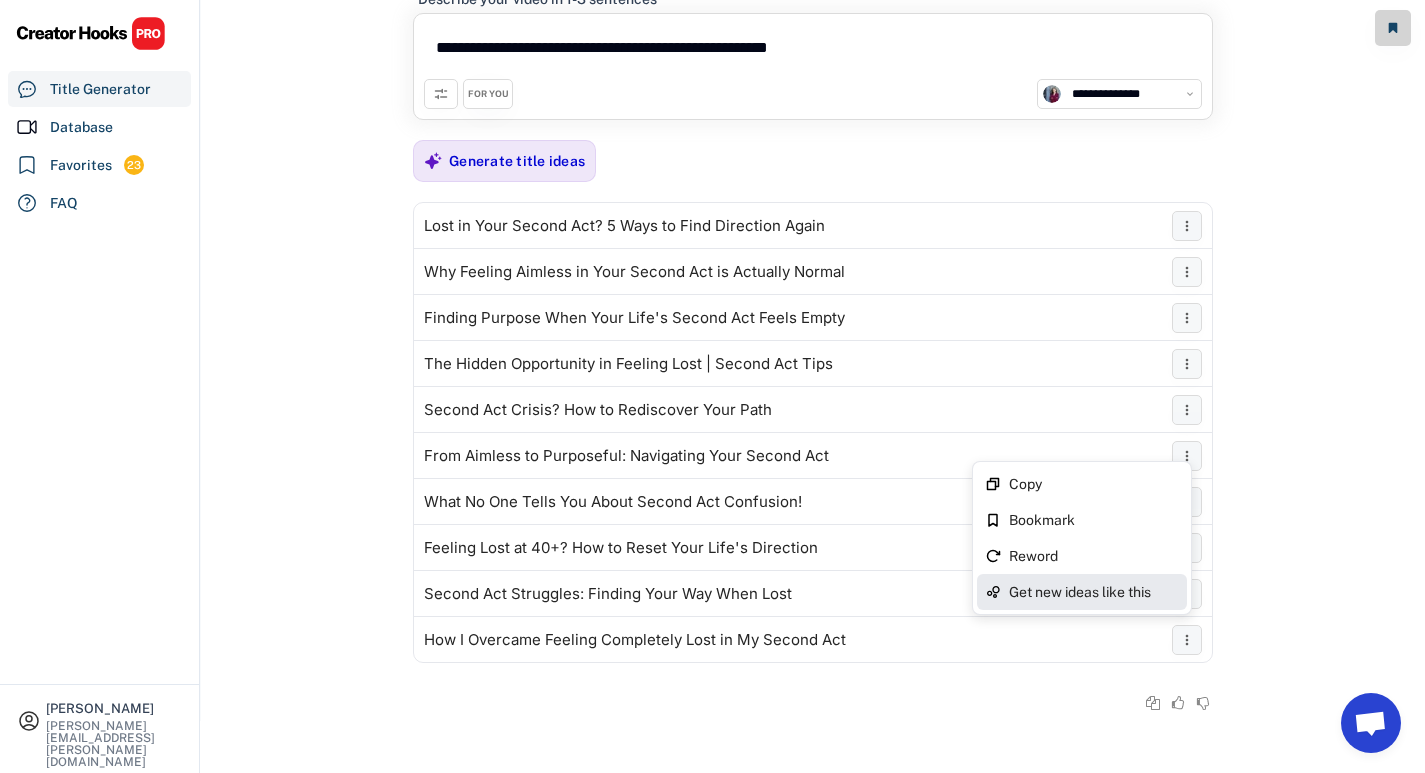 click on "Get new ideas like this" at bounding box center [1094, 592] 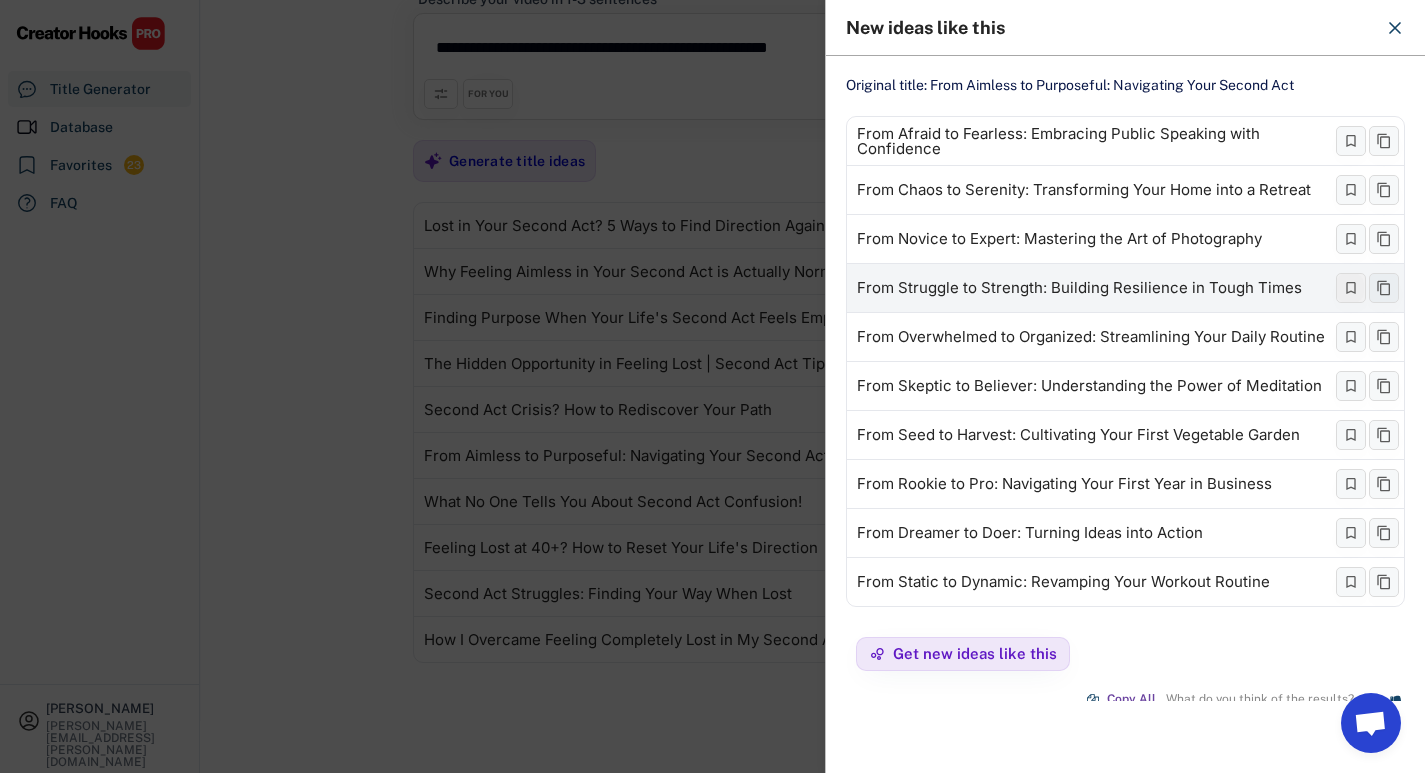 click 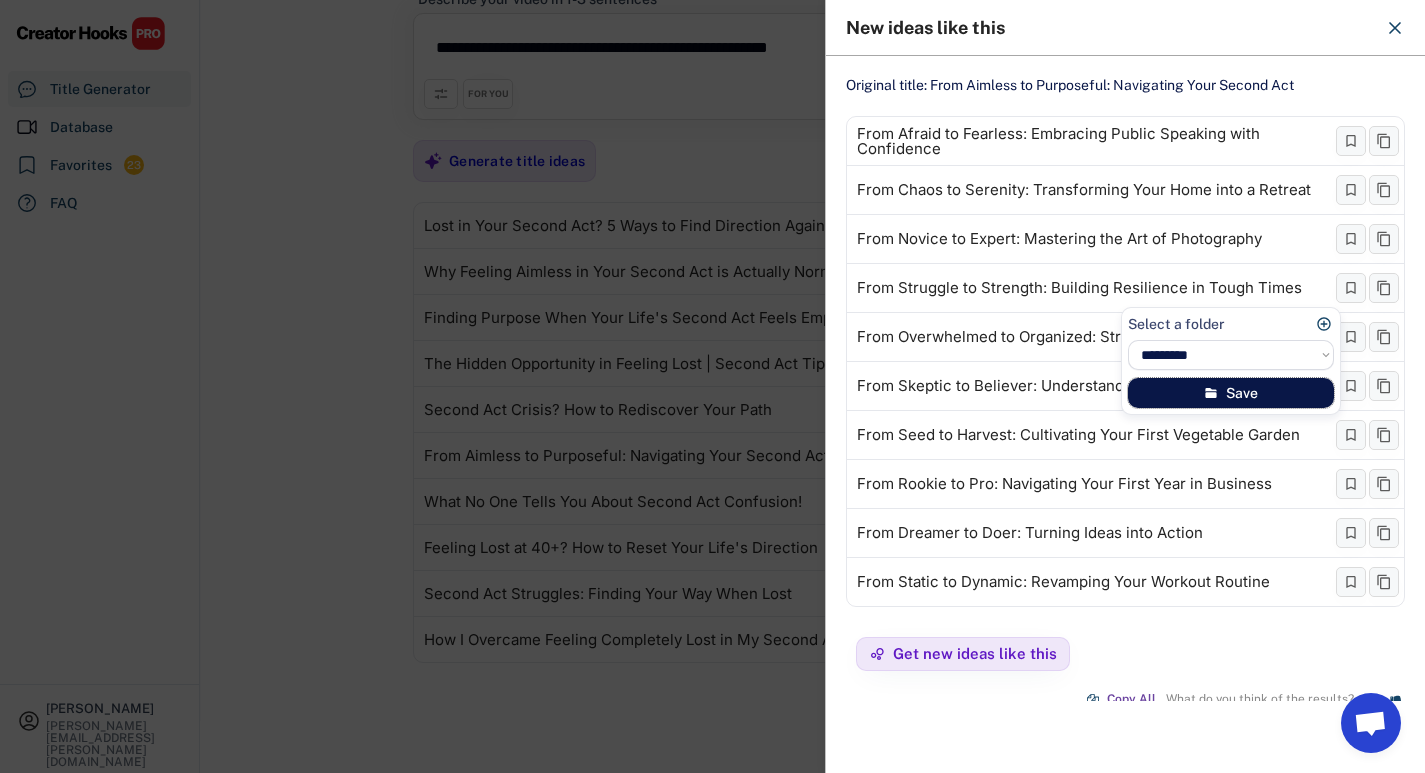 click on "Save" at bounding box center [1231, 393] 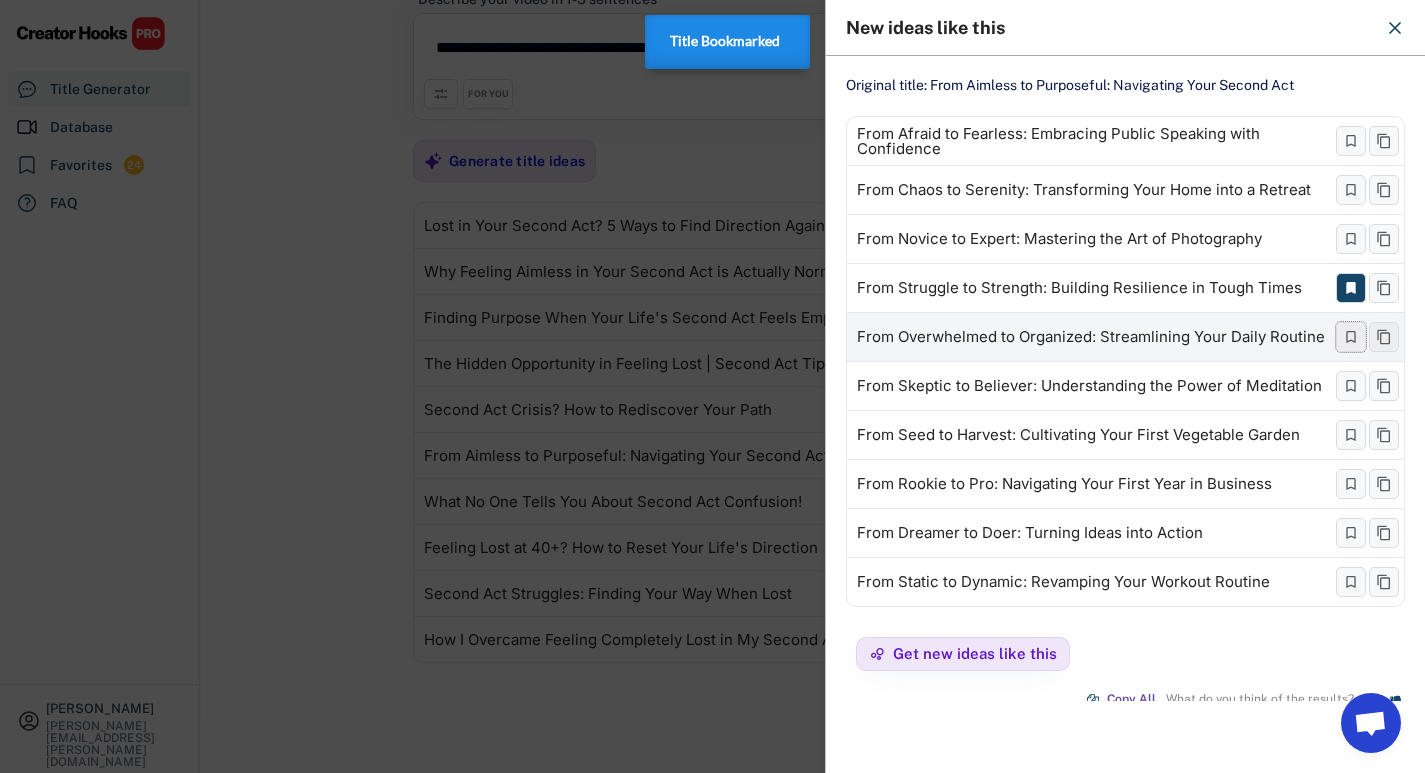click 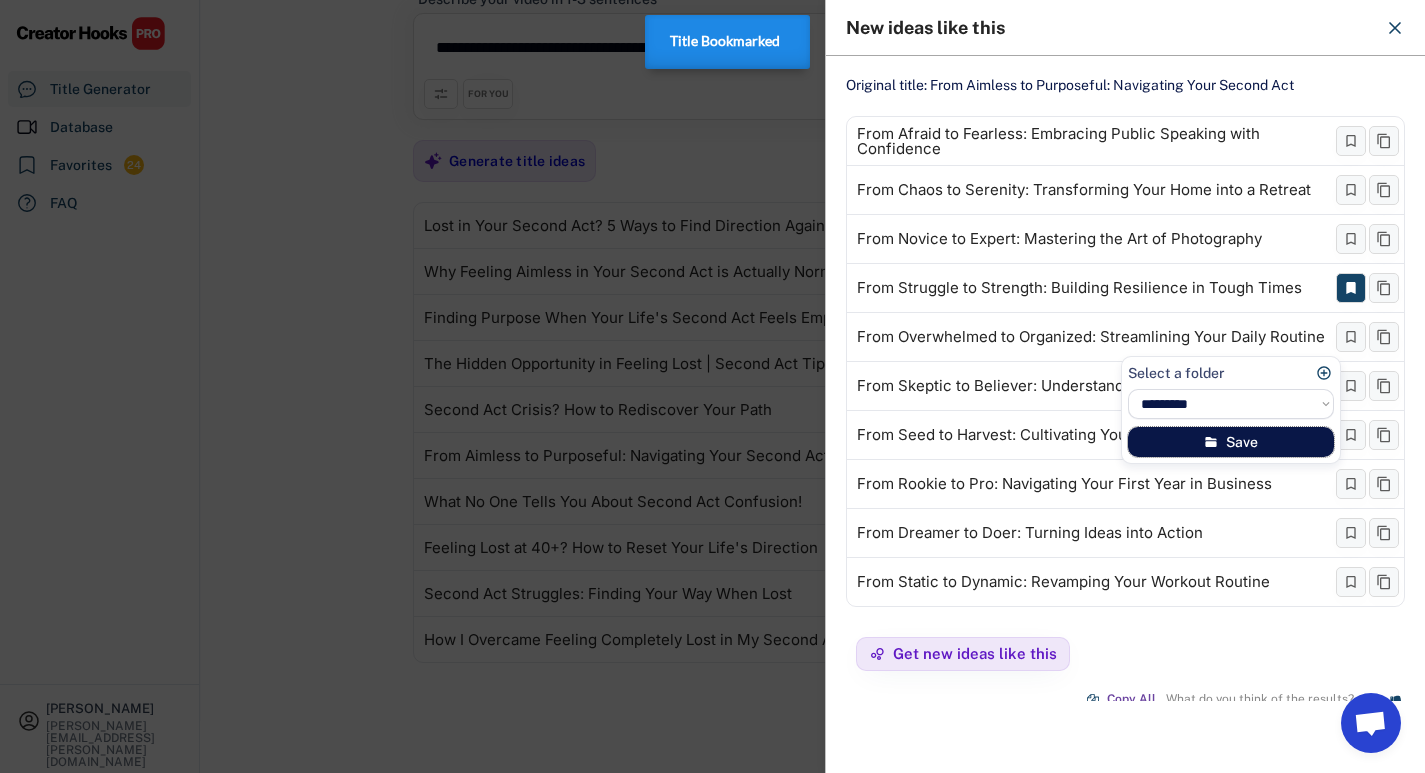 click on "Save" at bounding box center (1231, 442) 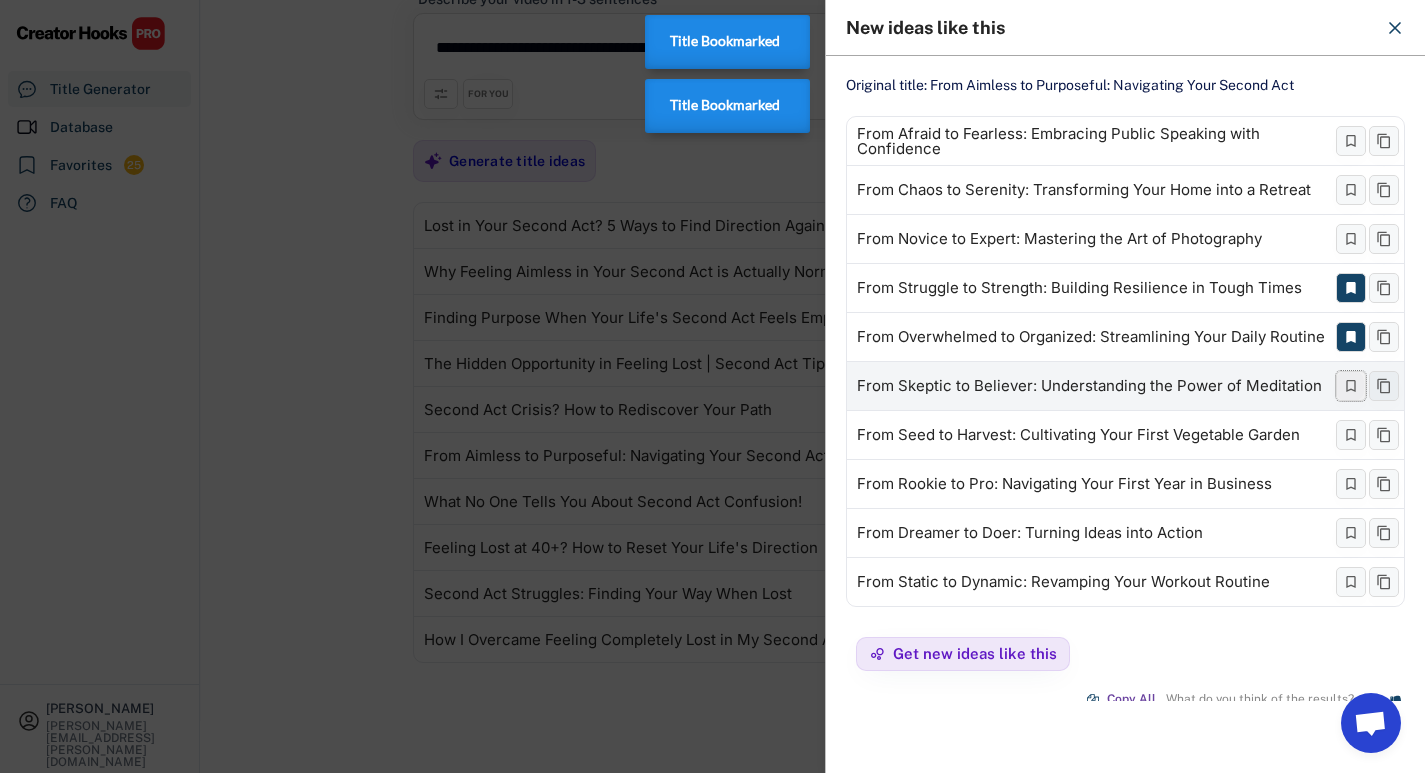 click 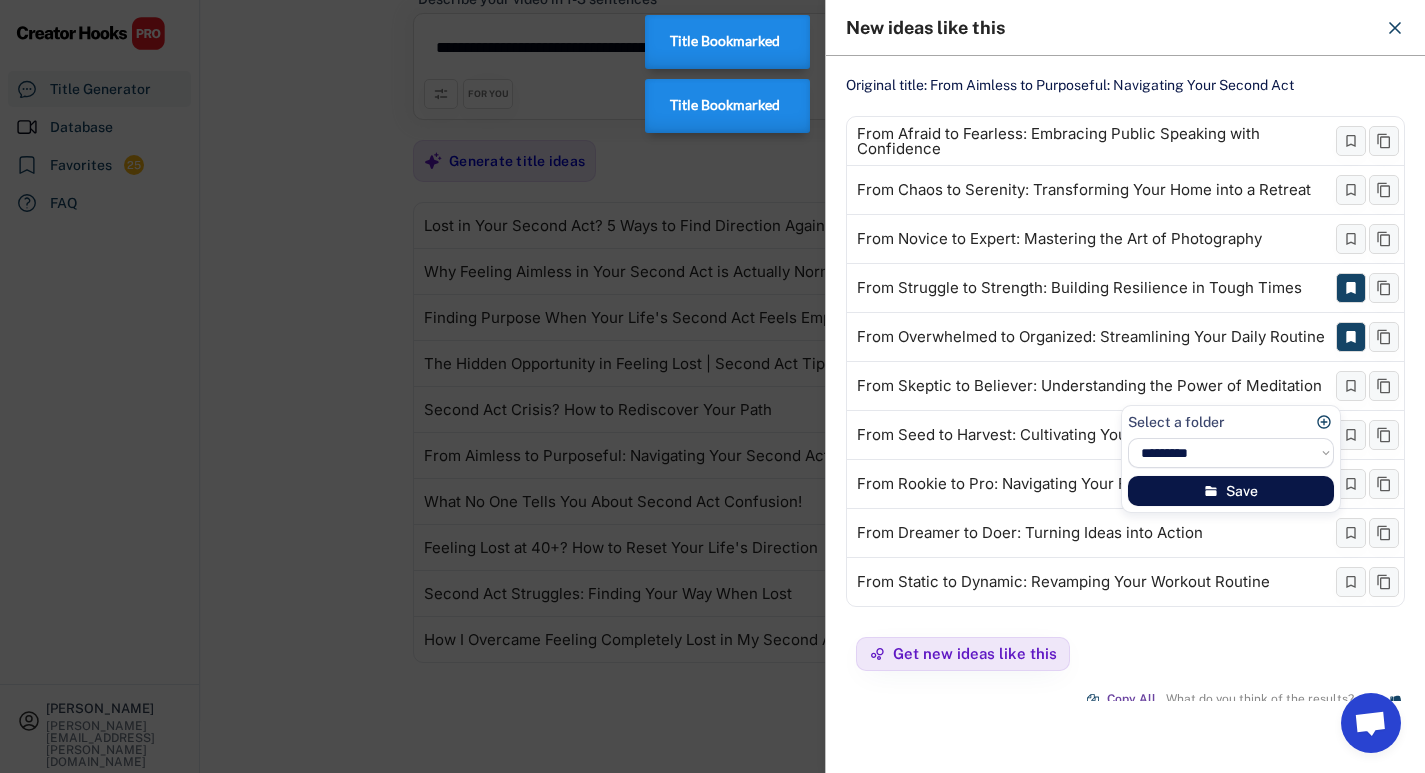 click on "Save" at bounding box center (1231, 491) 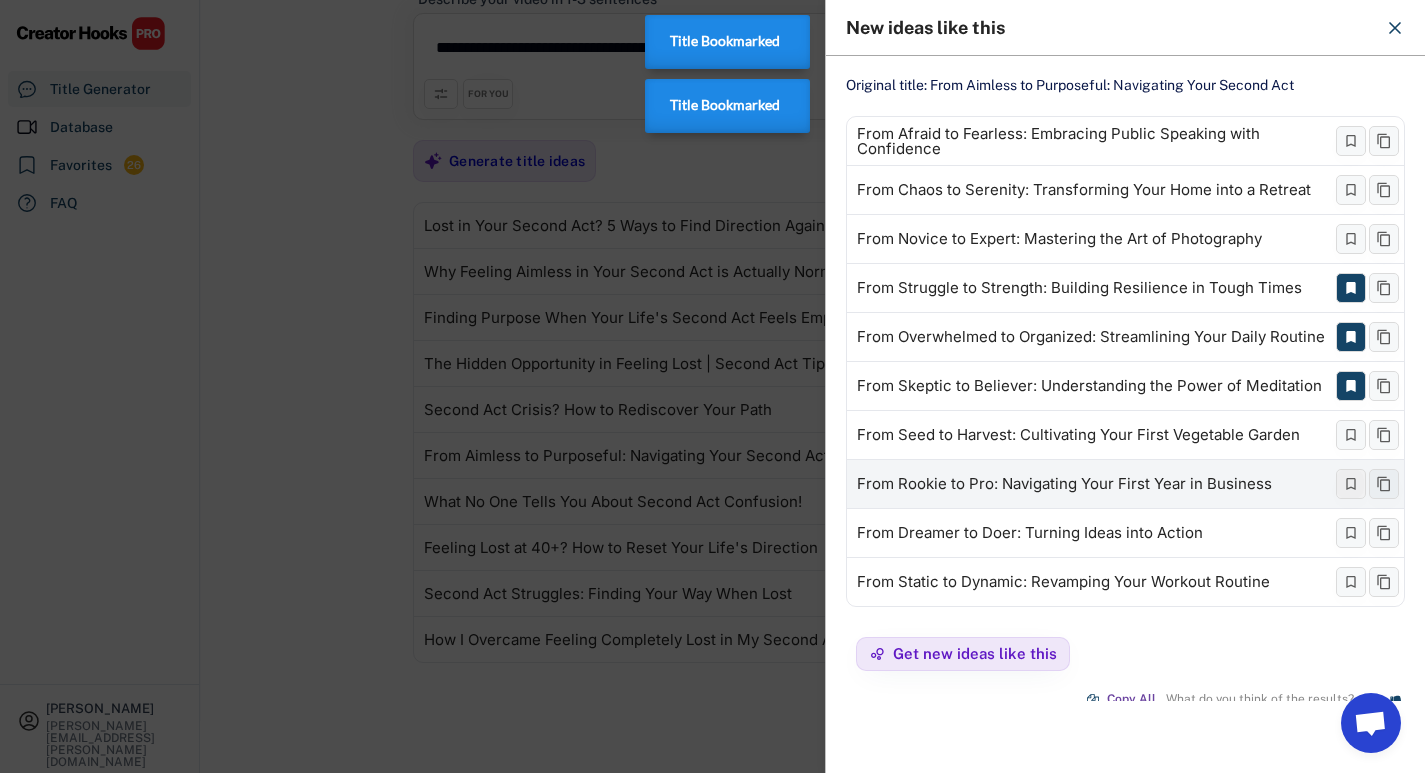 click 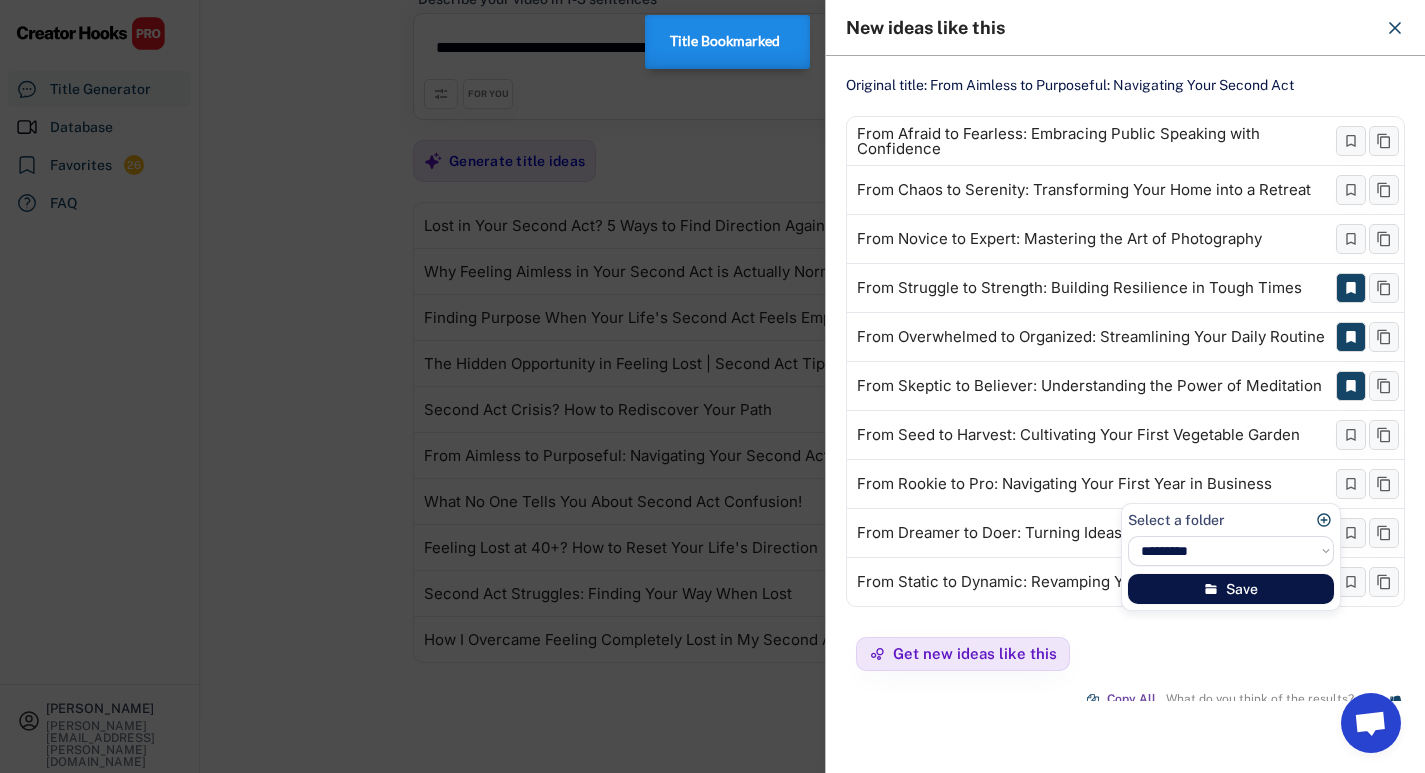 click on "Save" at bounding box center (1231, 589) 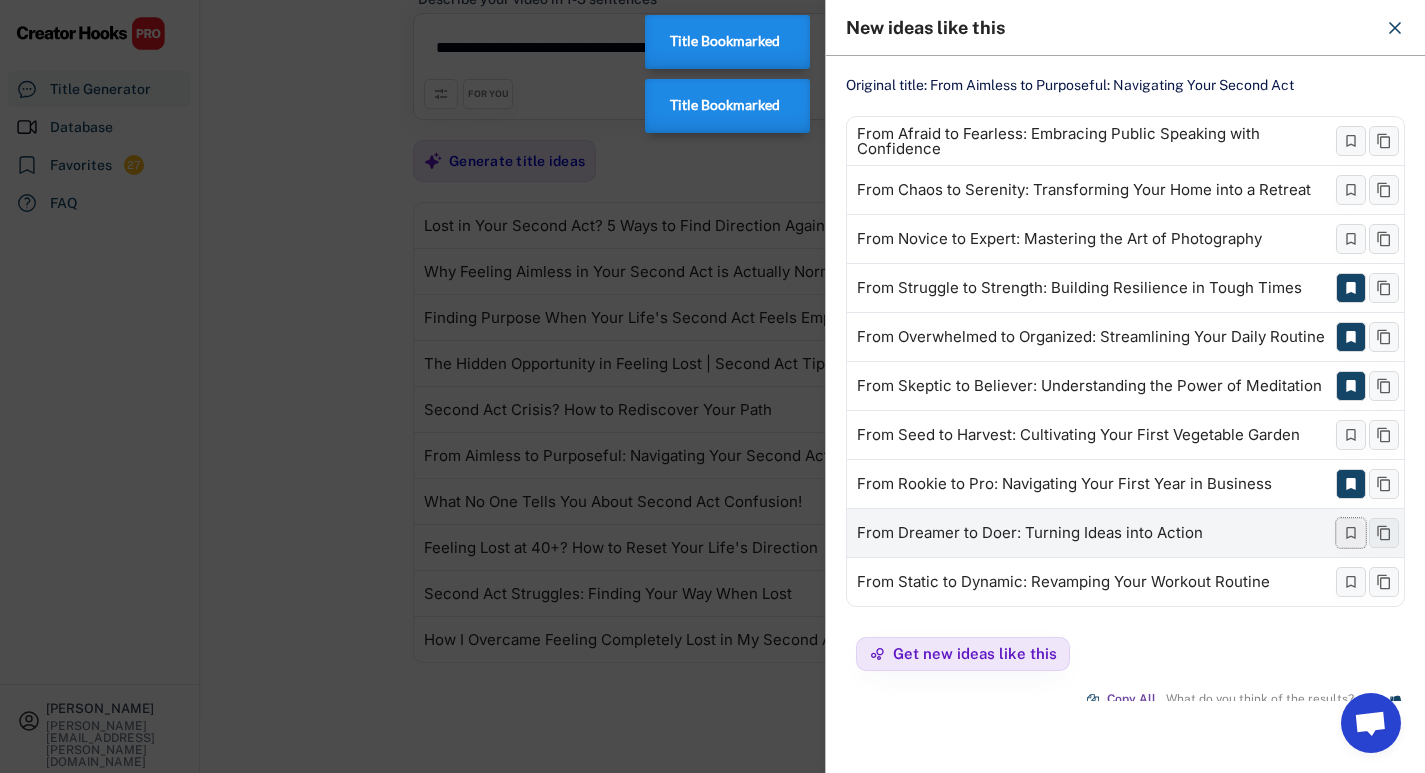 click 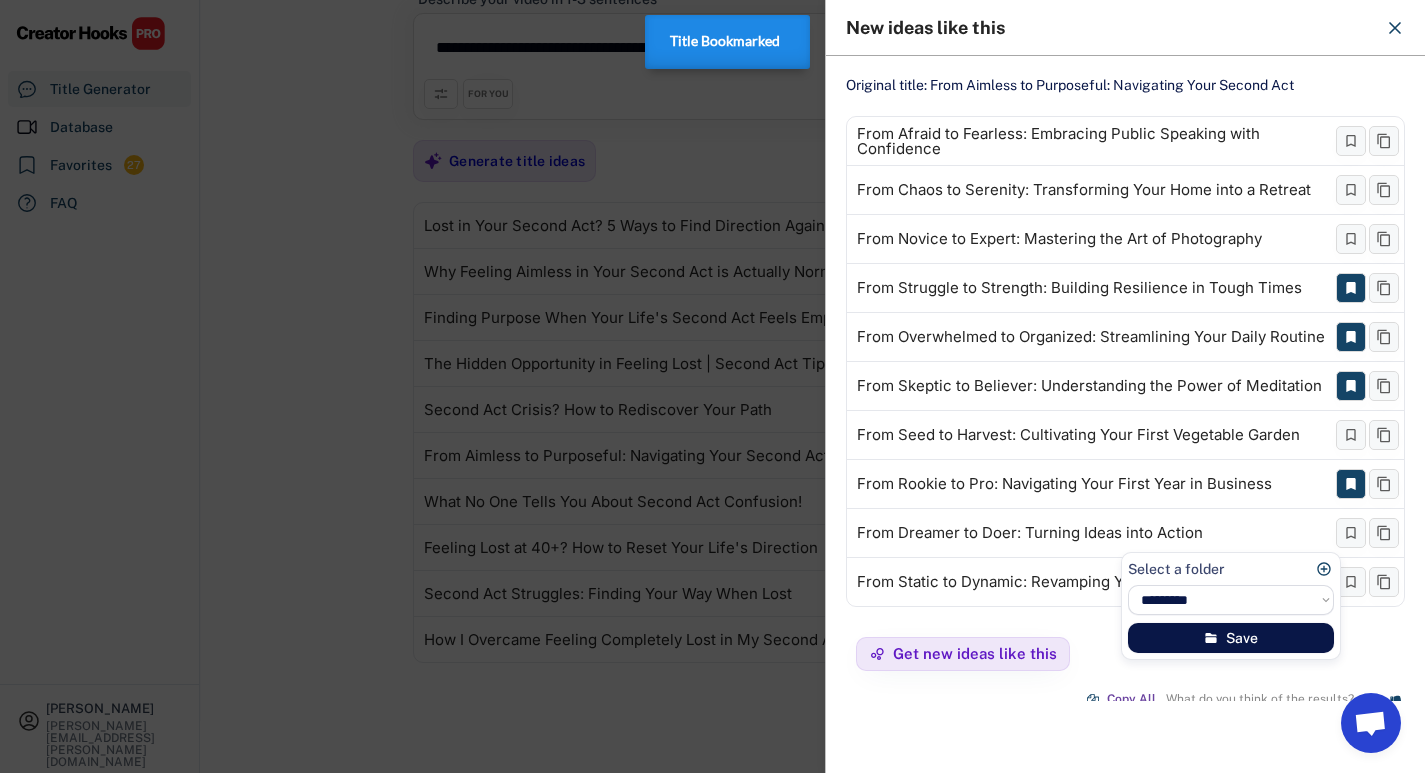 click on "Save" at bounding box center [1231, 638] 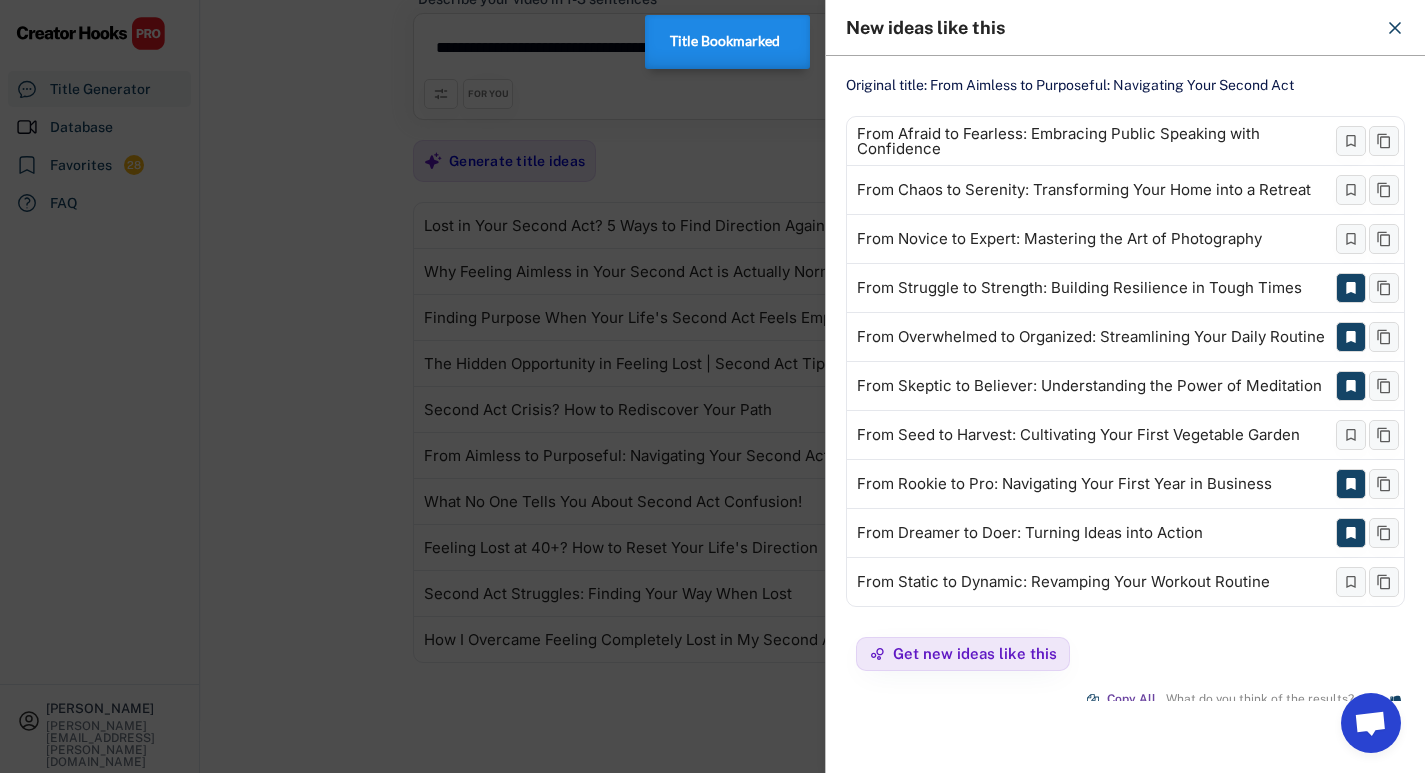 click at bounding box center (712, 386) 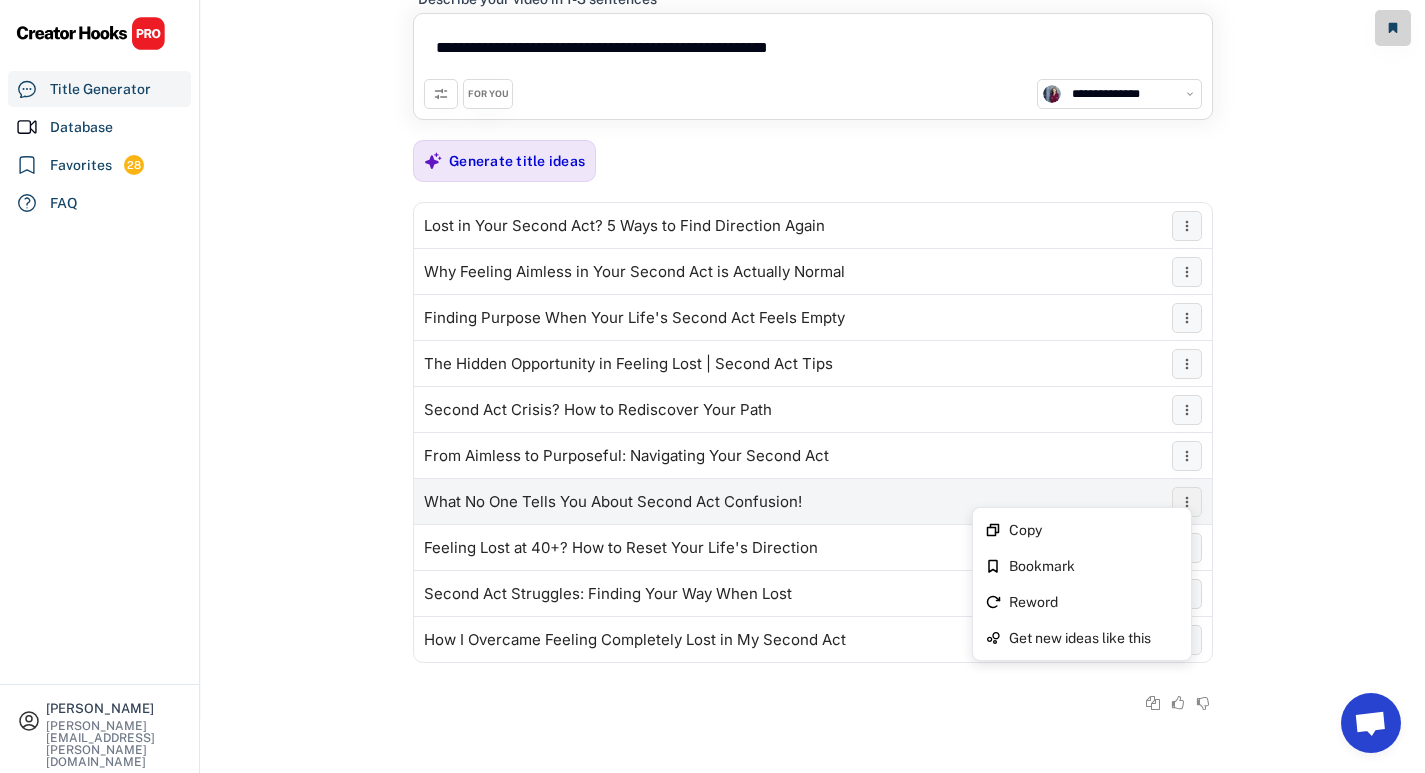 click 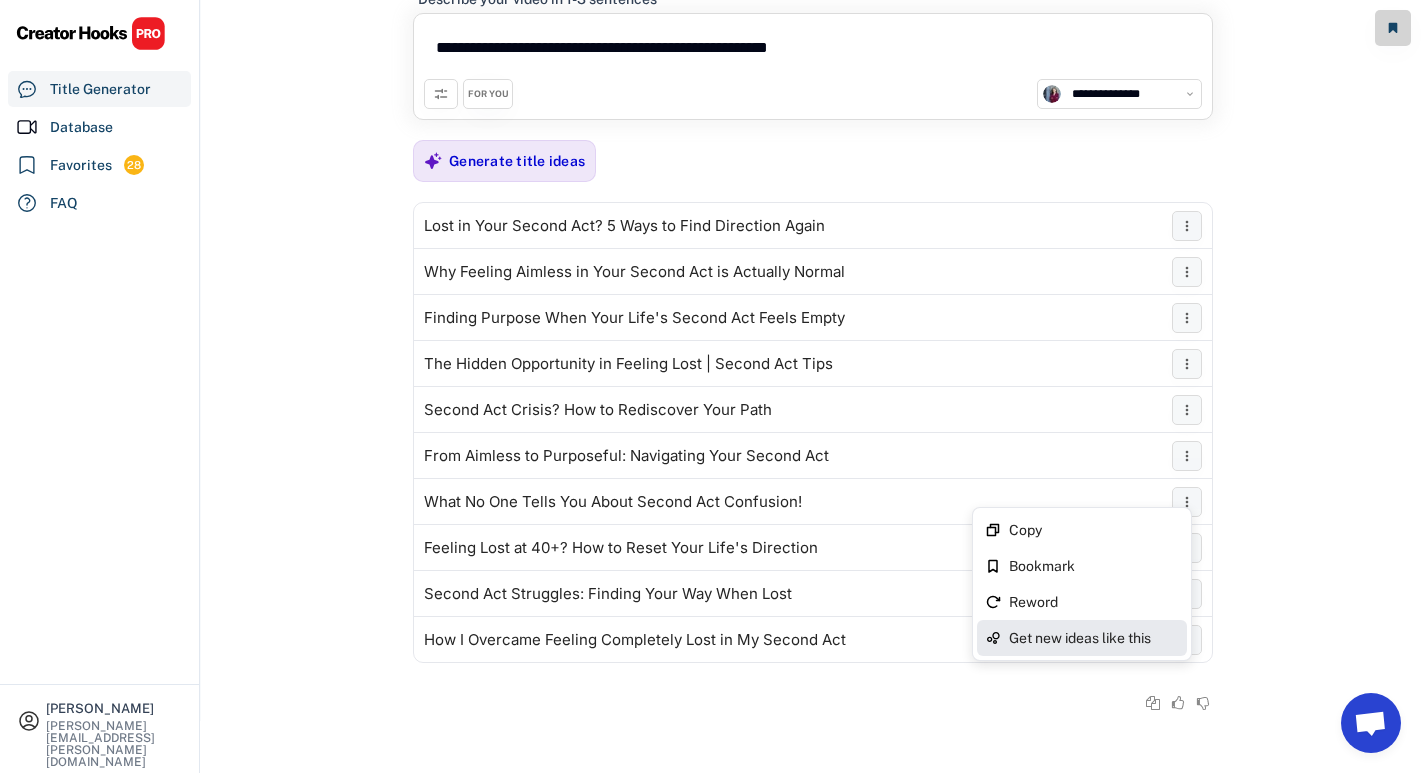 click on "Get new ideas like this" at bounding box center (1082, 638) 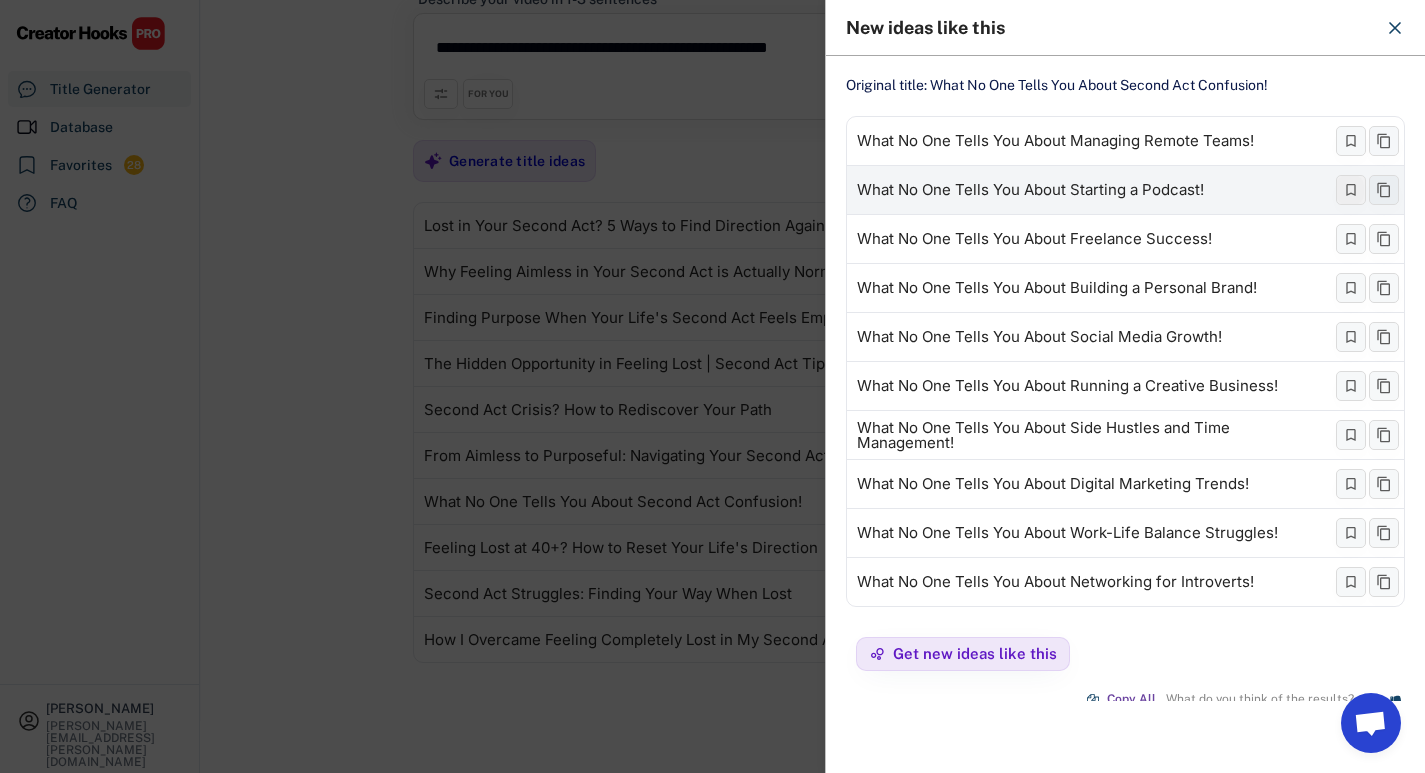 click 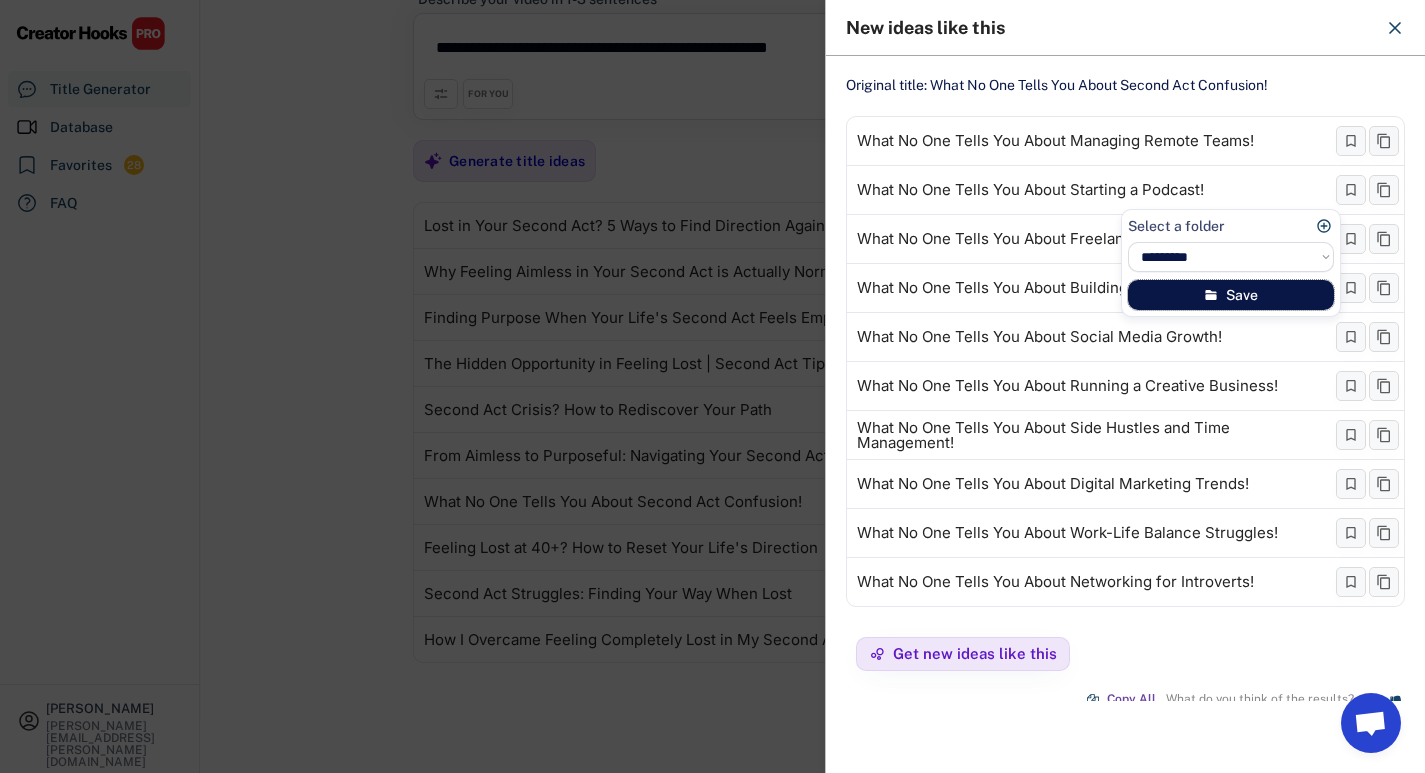 click on "Save" at bounding box center (1231, 295) 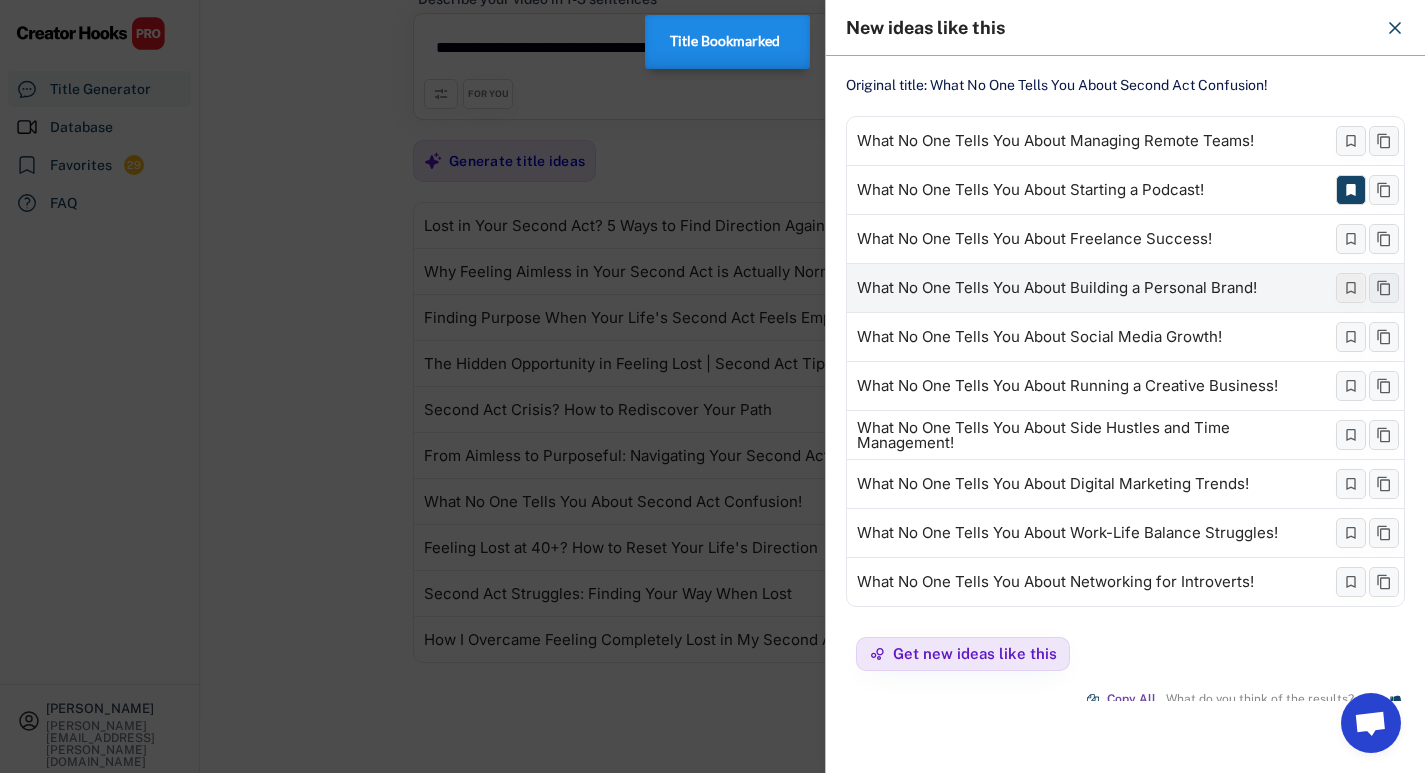 click at bounding box center (1351, 288) 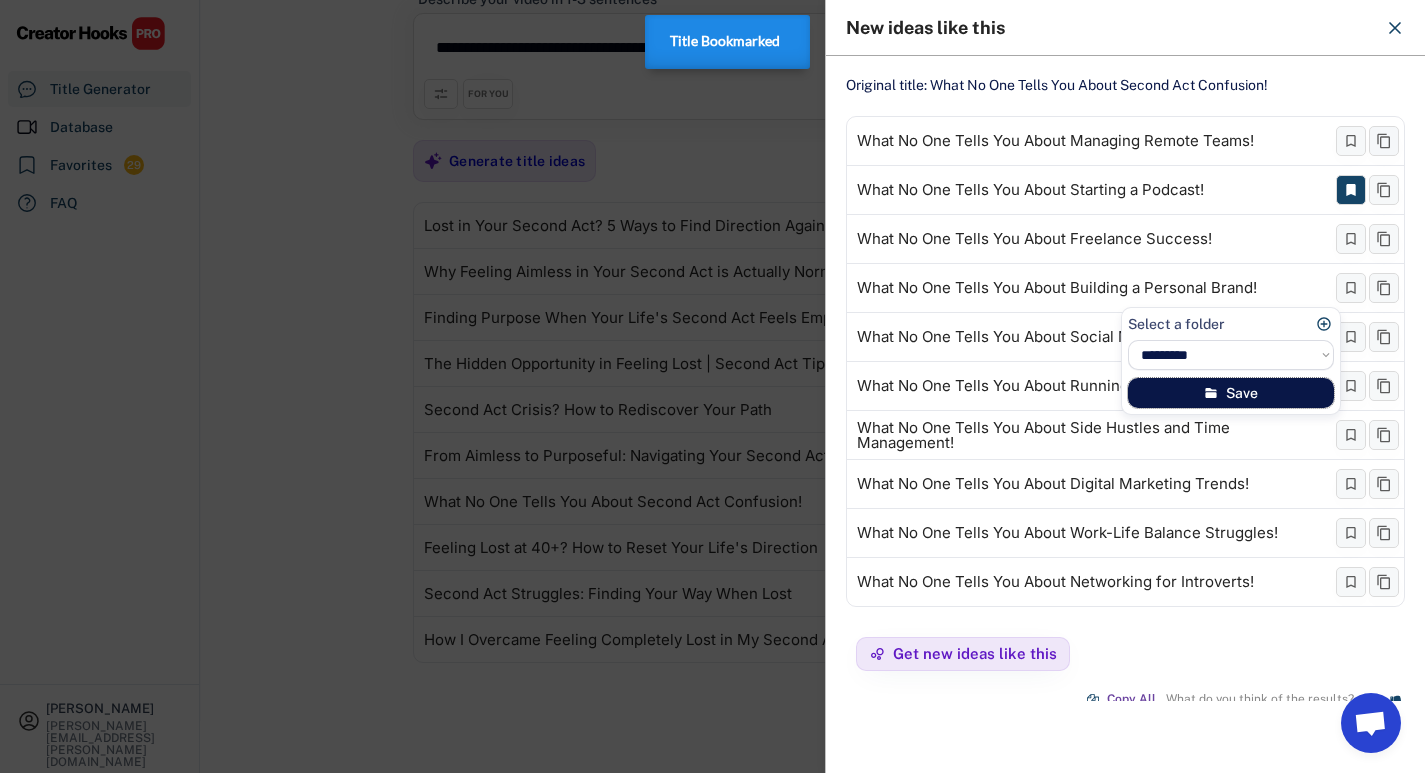 click on "Save" at bounding box center [1231, 393] 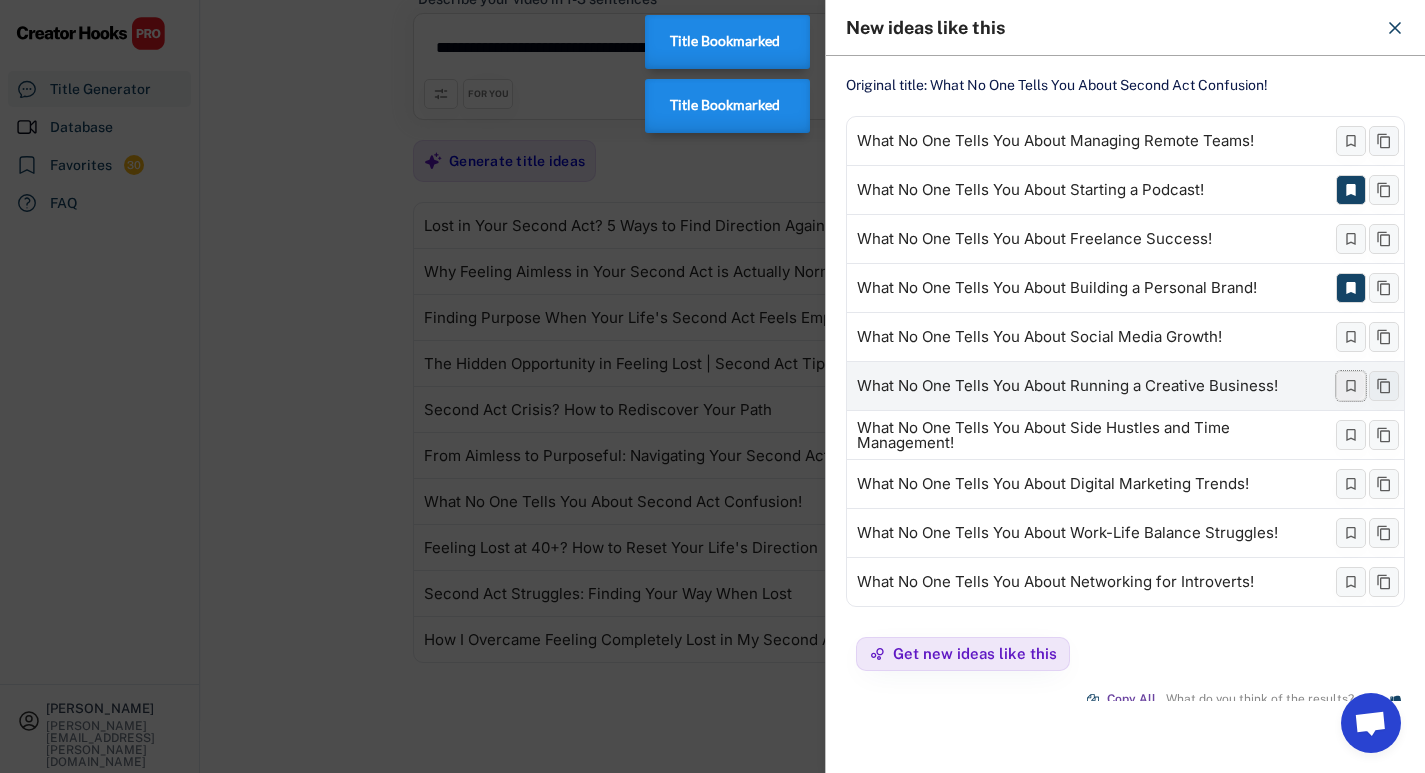 click 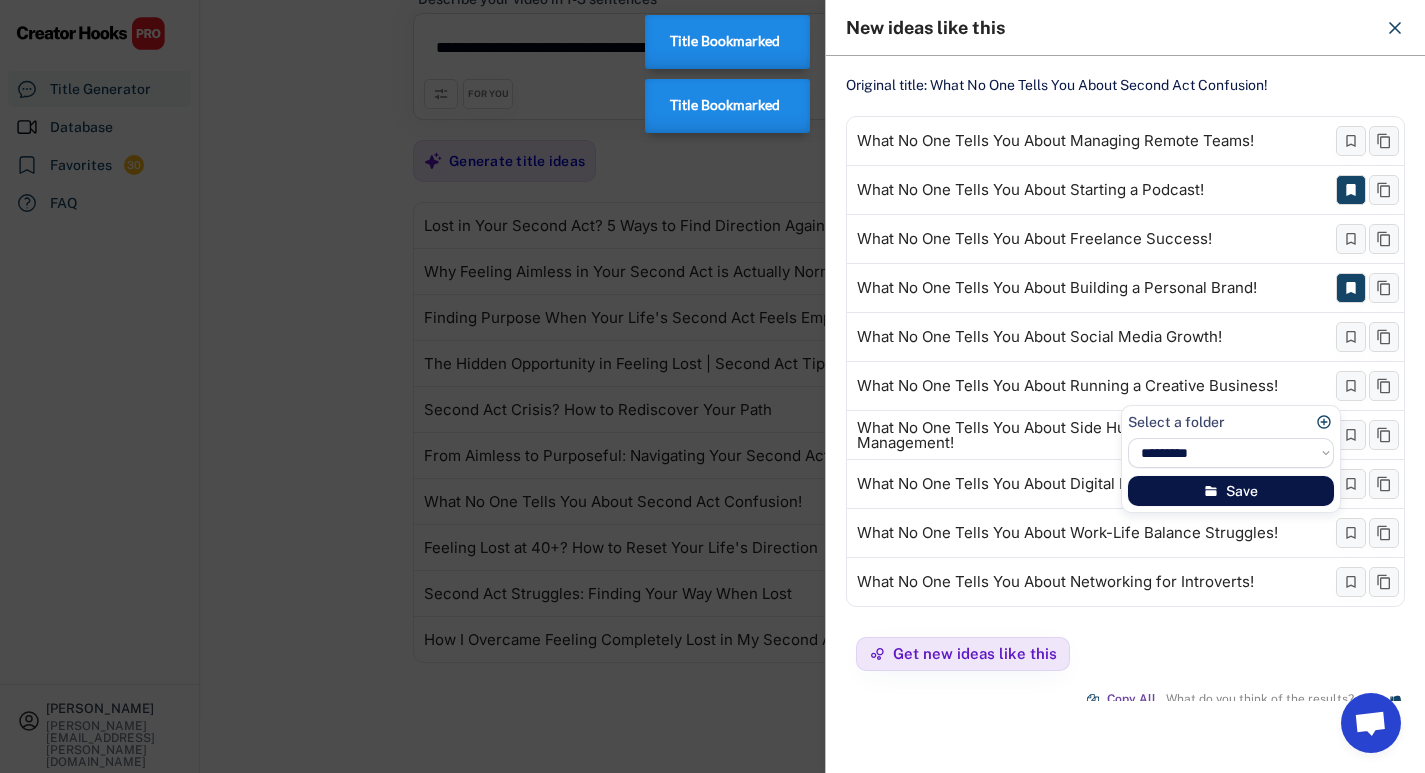 click on "Save" at bounding box center (1231, 491) 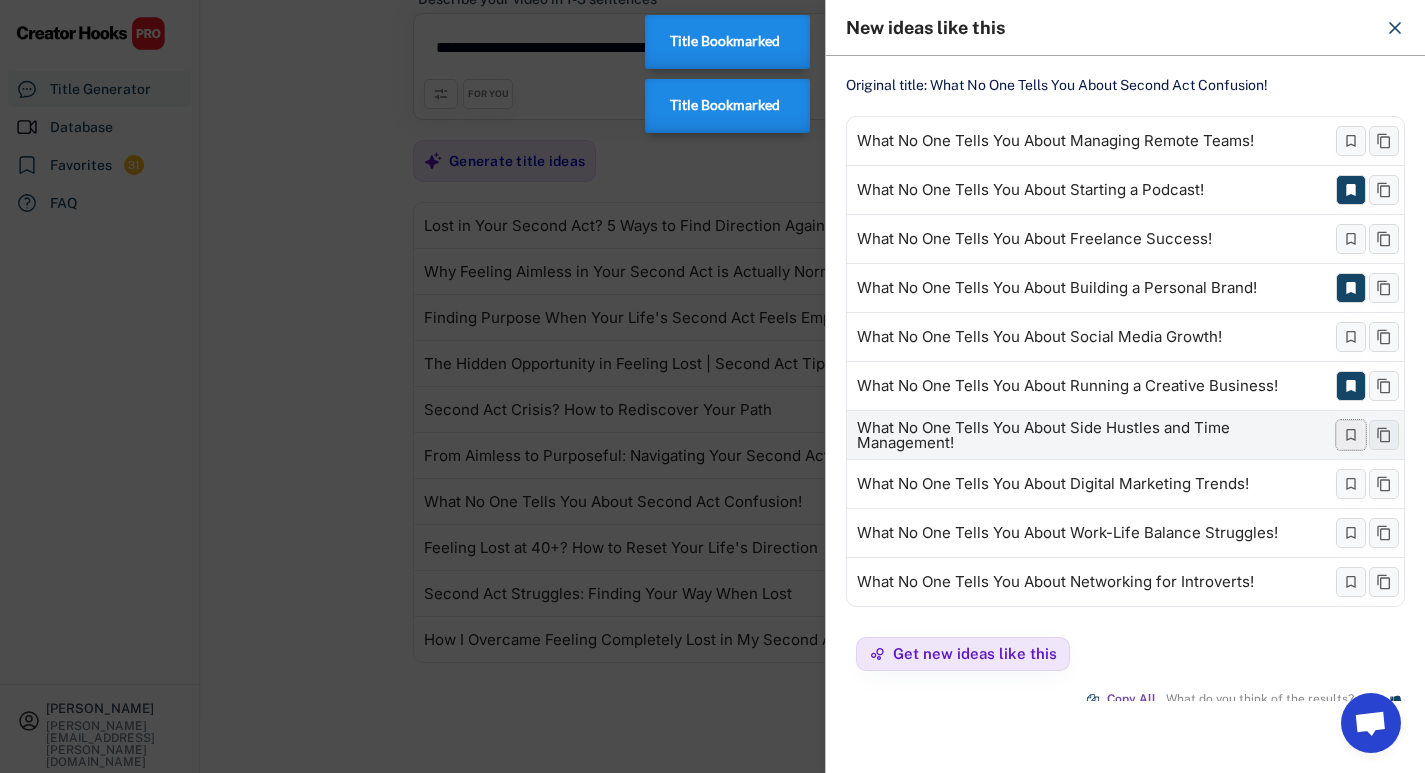 click at bounding box center [1351, 435] 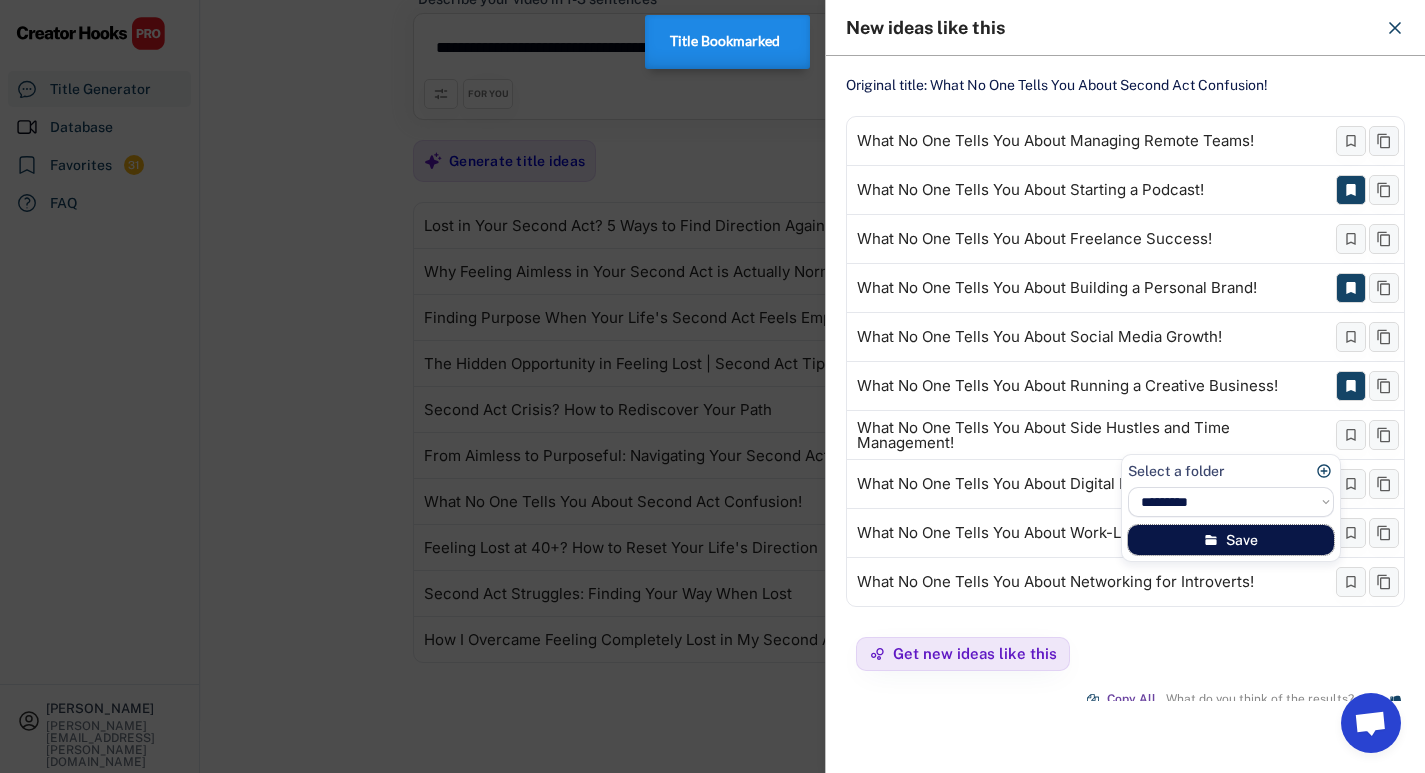click 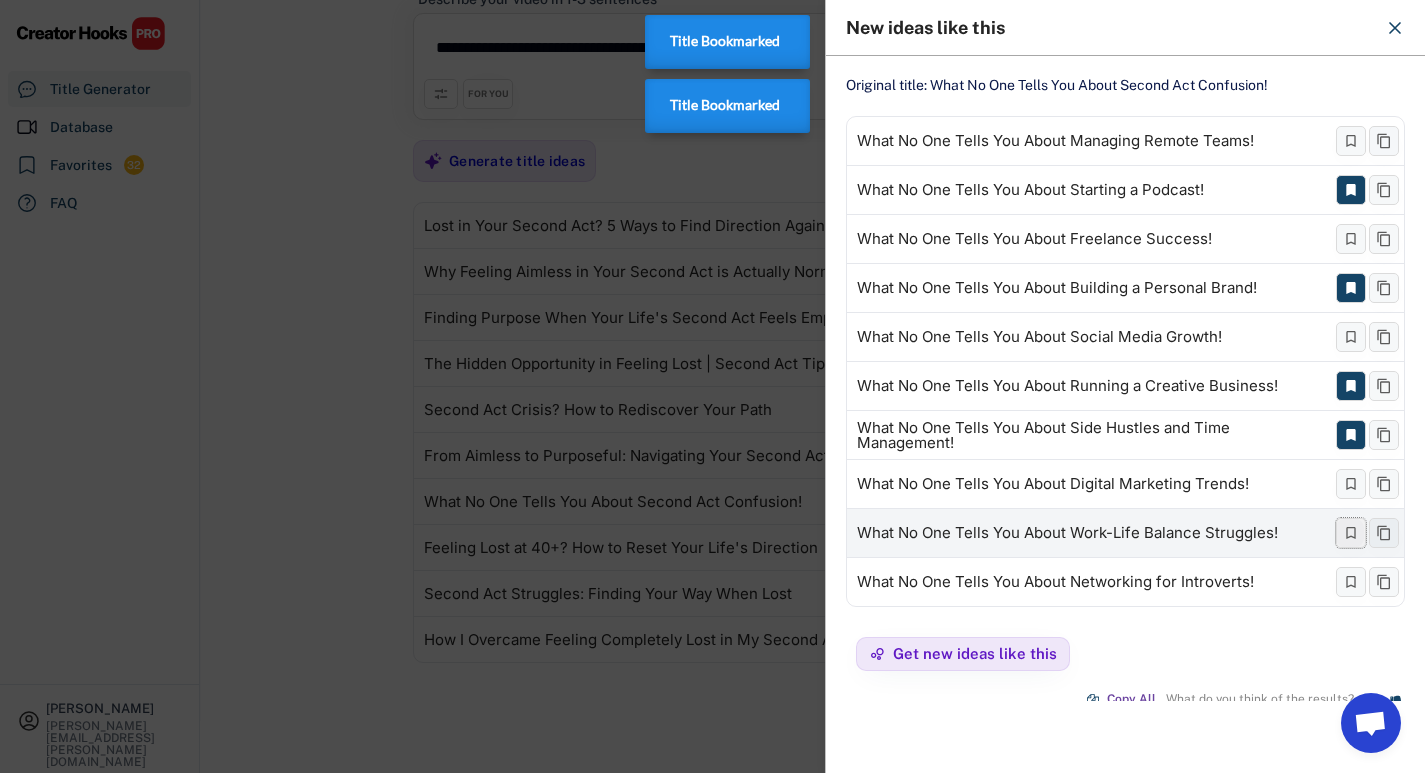 click 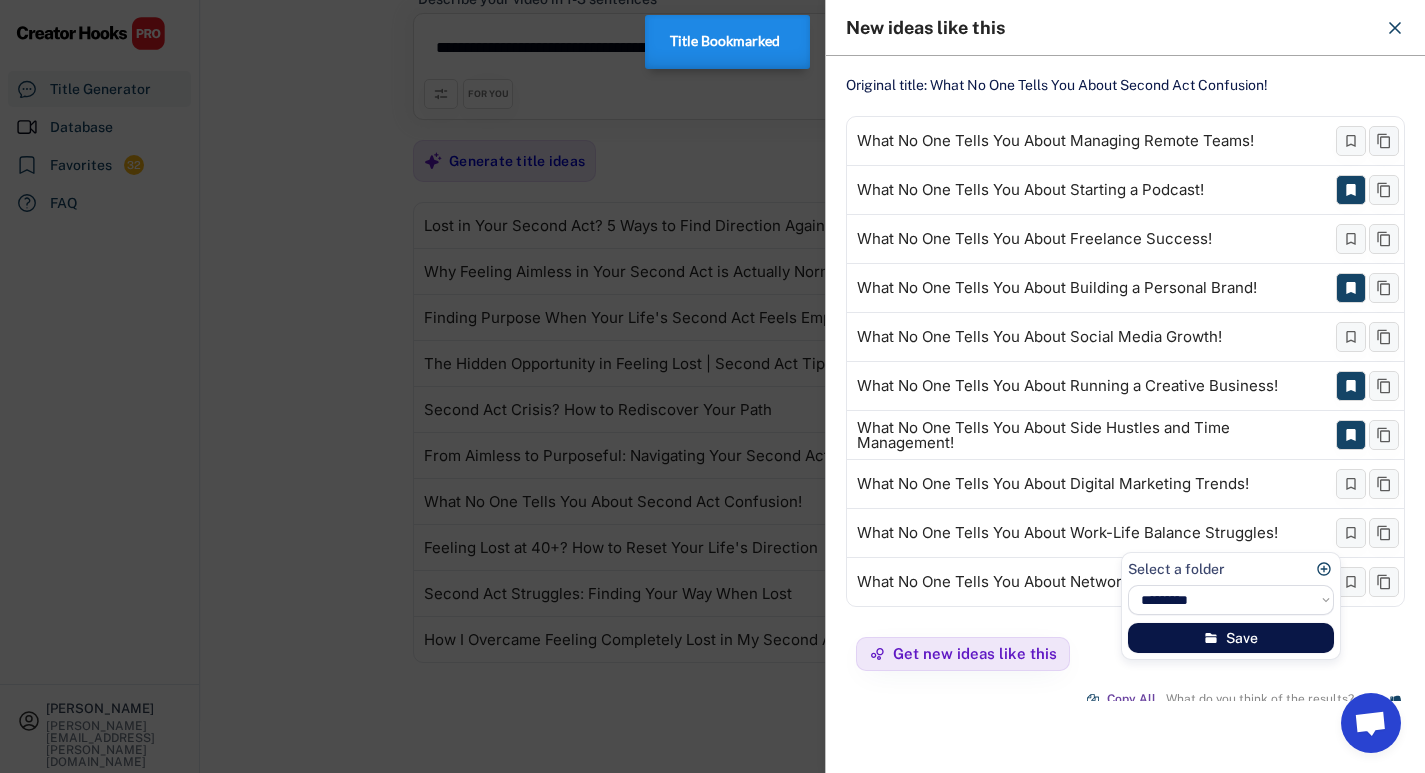 click on "Save" at bounding box center (1231, 638) 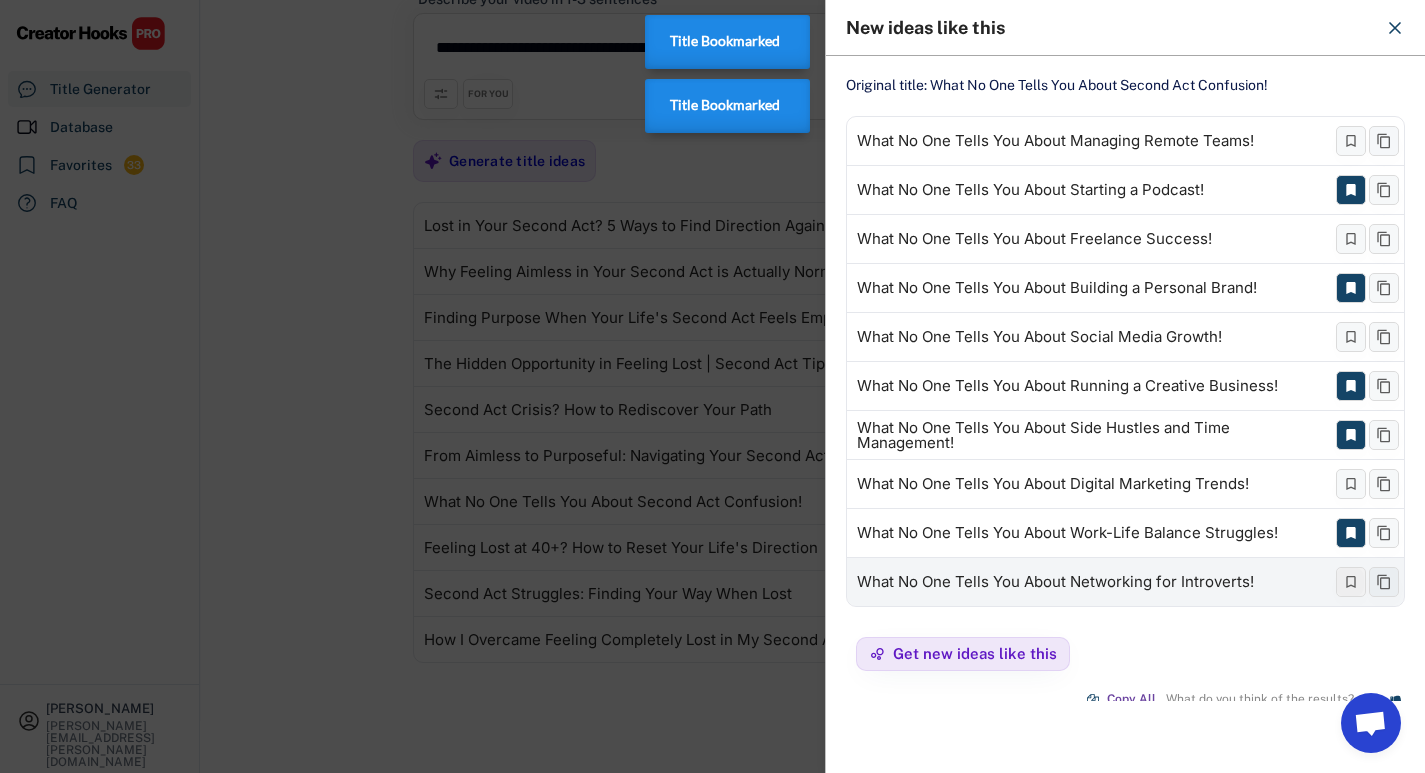 click at bounding box center [1351, 582] 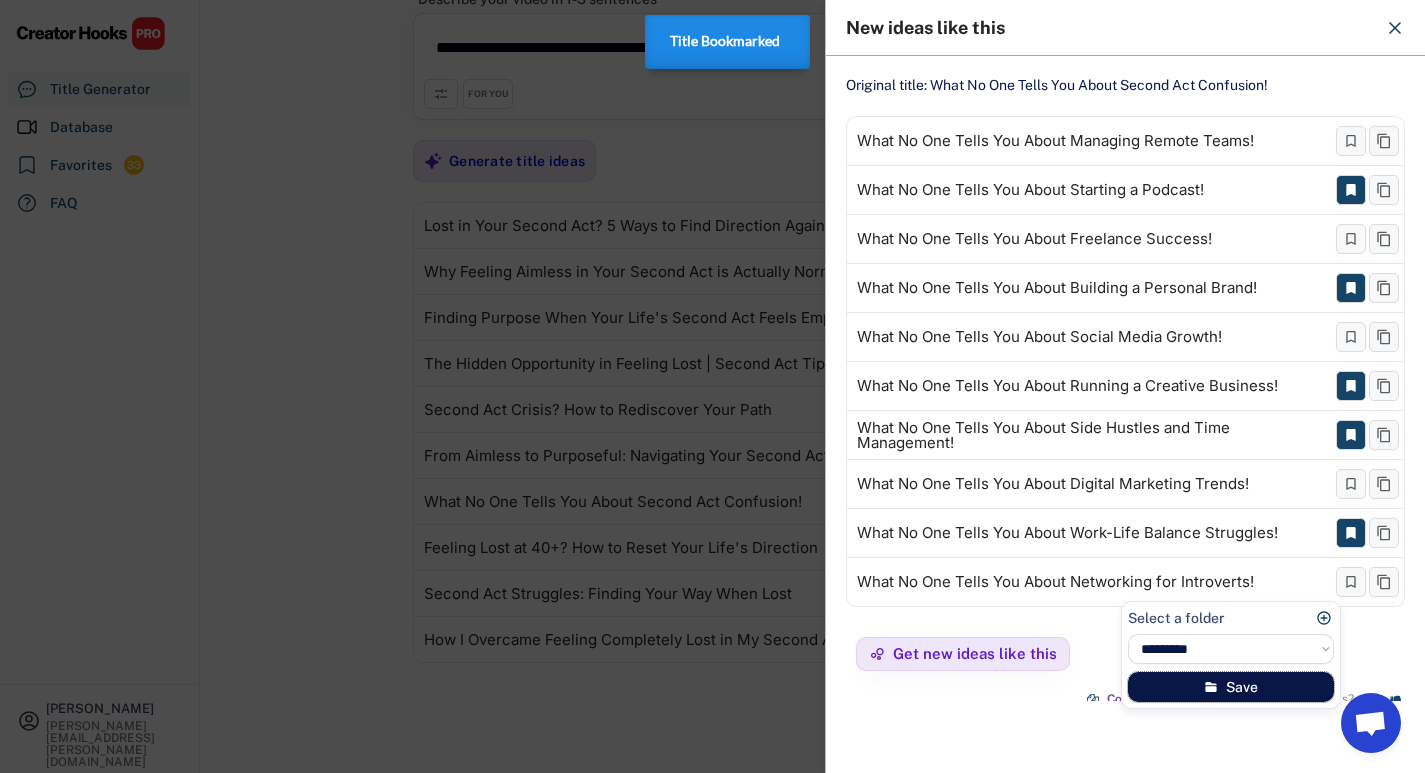 click on "Save" at bounding box center [1231, 687] 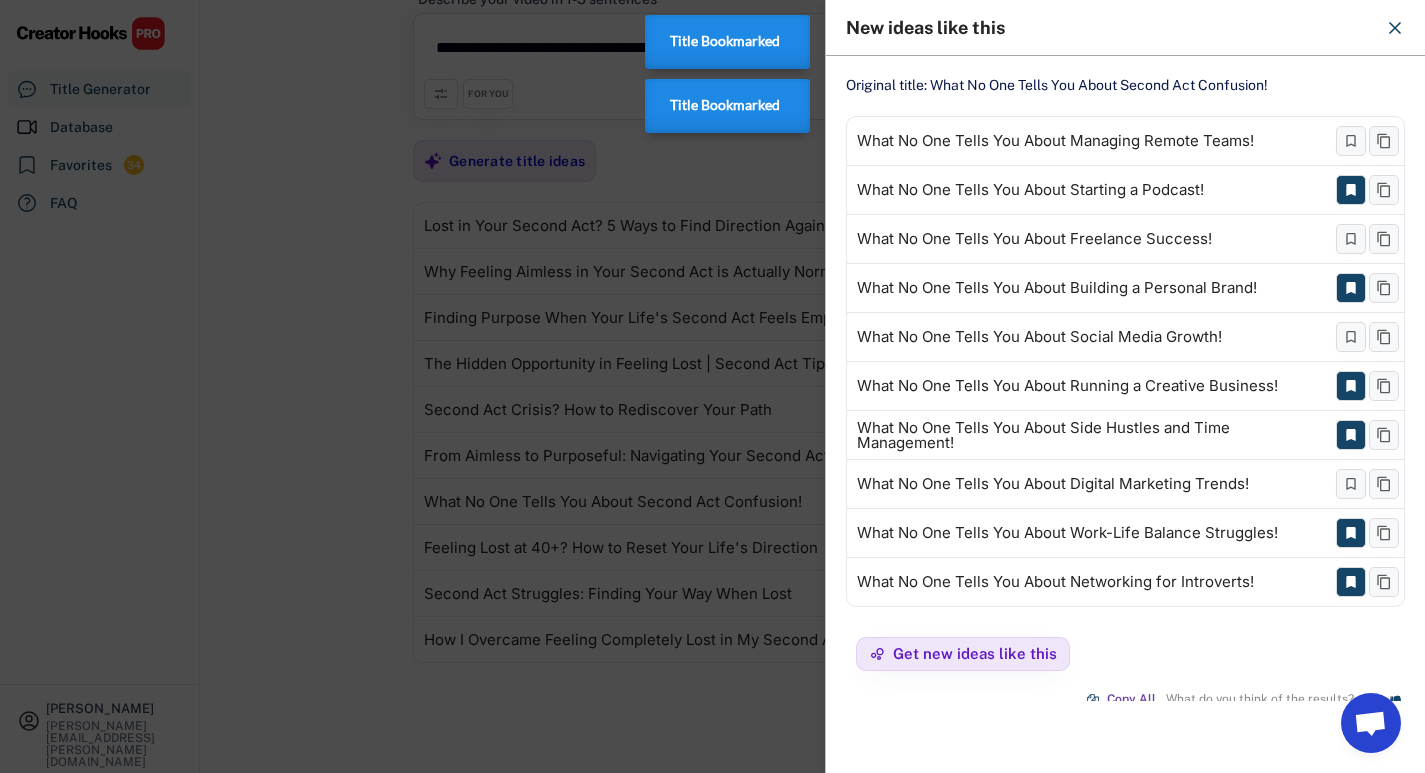 click at bounding box center (712, 386) 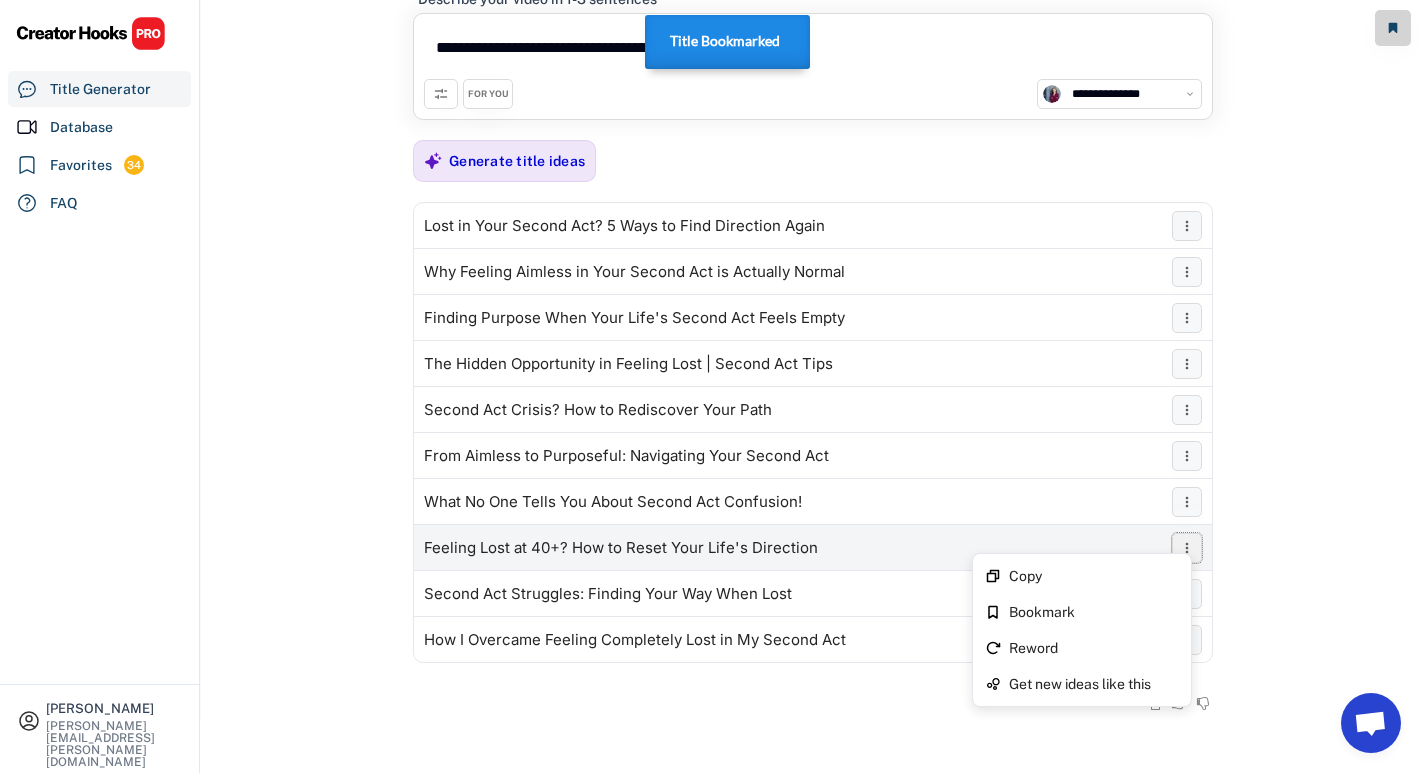 click 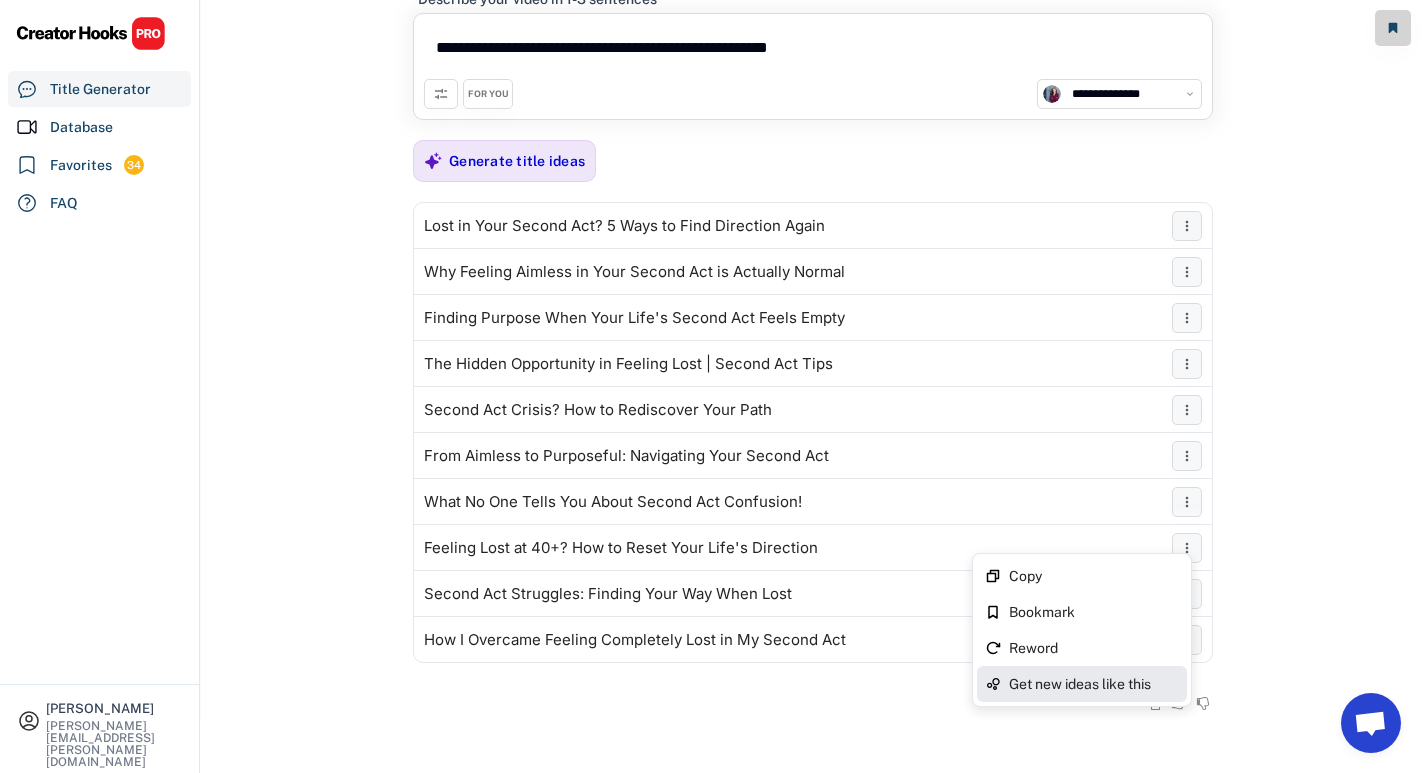 click on "Get new ideas like this" at bounding box center [1094, 684] 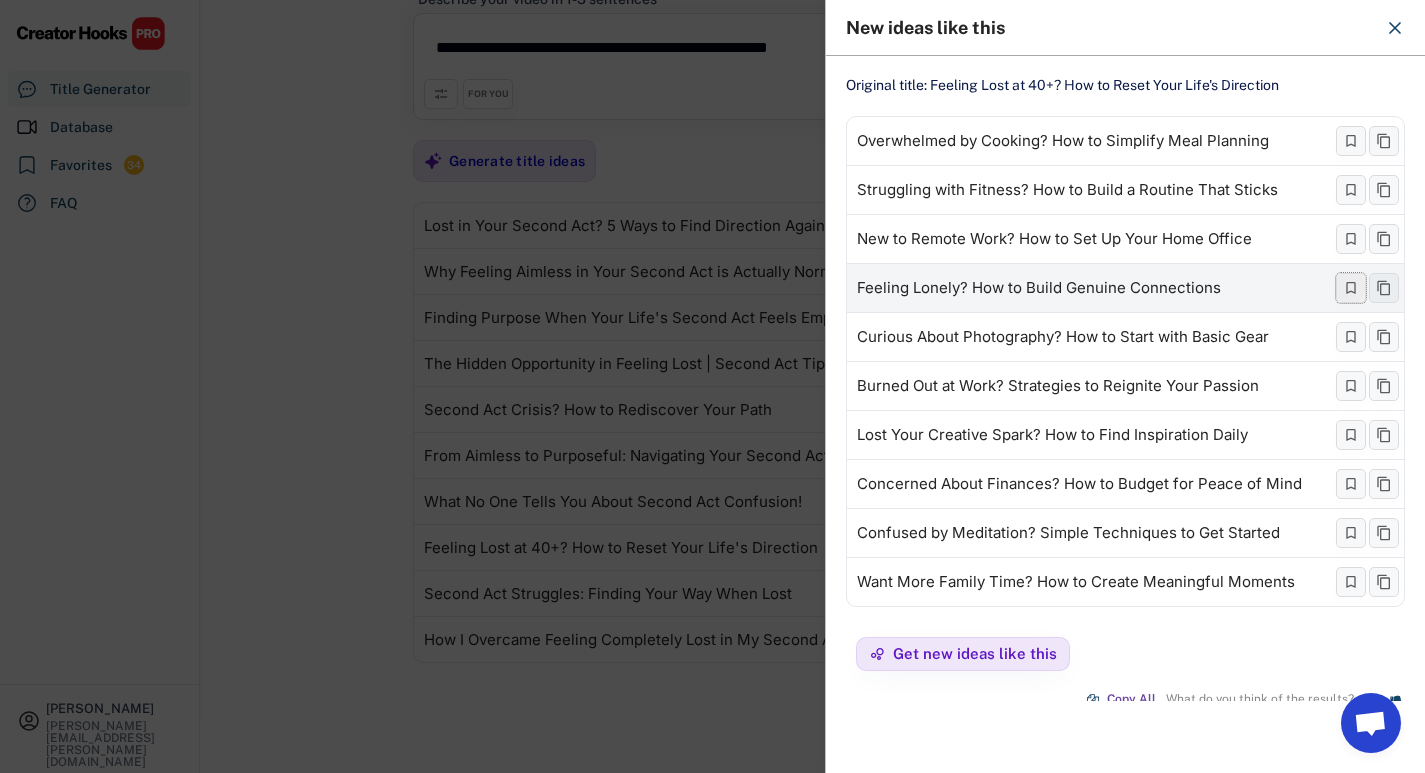 click 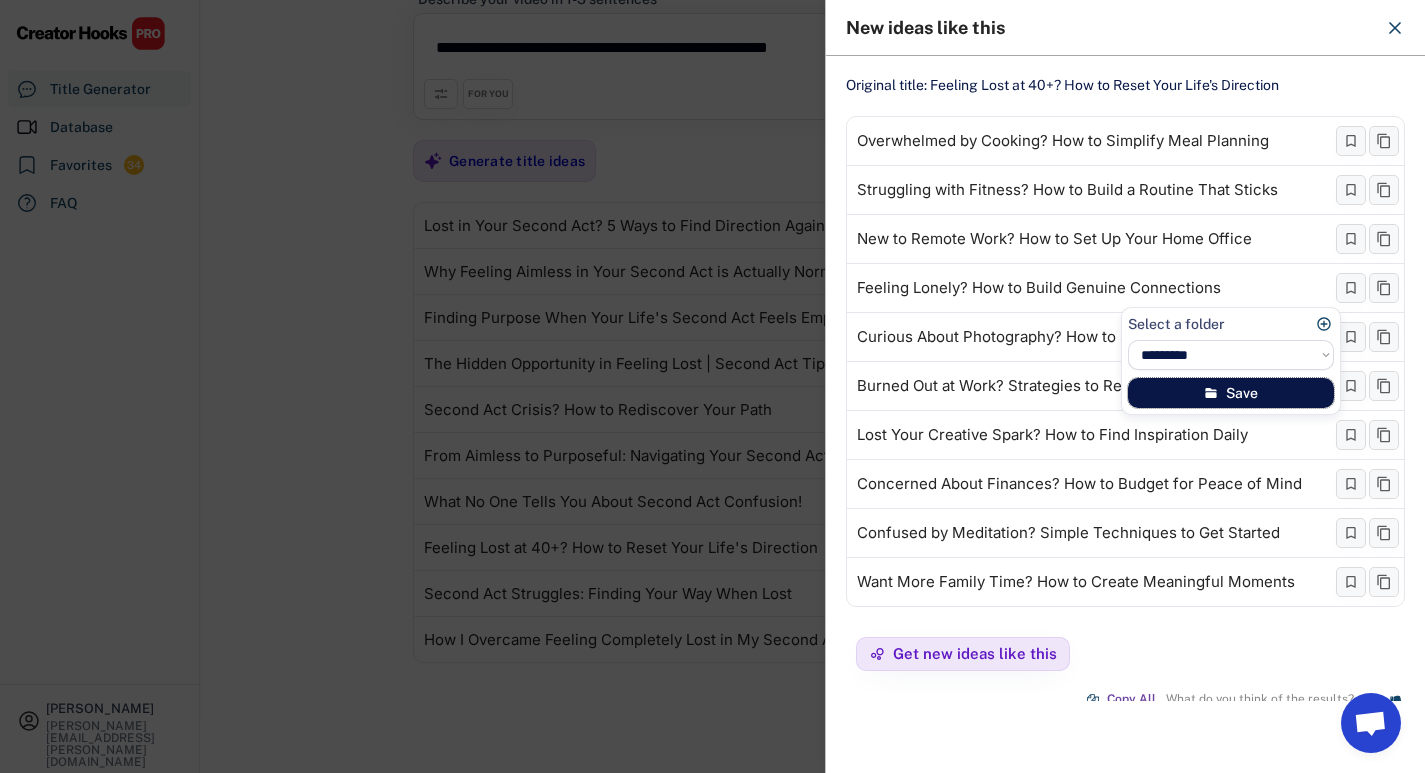 click on "Save" at bounding box center (1231, 393) 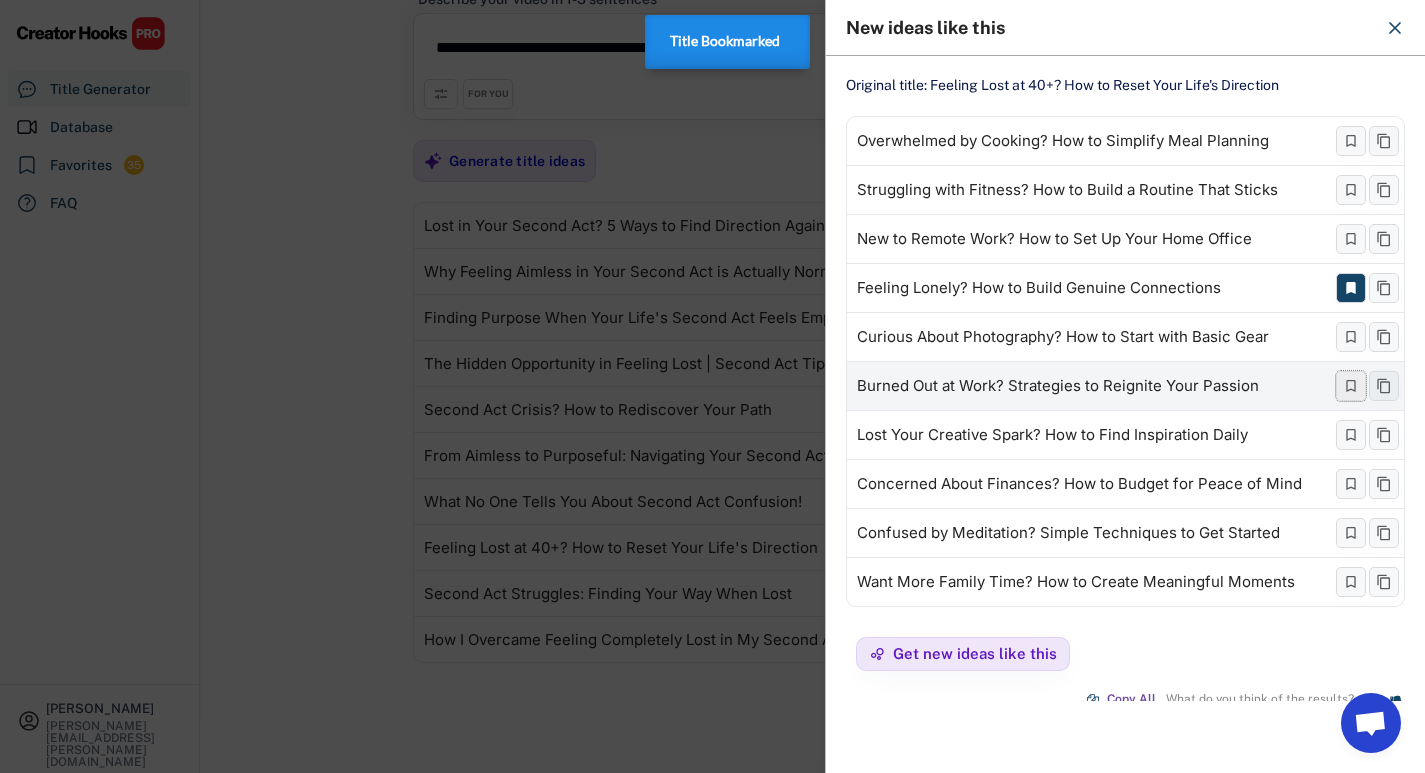 click 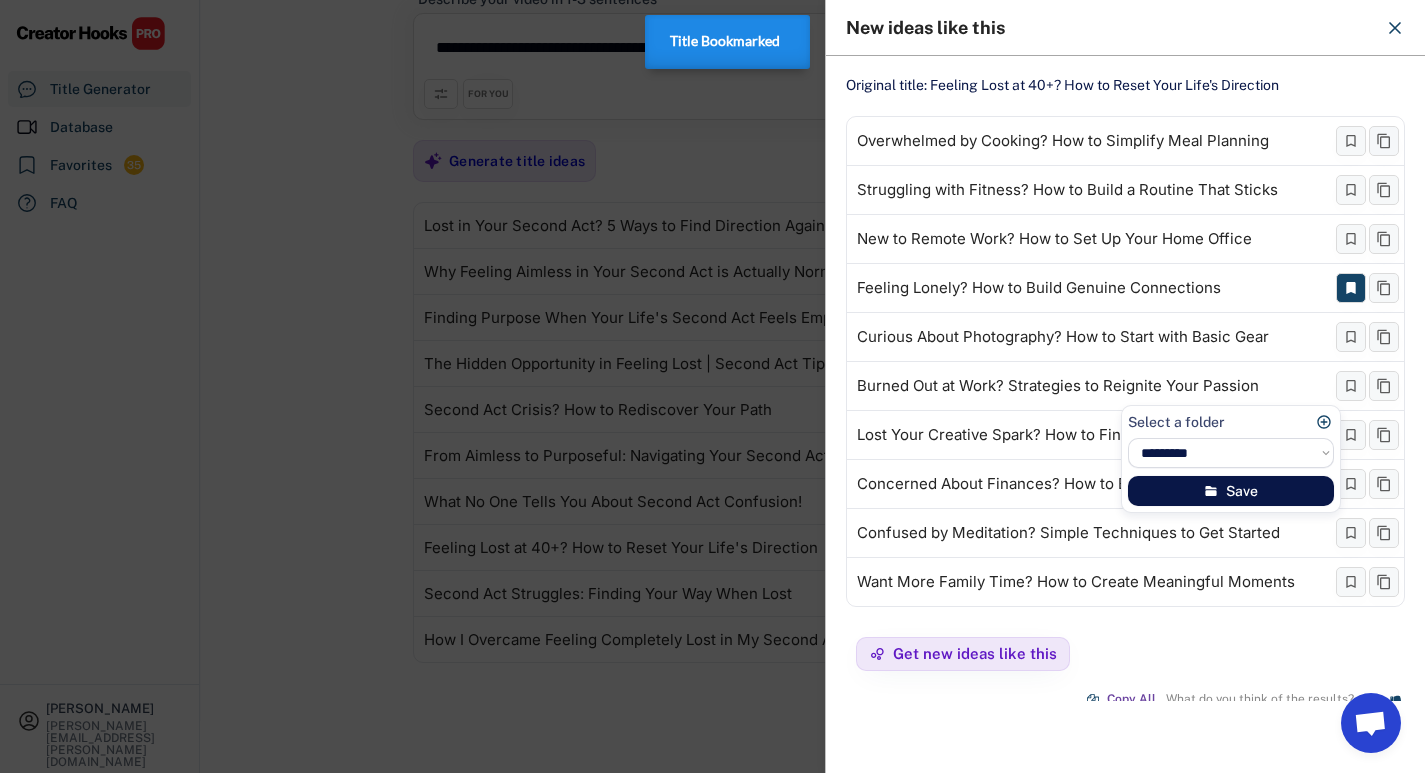 click on "Save" at bounding box center [1231, 491] 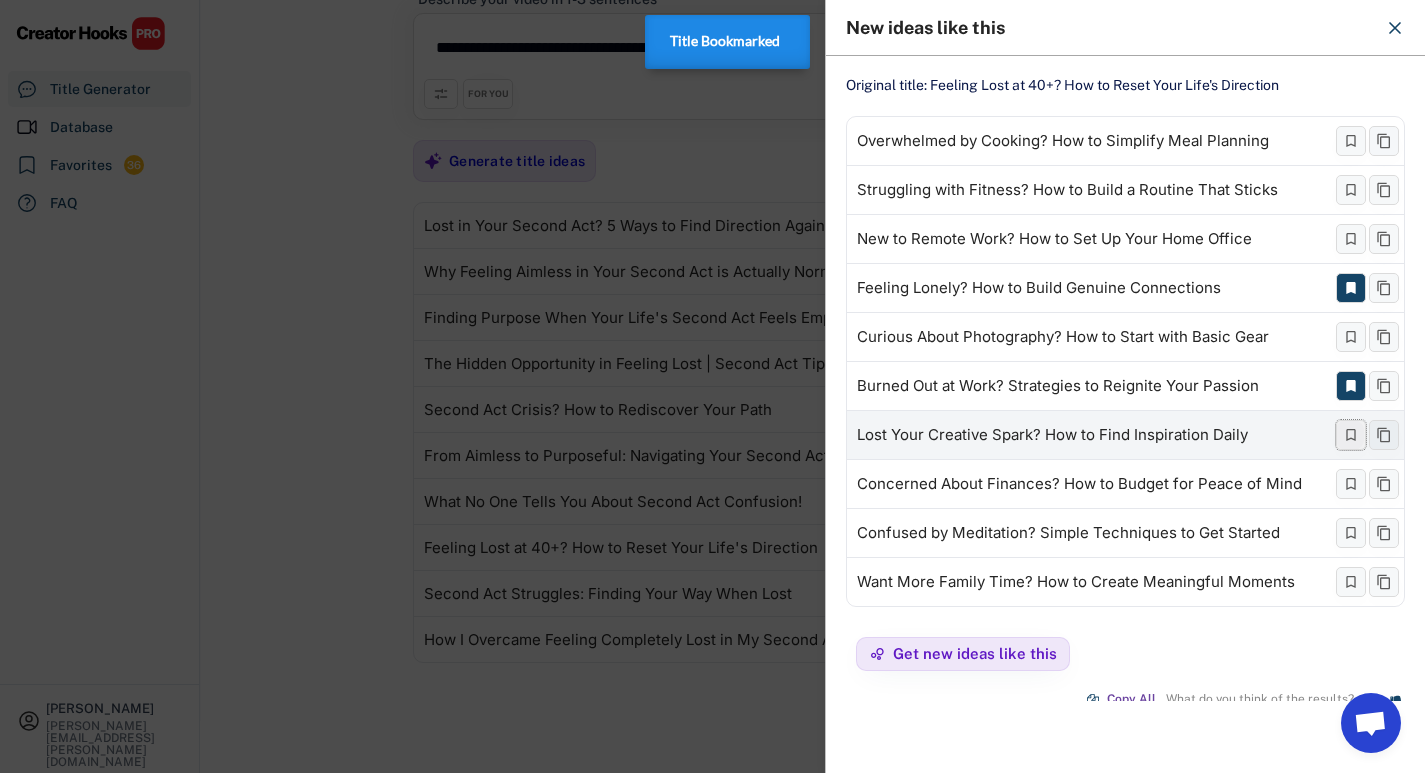 click 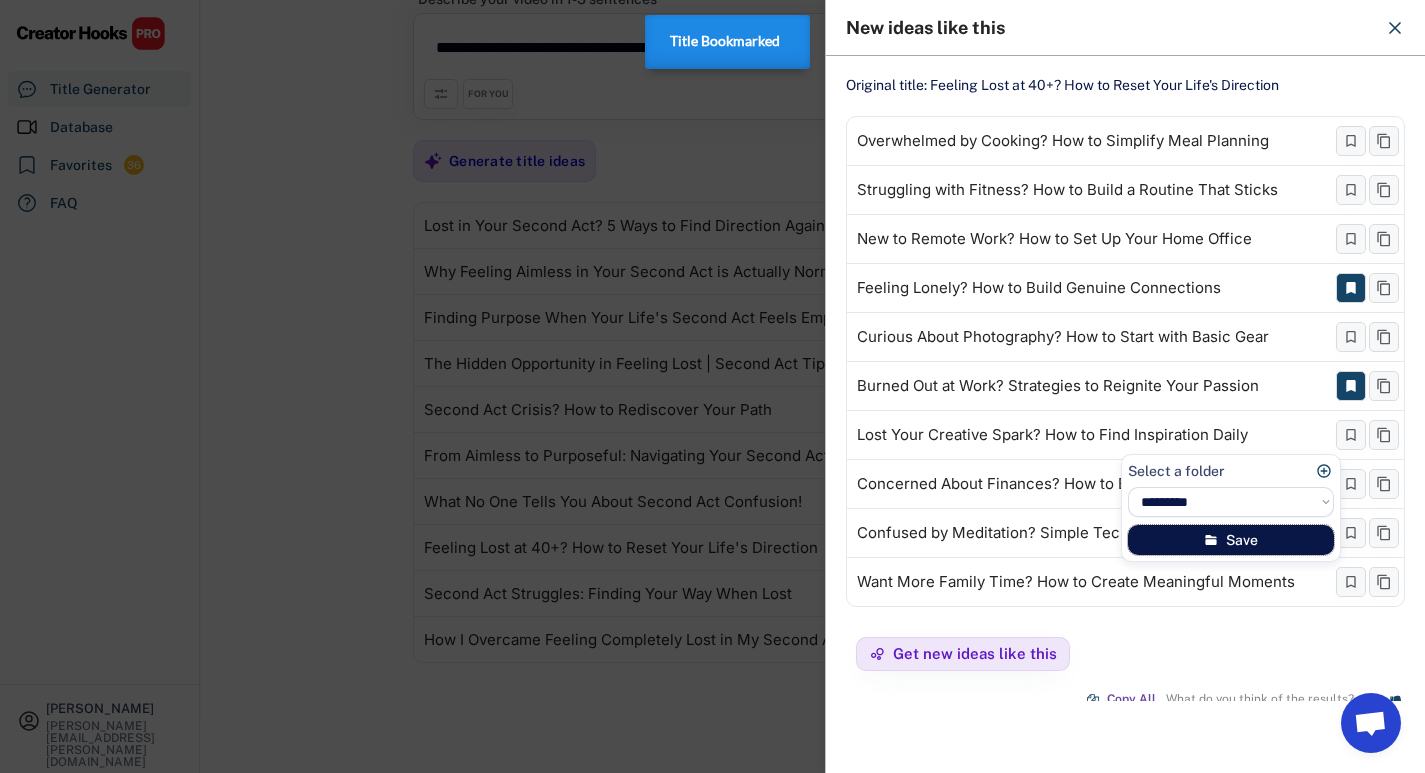 click on "Save" at bounding box center [1231, 540] 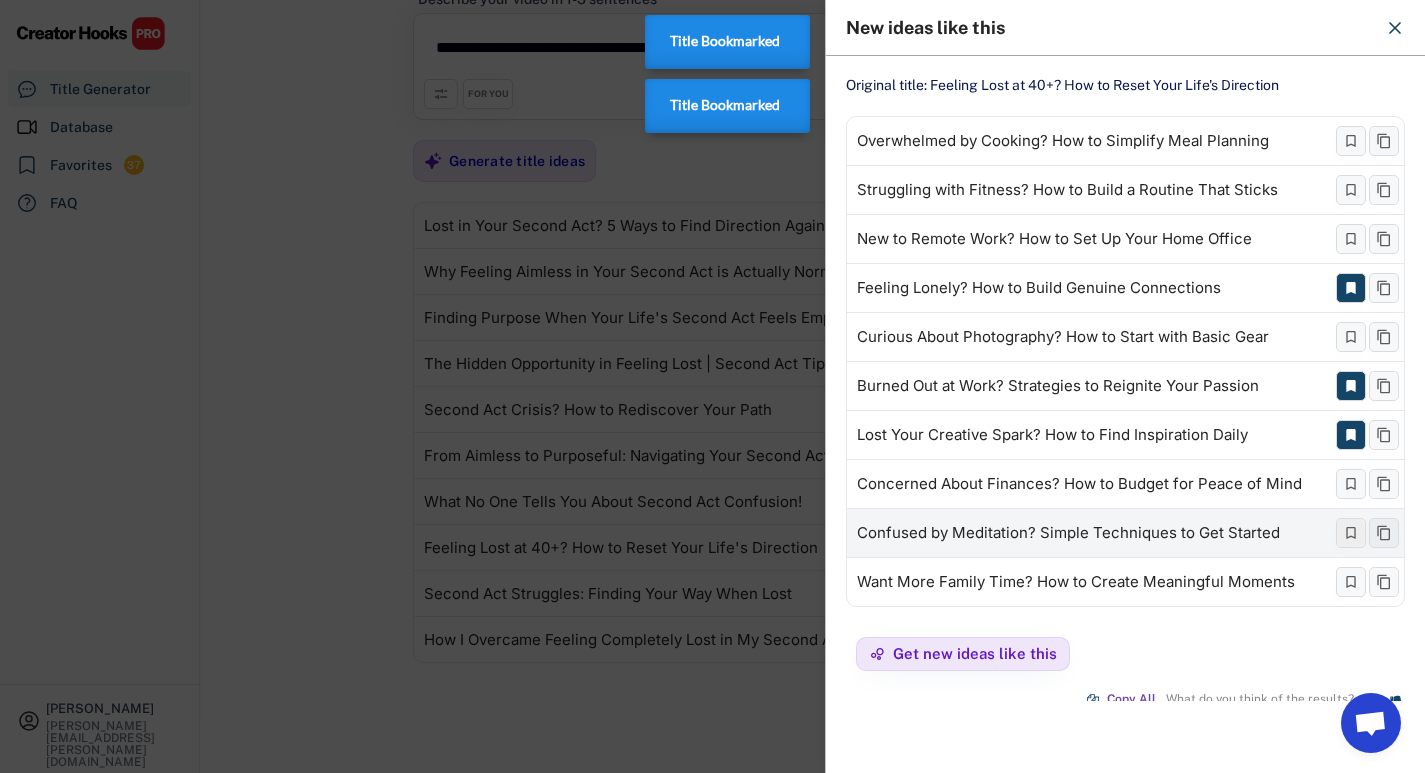 click 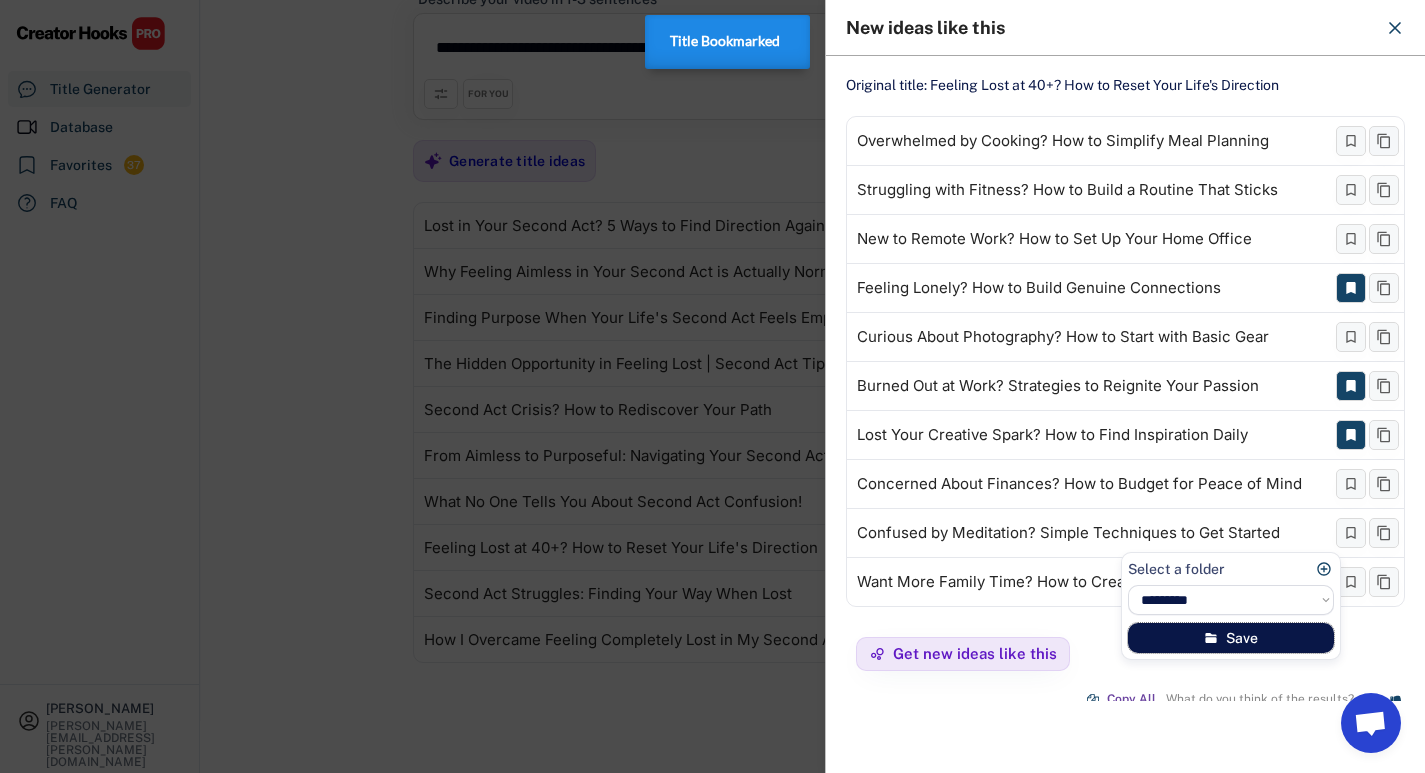 click on "Save" at bounding box center (1231, 638) 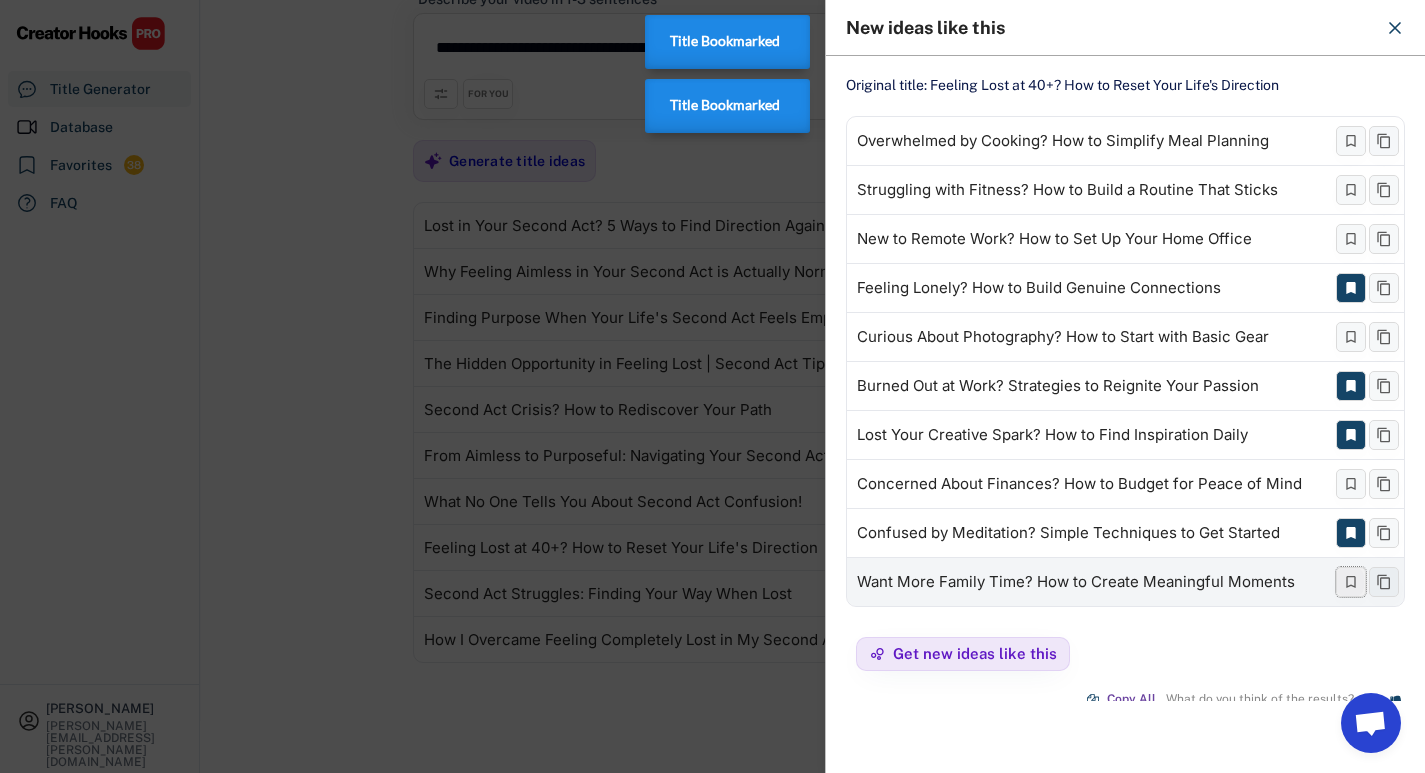 click 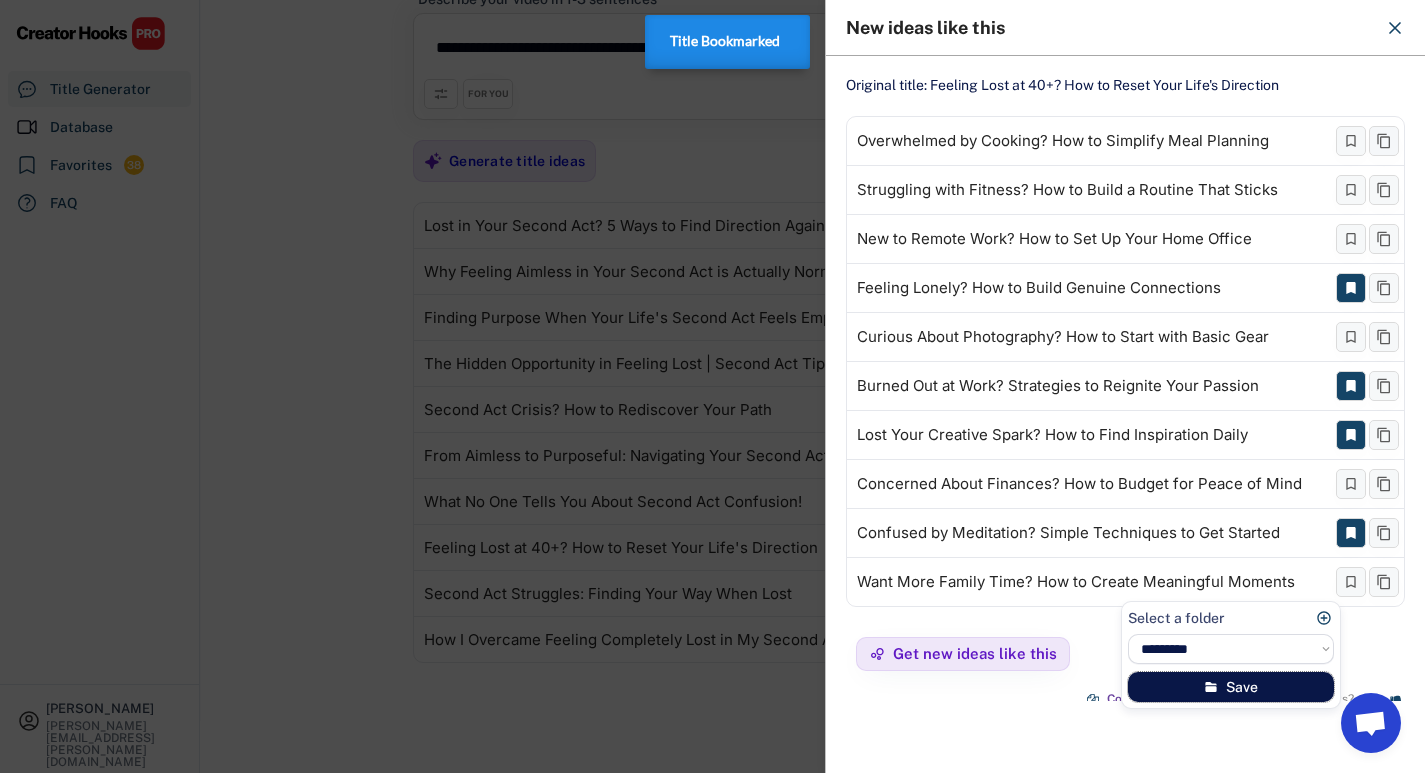click 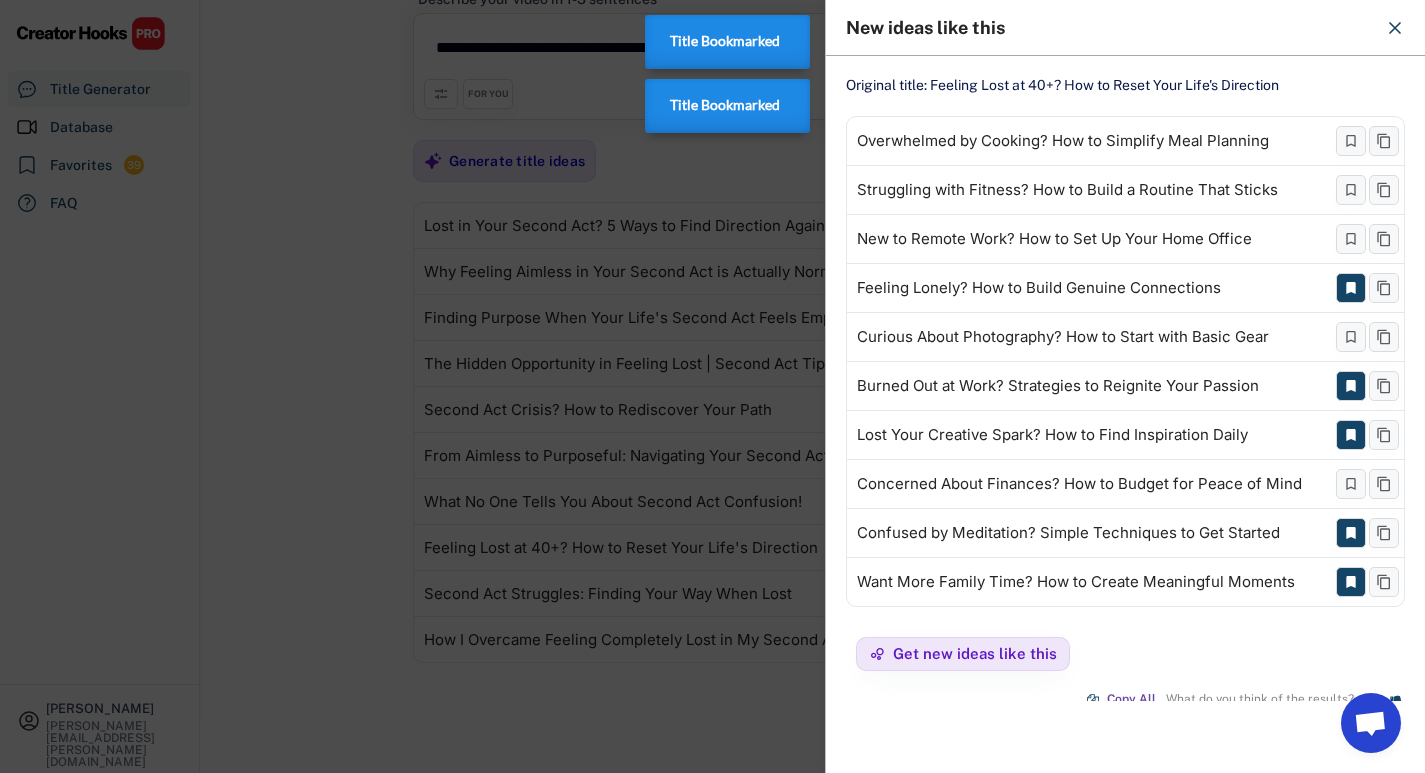 click at bounding box center [712, 386] 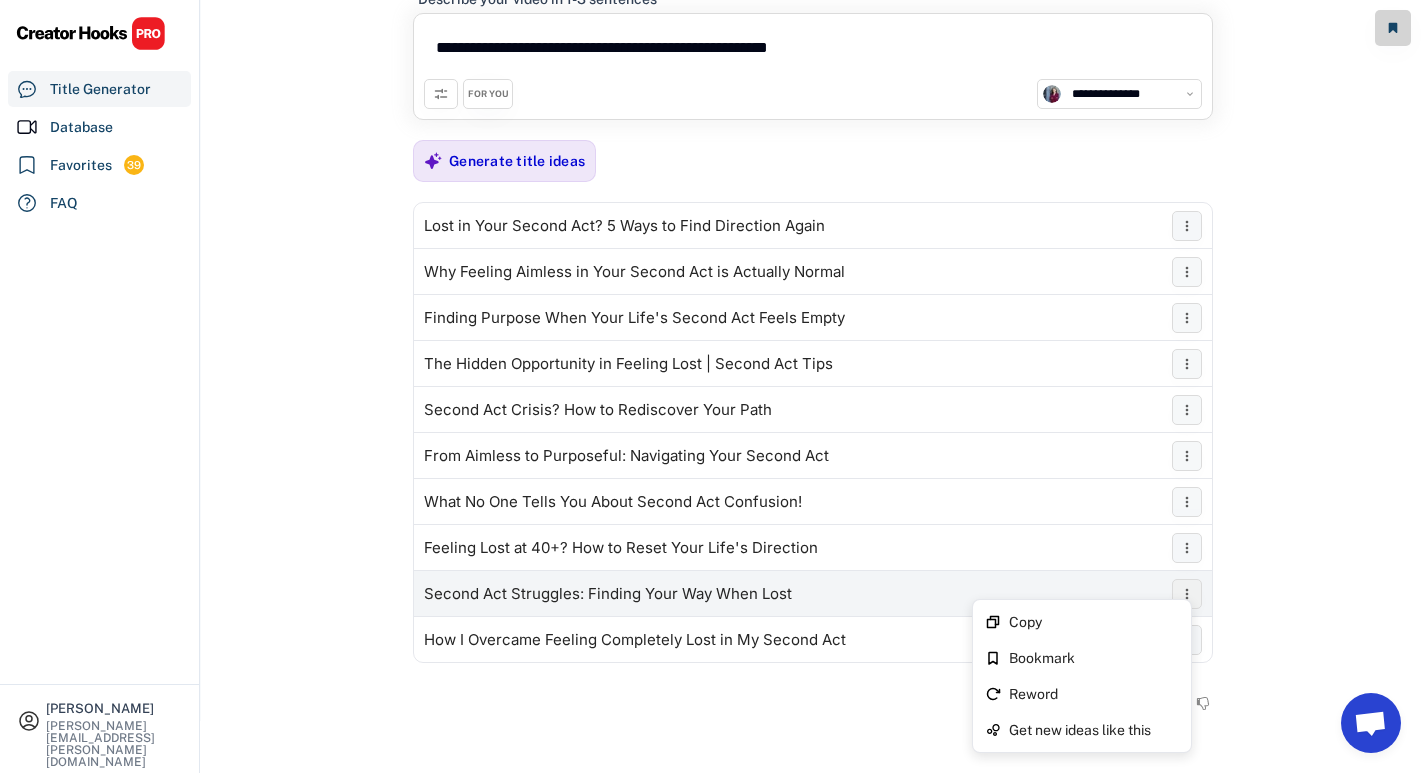 click 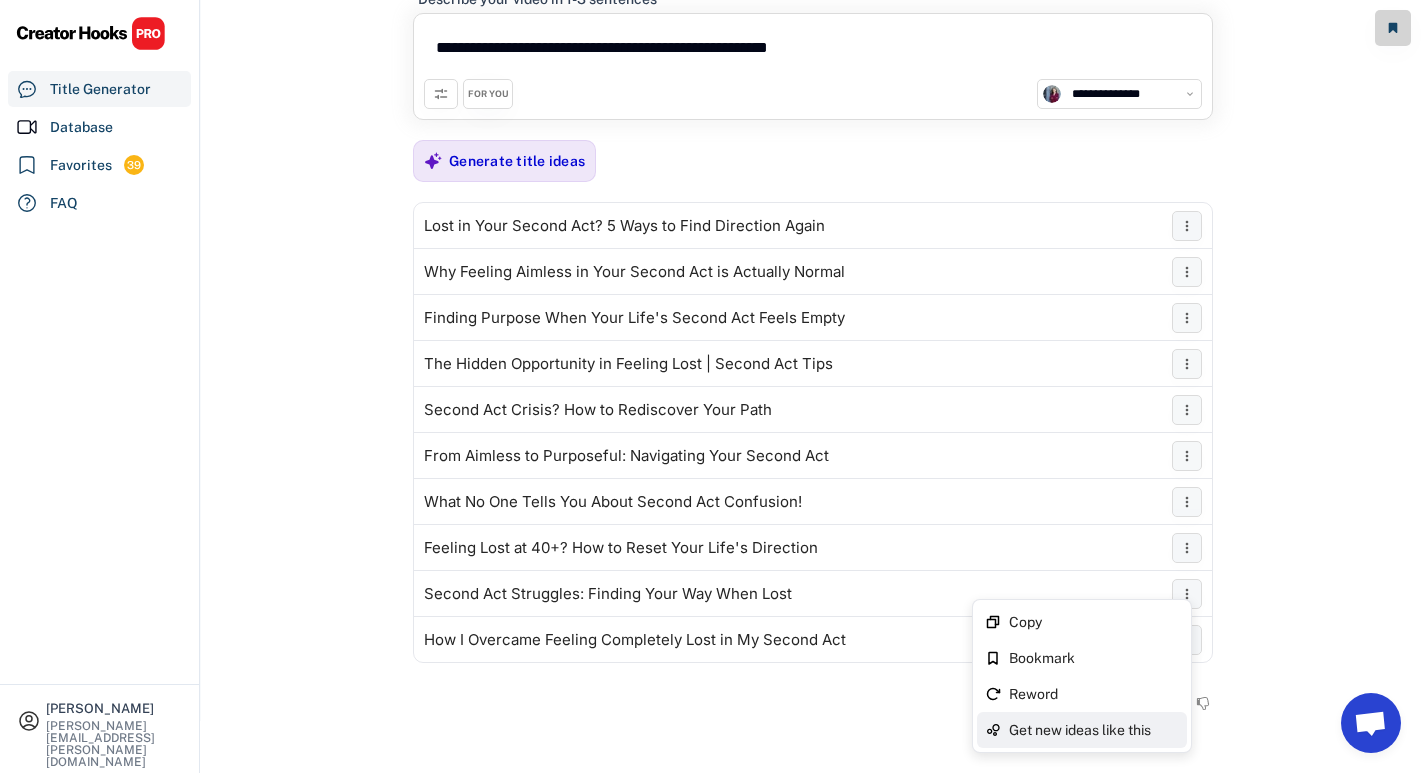click on "Get new ideas like this" at bounding box center [1094, 730] 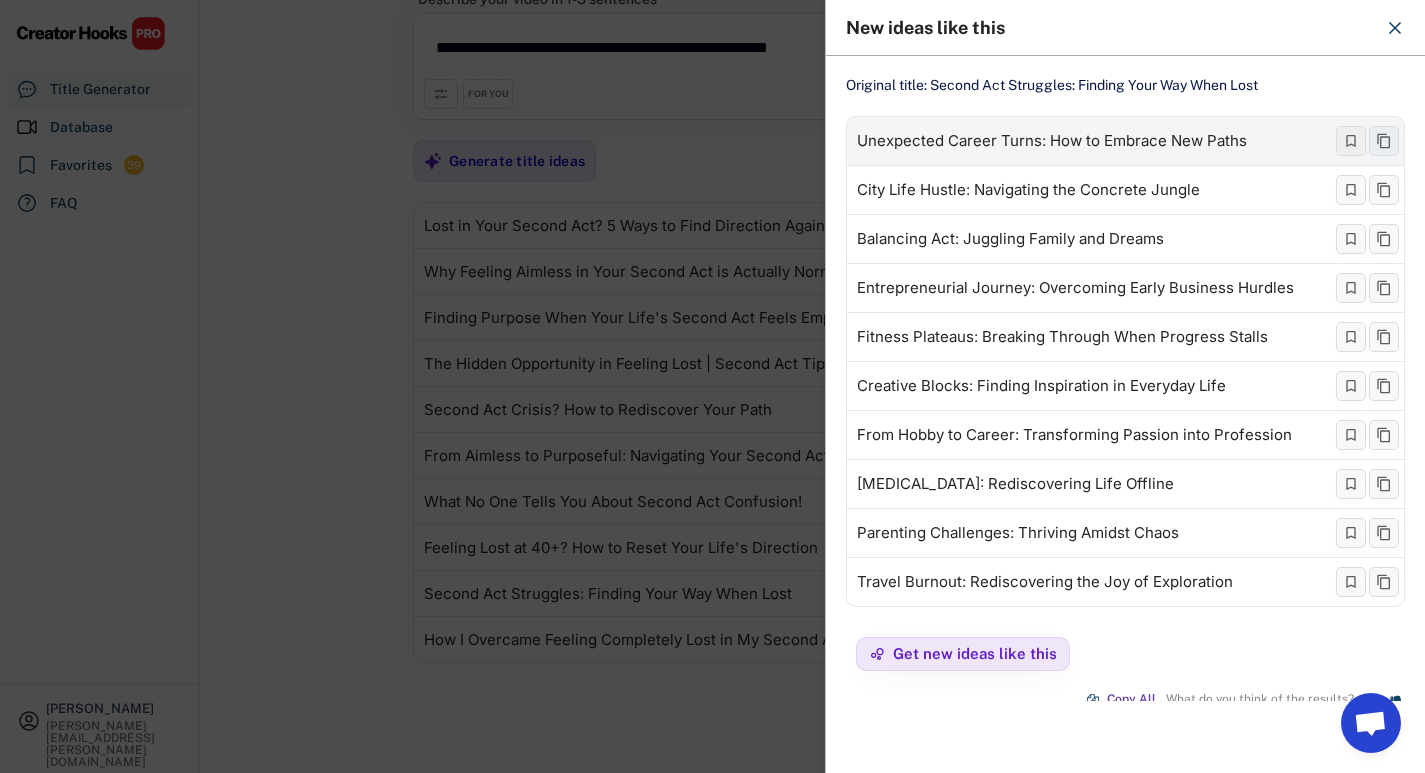 click 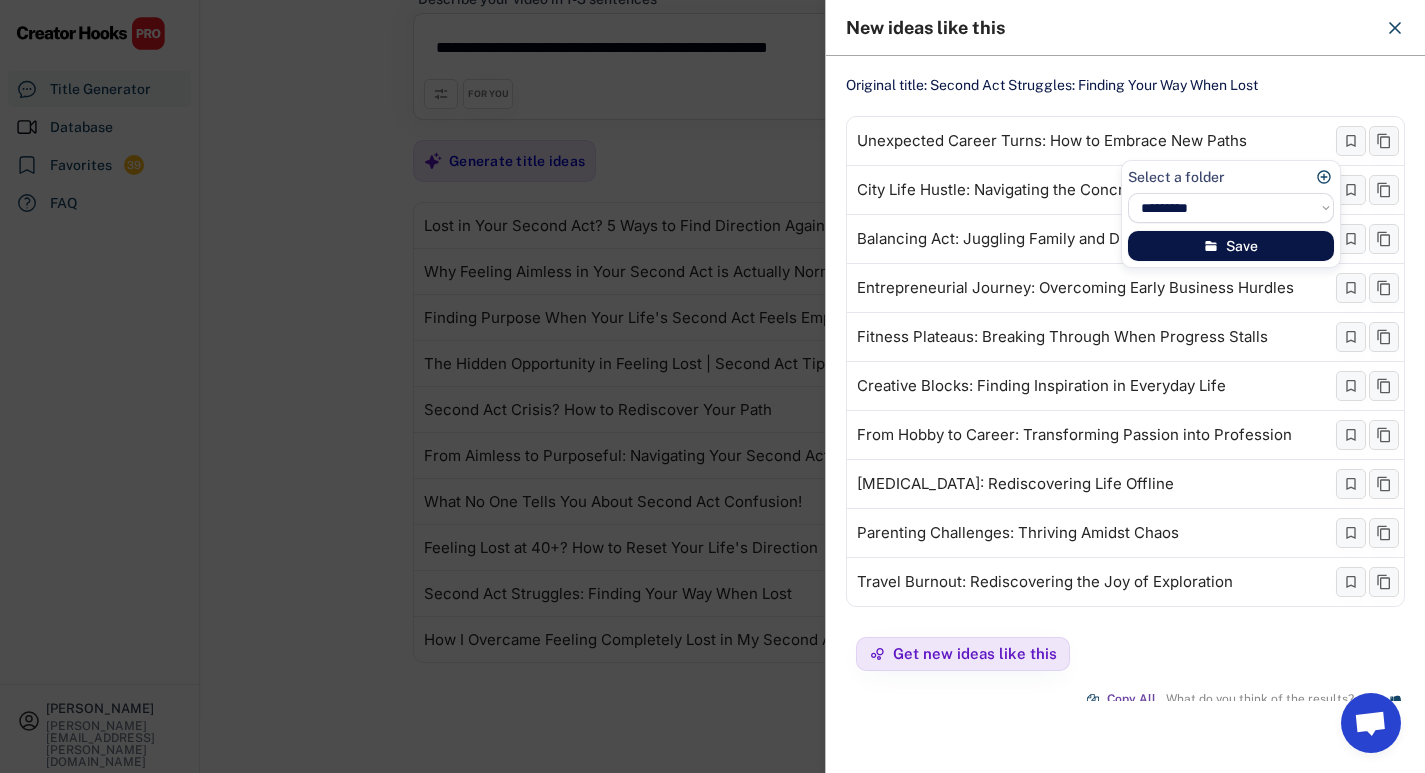 click on "Save" at bounding box center [1231, 246] 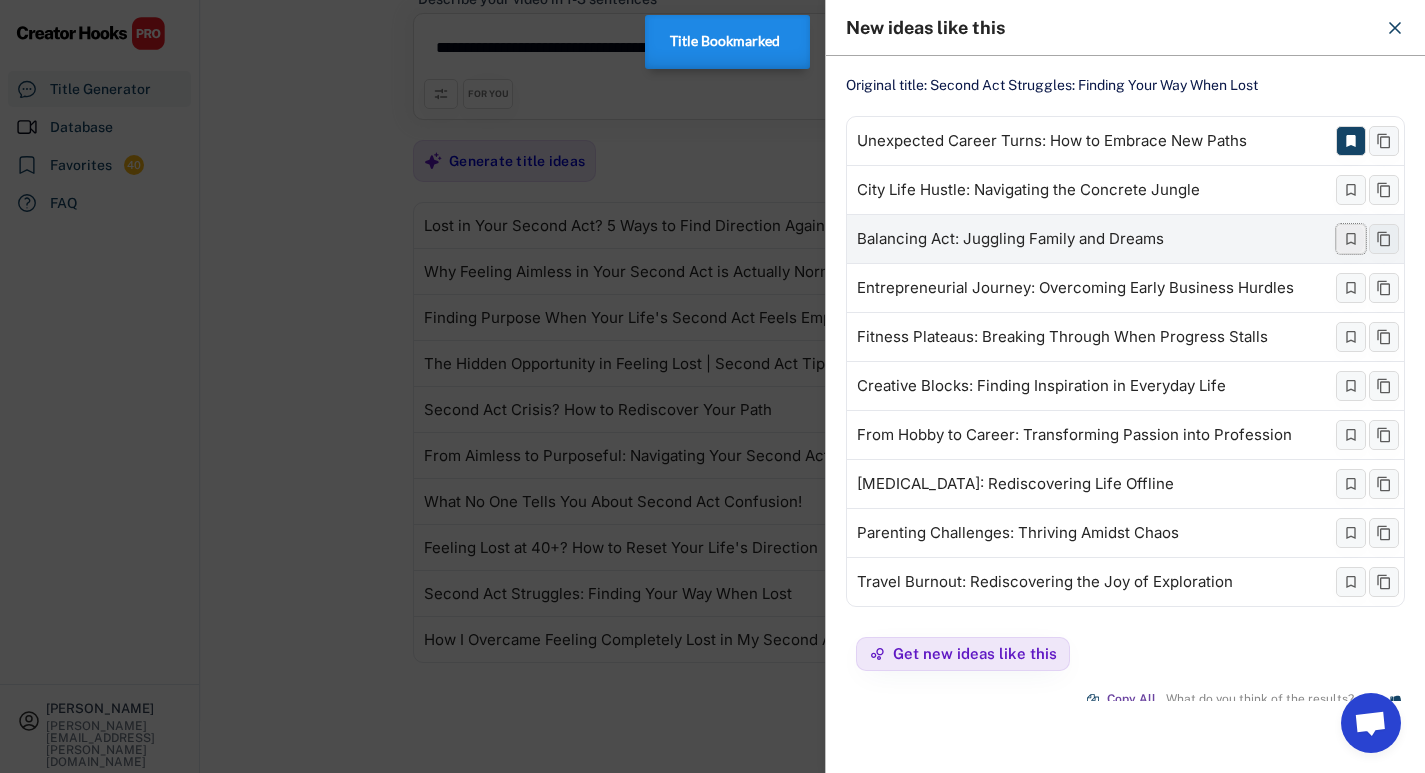 click 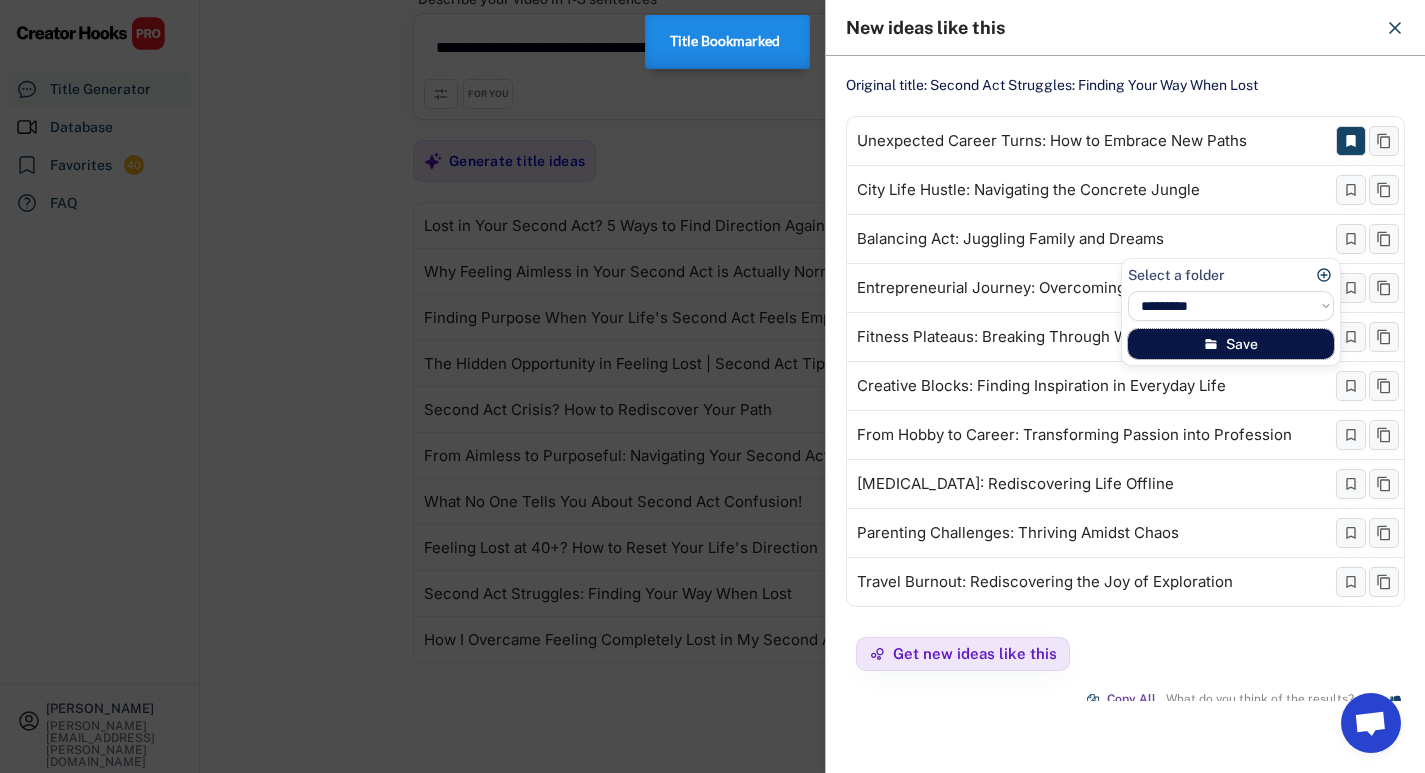 click on "Save" at bounding box center (1231, 344) 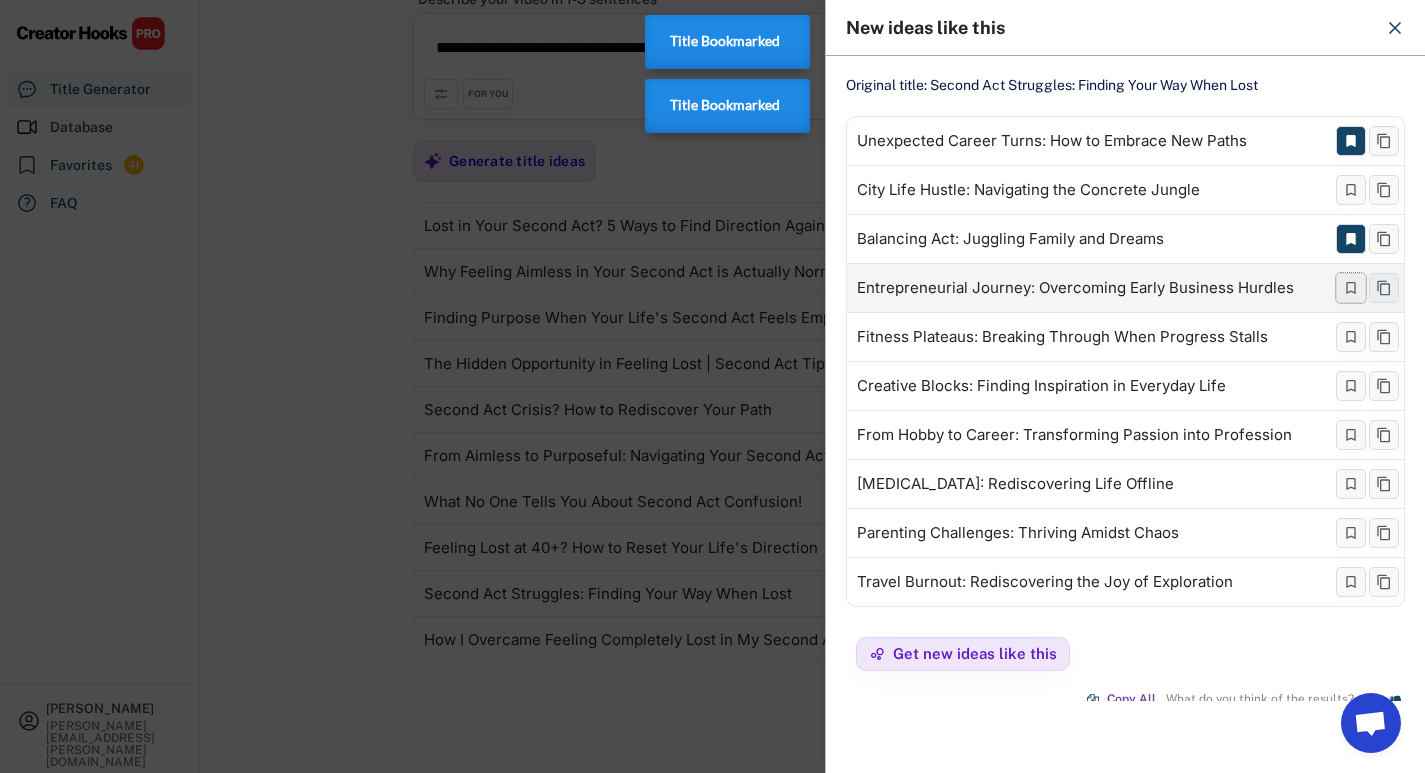 click 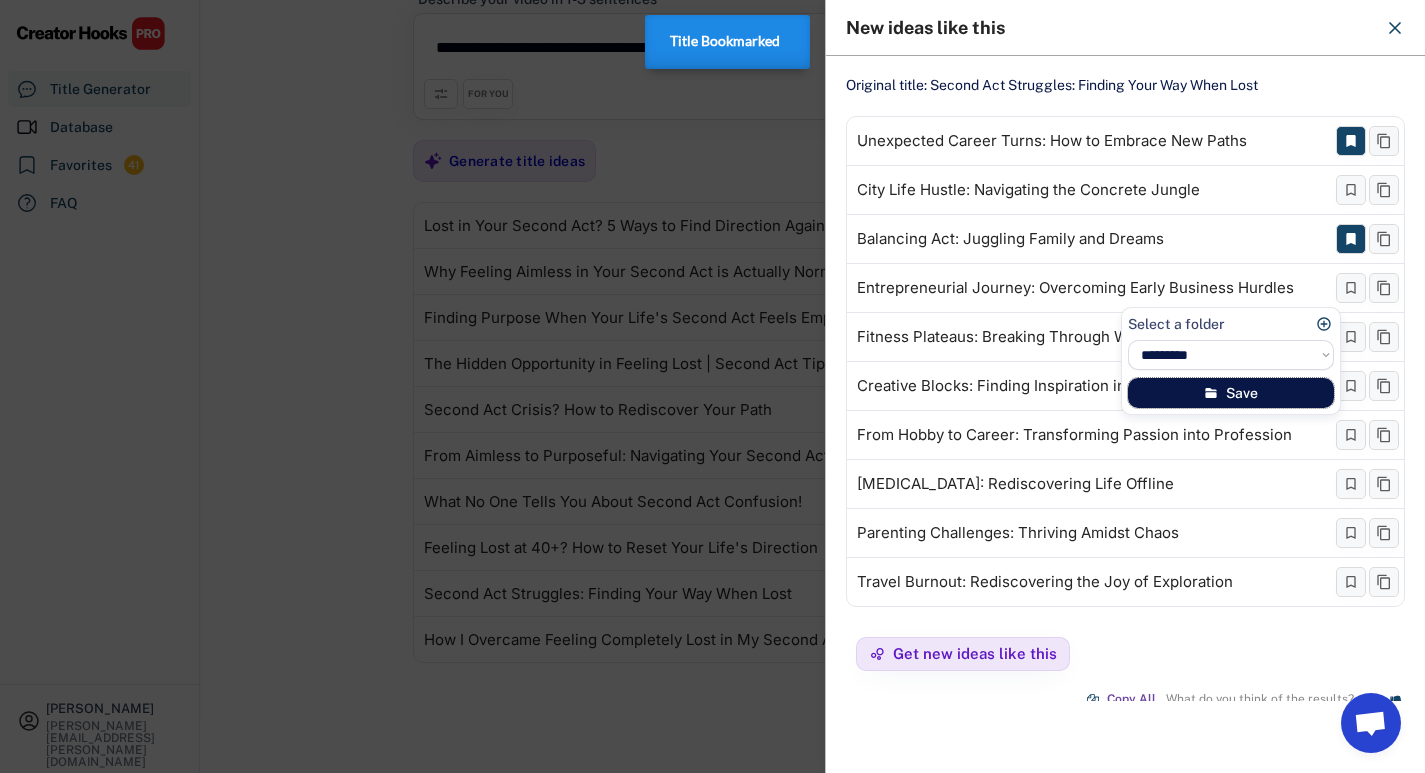 click on "Save" at bounding box center (1231, 393) 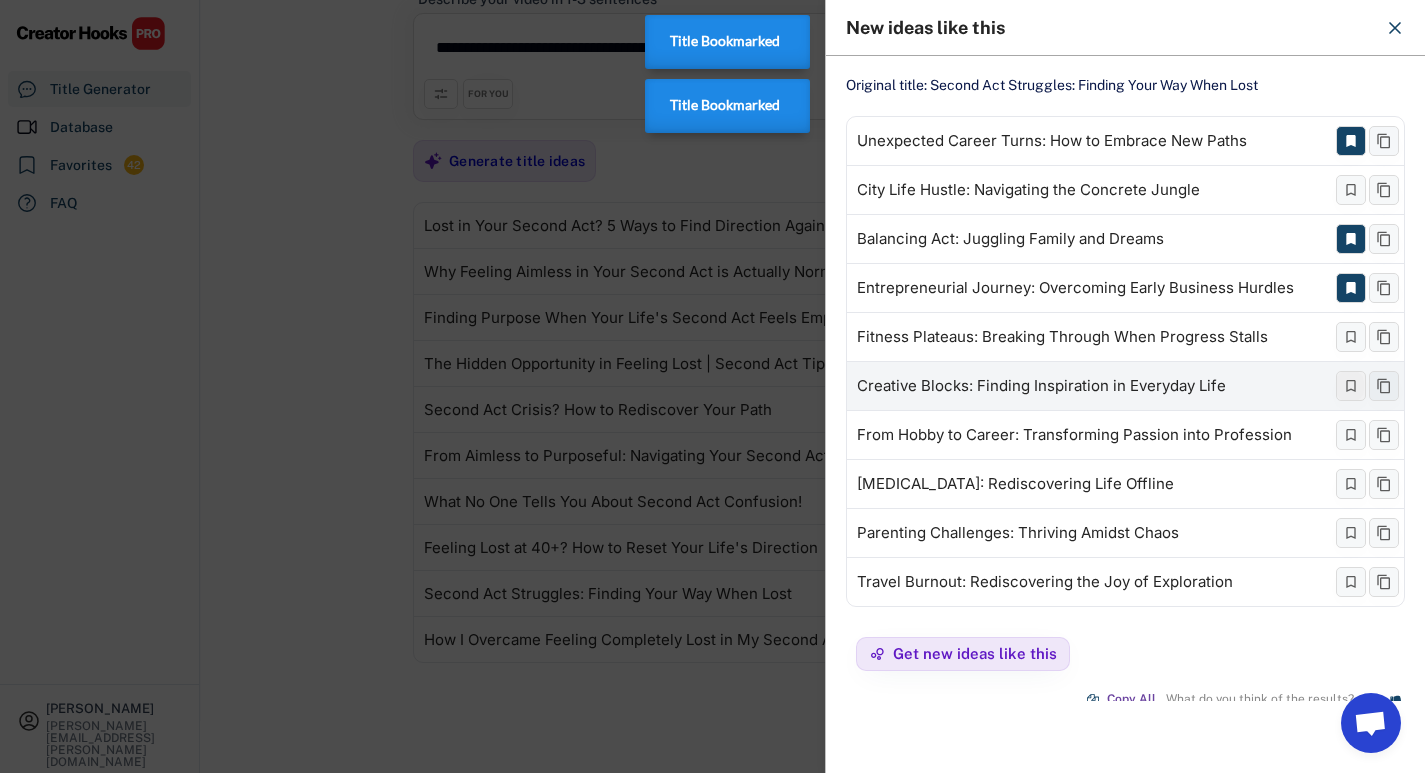 click 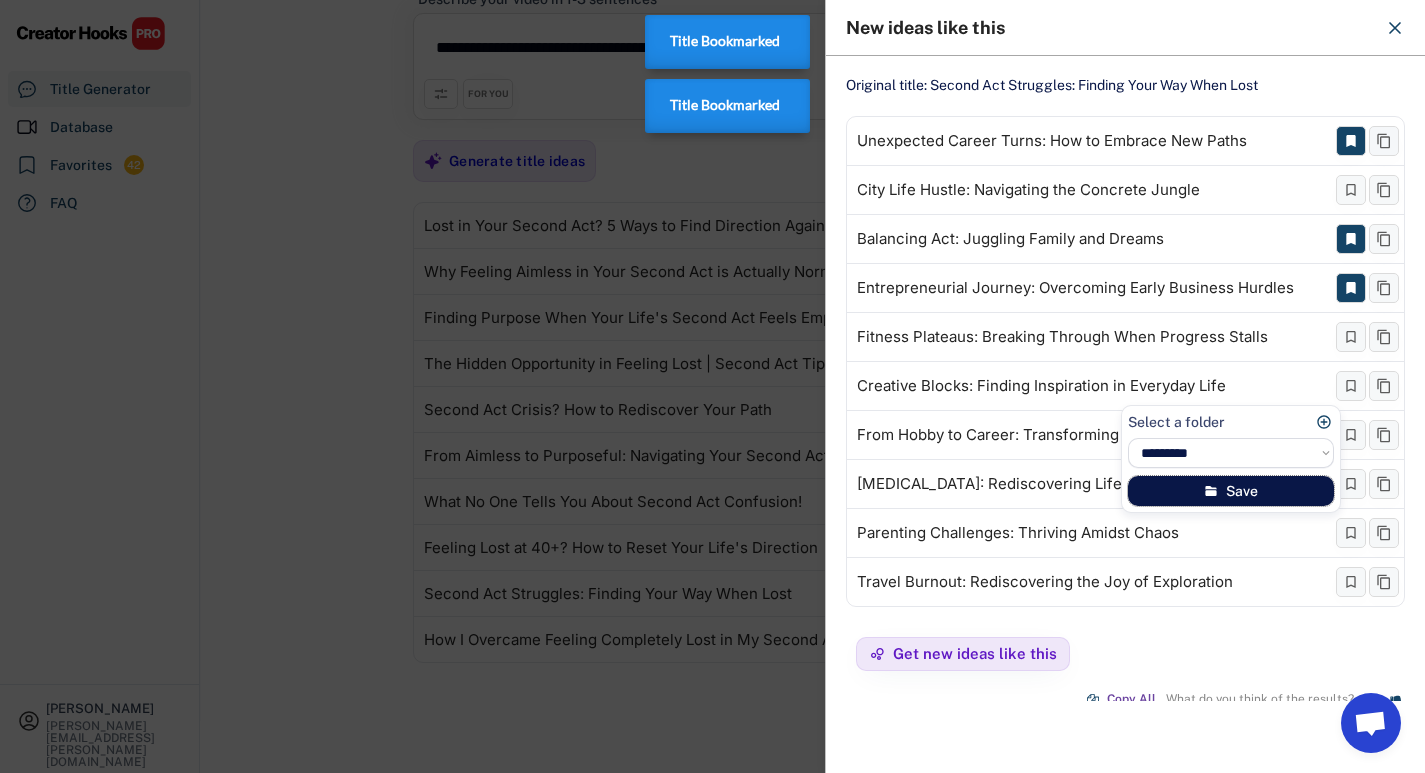 click on "Save" at bounding box center (1231, 491) 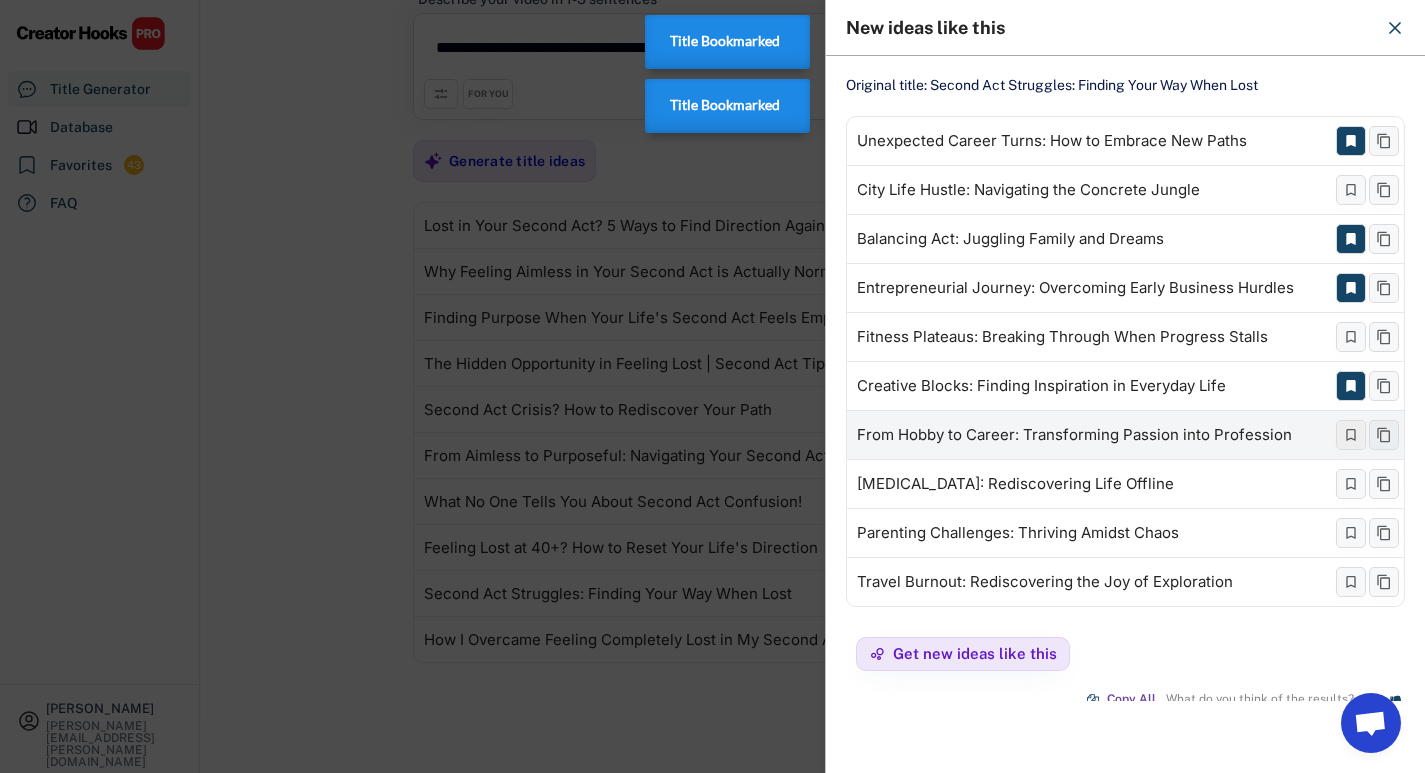 click 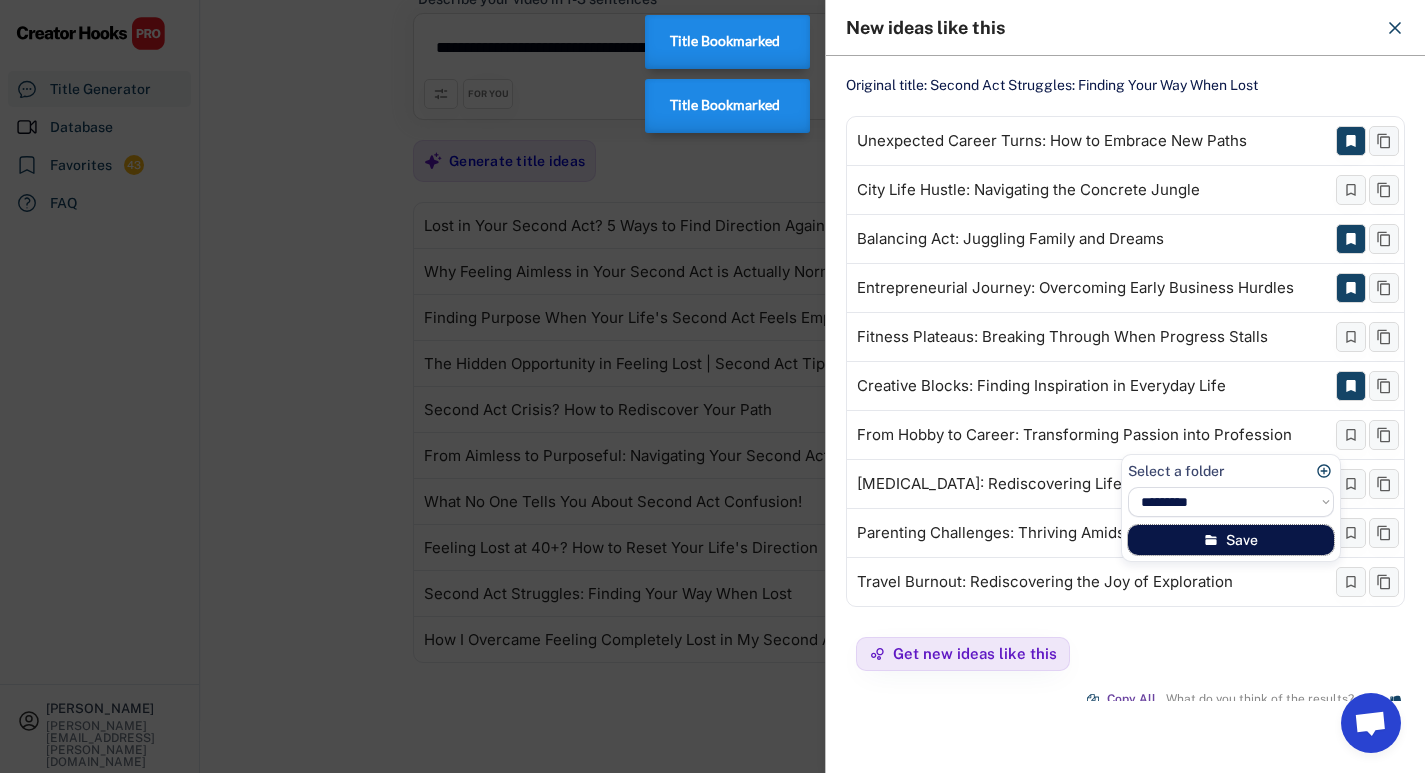 click on "Save" at bounding box center (1231, 540) 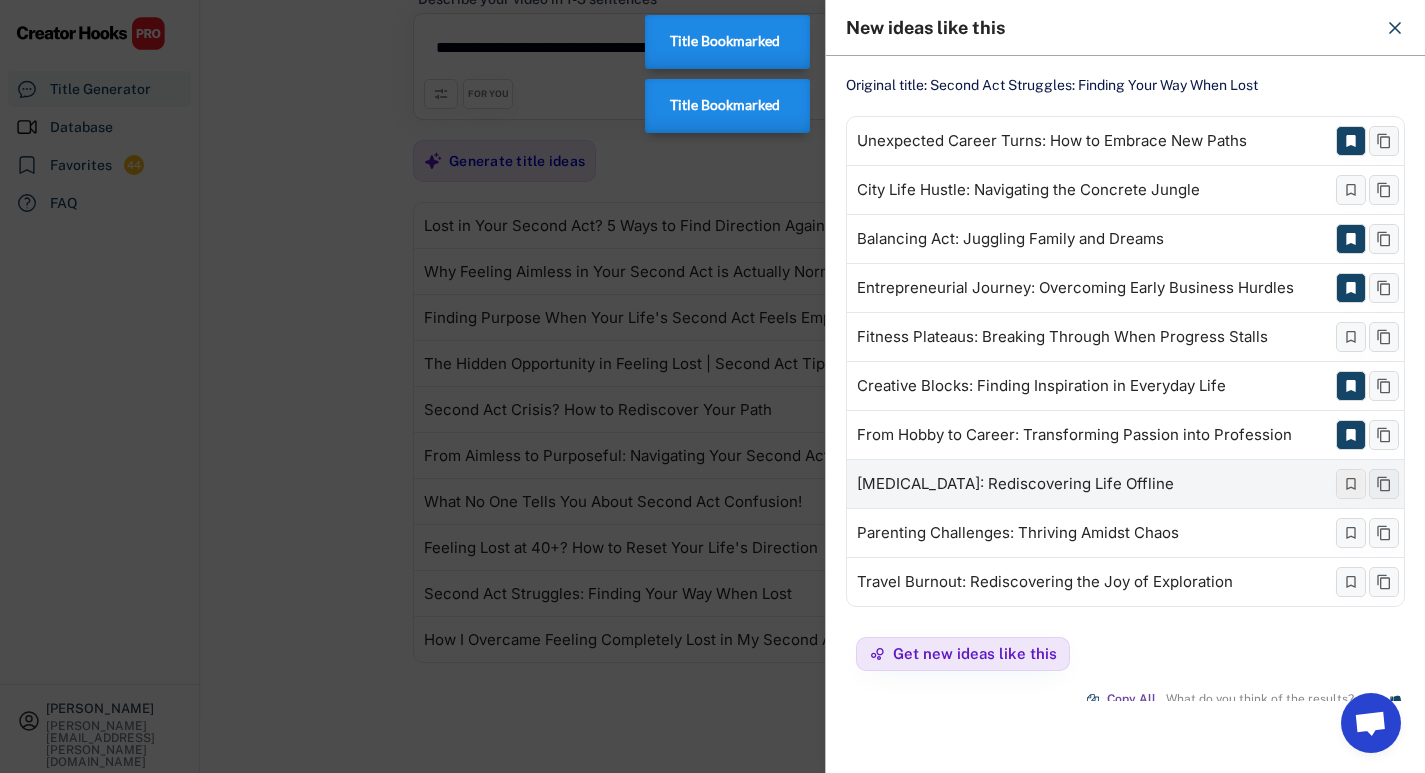 click 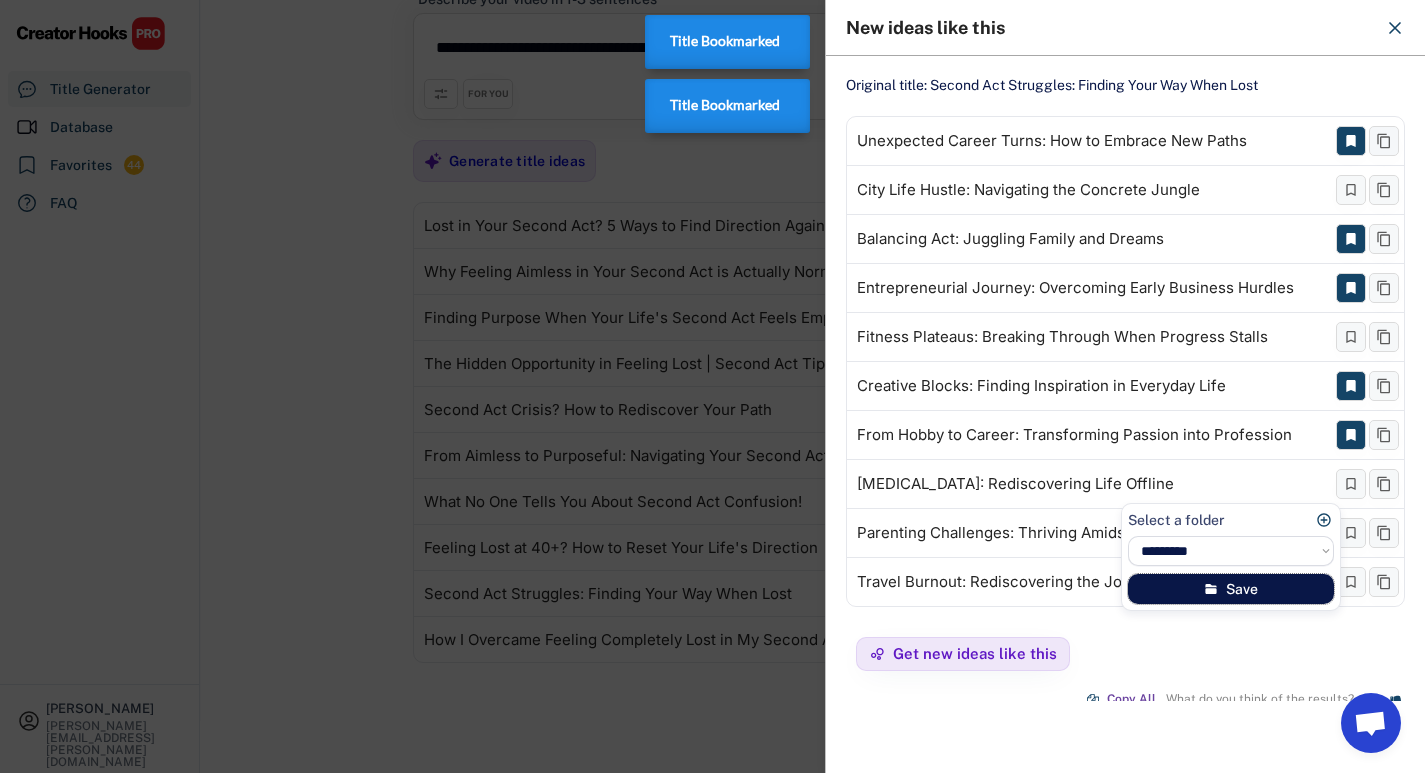 click on "Save" at bounding box center [1231, 589] 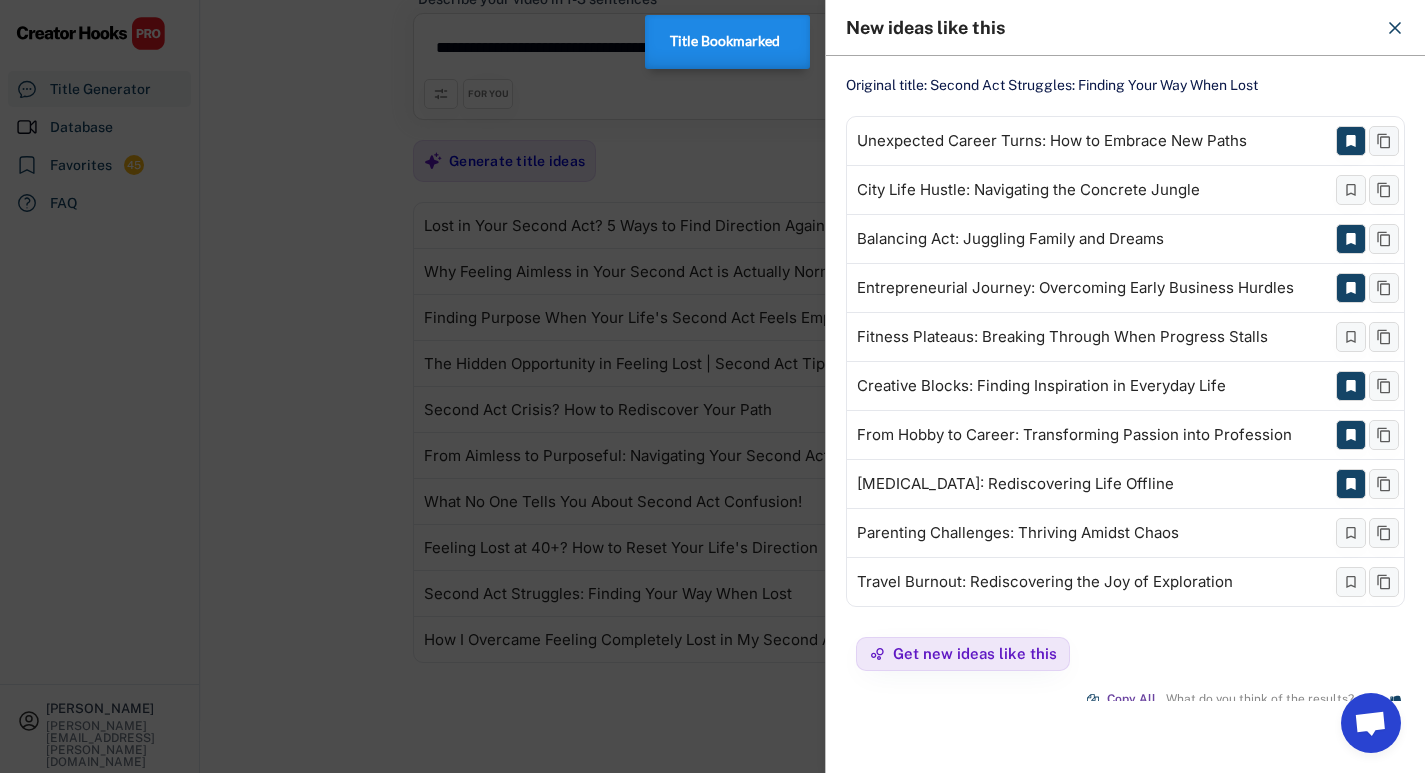 click at bounding box center (712, 386) 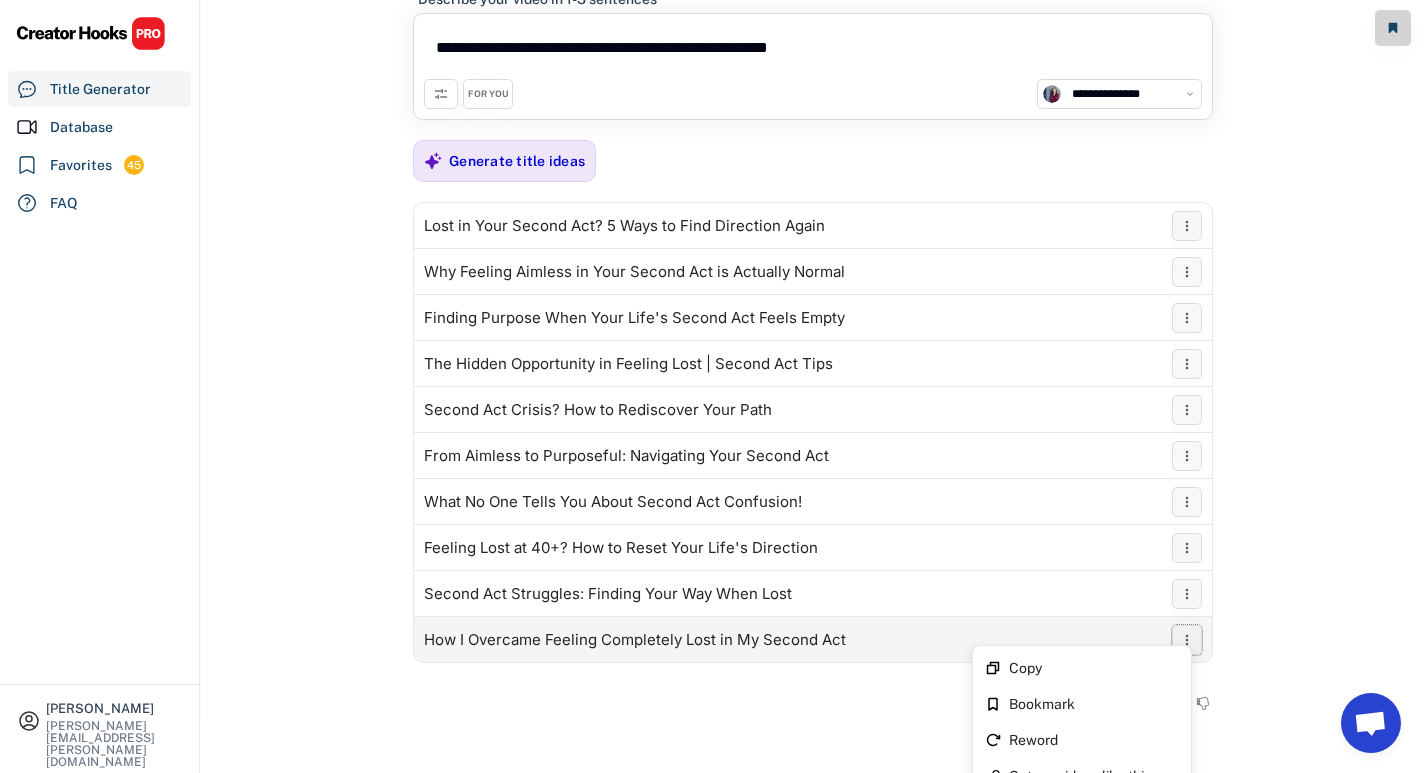 click 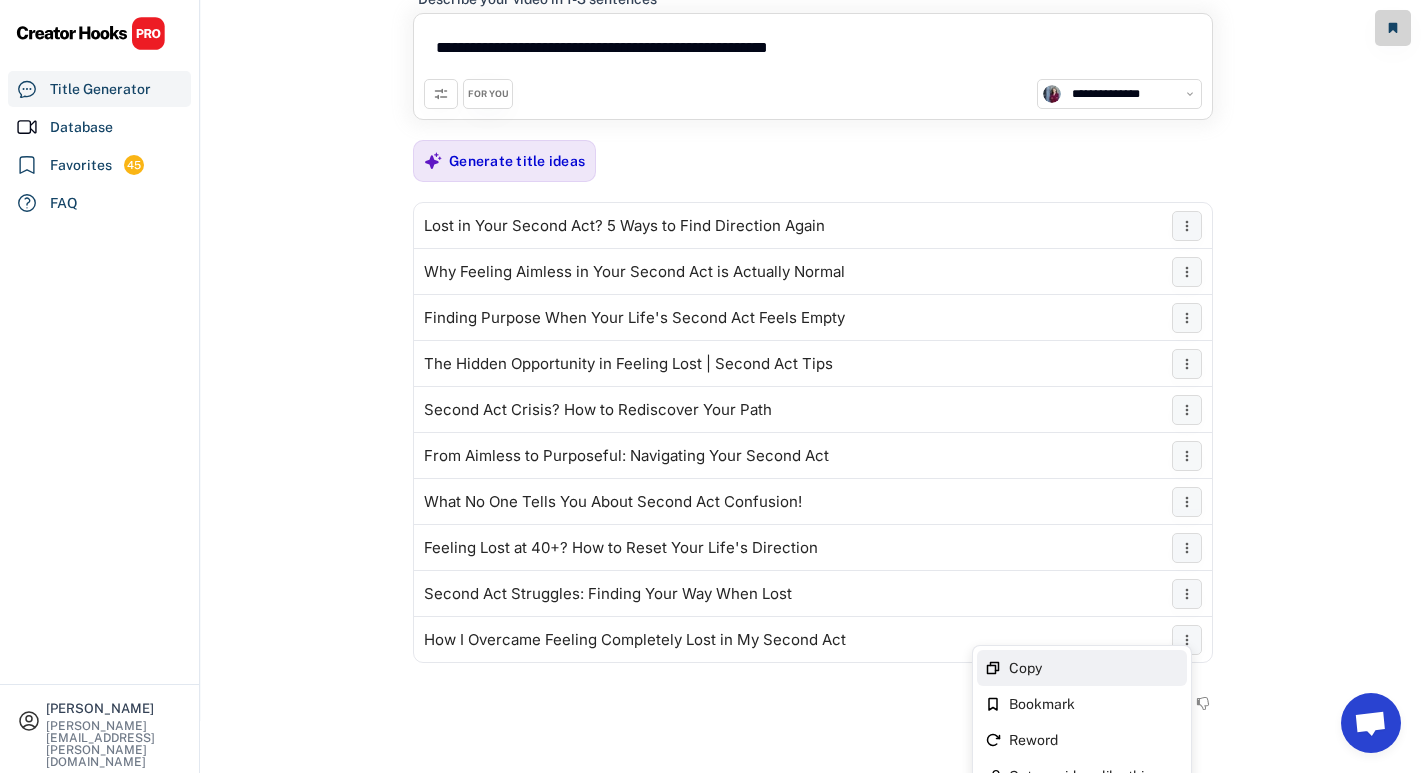 scroll, scrollTop: 78, scrollLeft: 0, axis: vertical 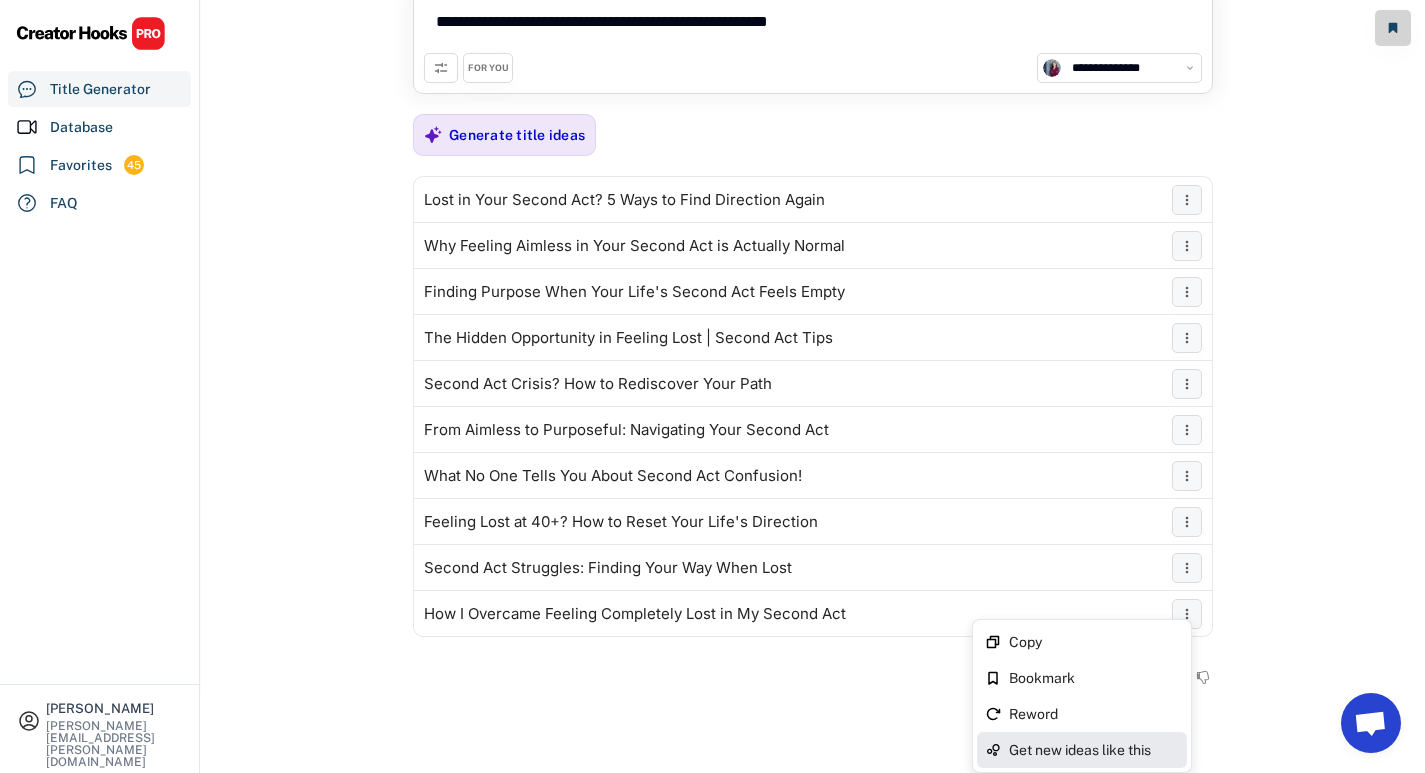 click on "Get new ideas like this" at bounding box center (1094, 750) 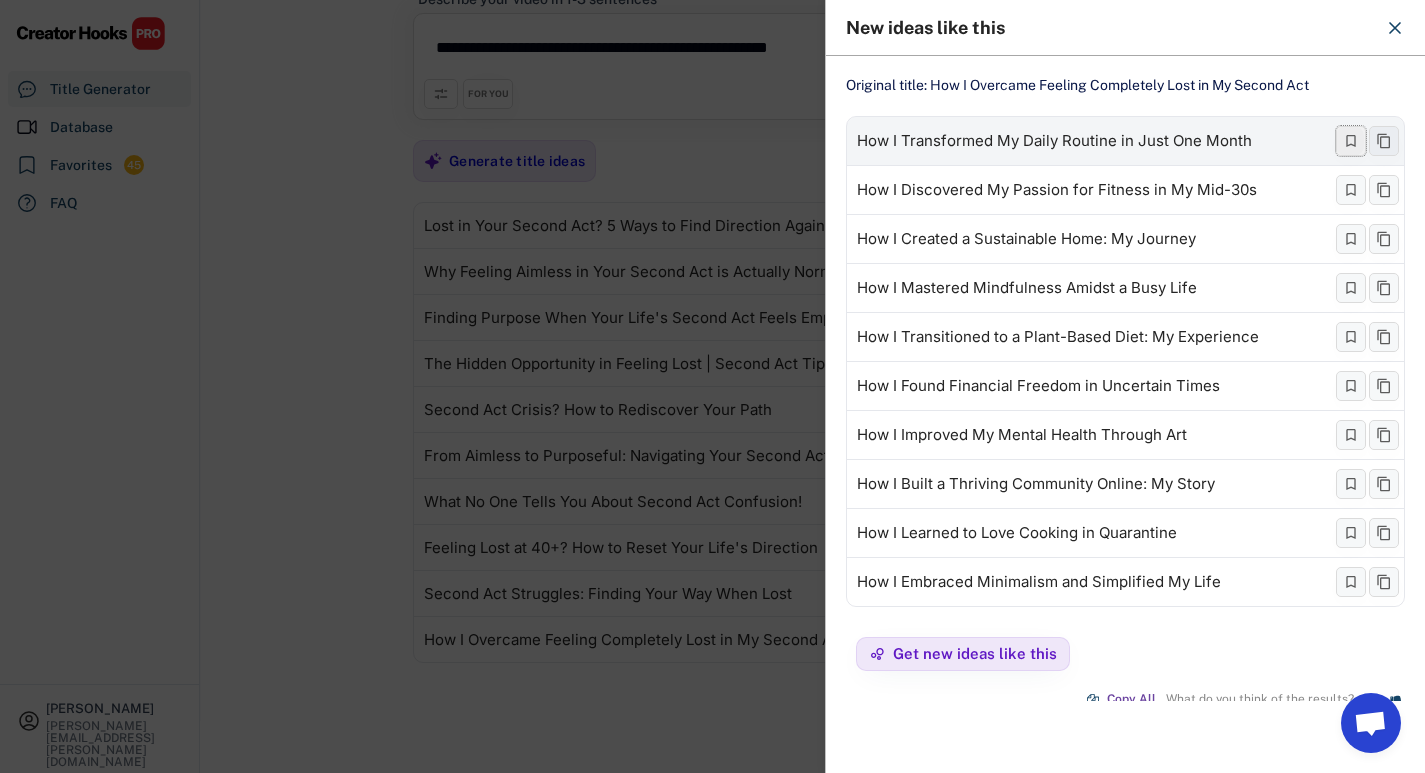 click at bounding box center [1351, 141] 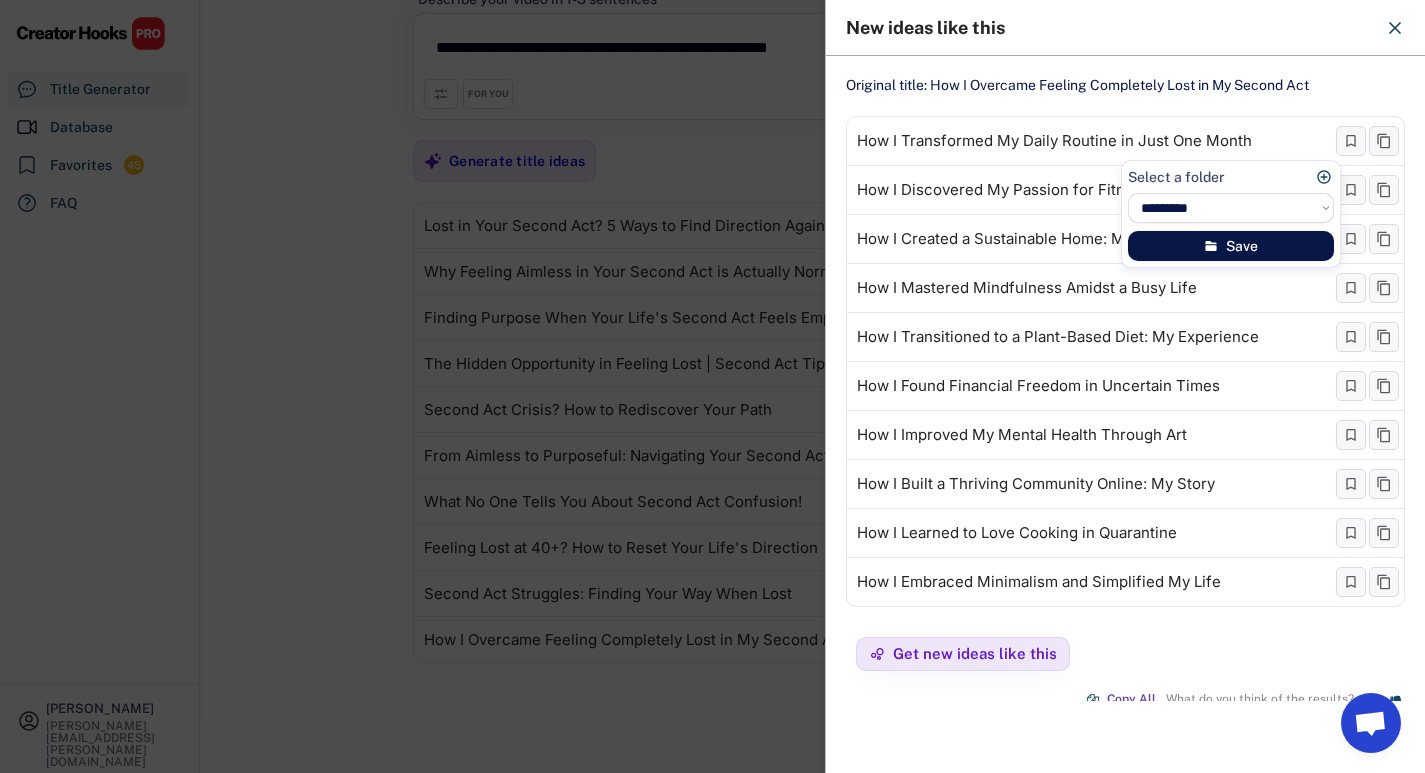 click on "Save" at bounding box center [1231, 246] 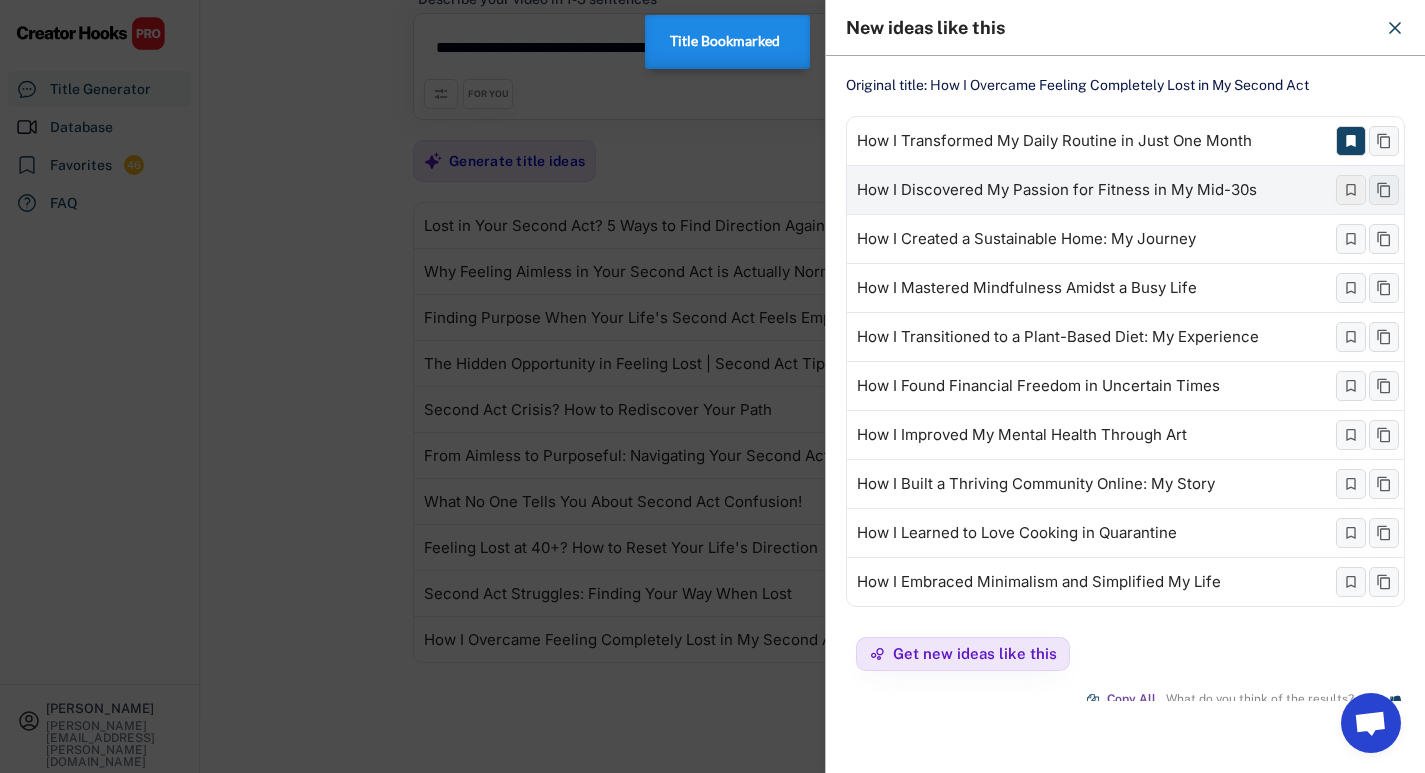 click 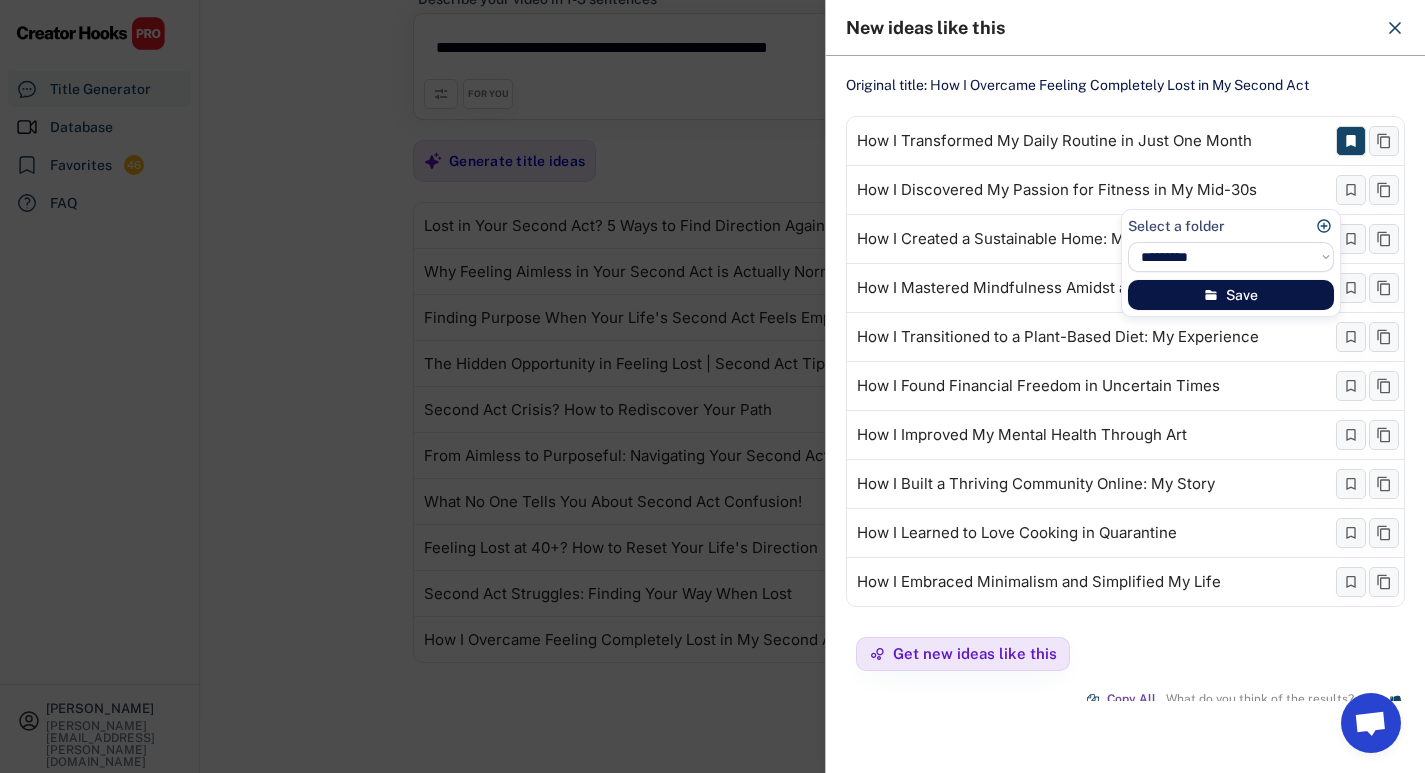 click on "Save" at bounding box center (1231, 295) 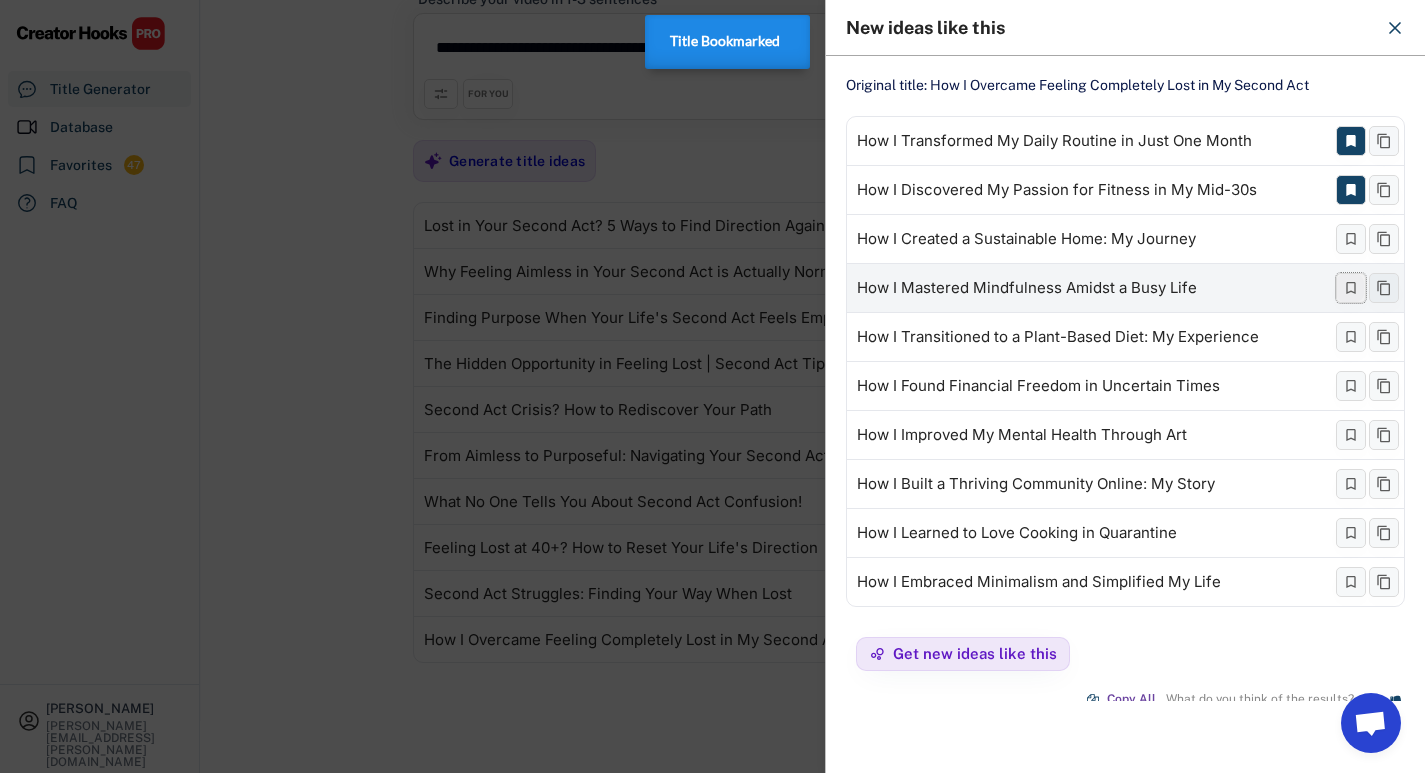 click at bounding box center (1351, 288) 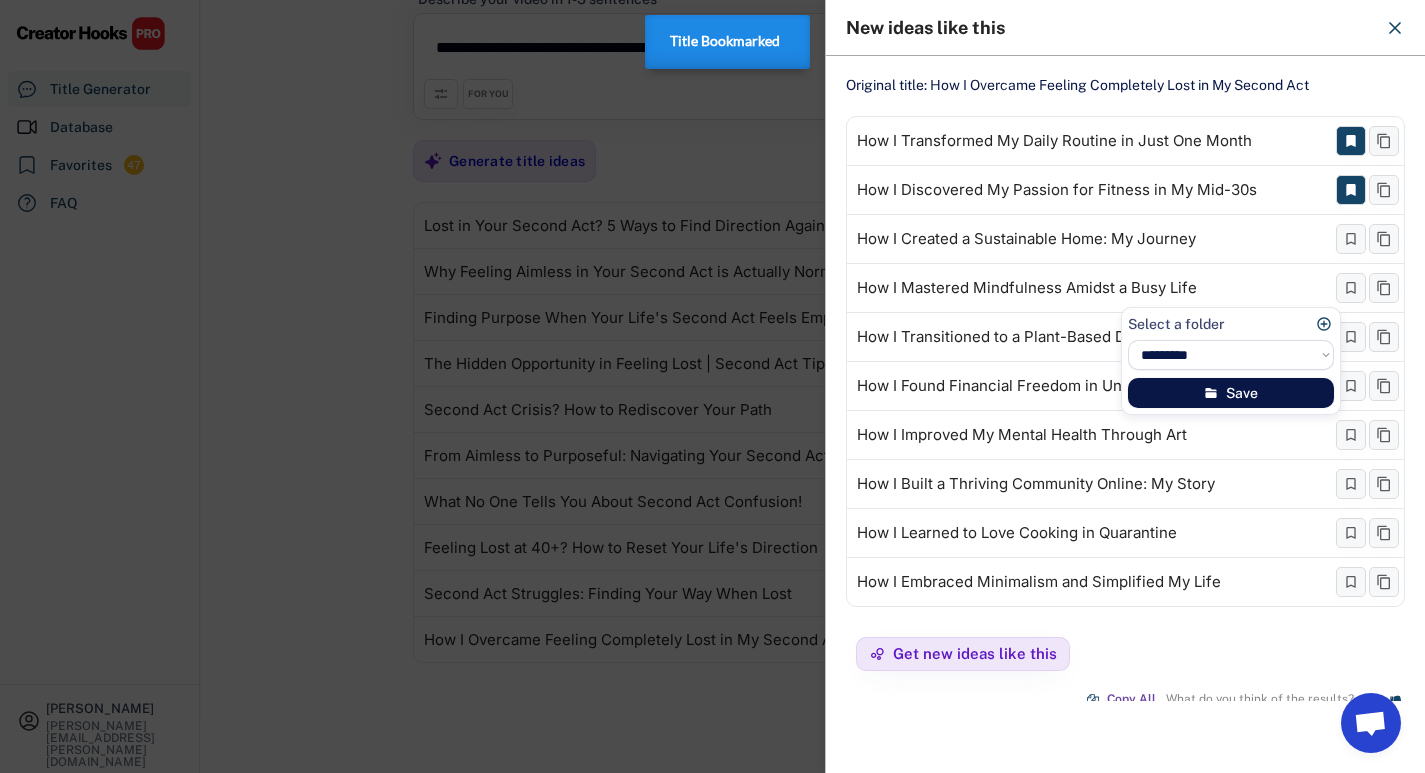 click on "Save" at bounding box center (1231, 393) 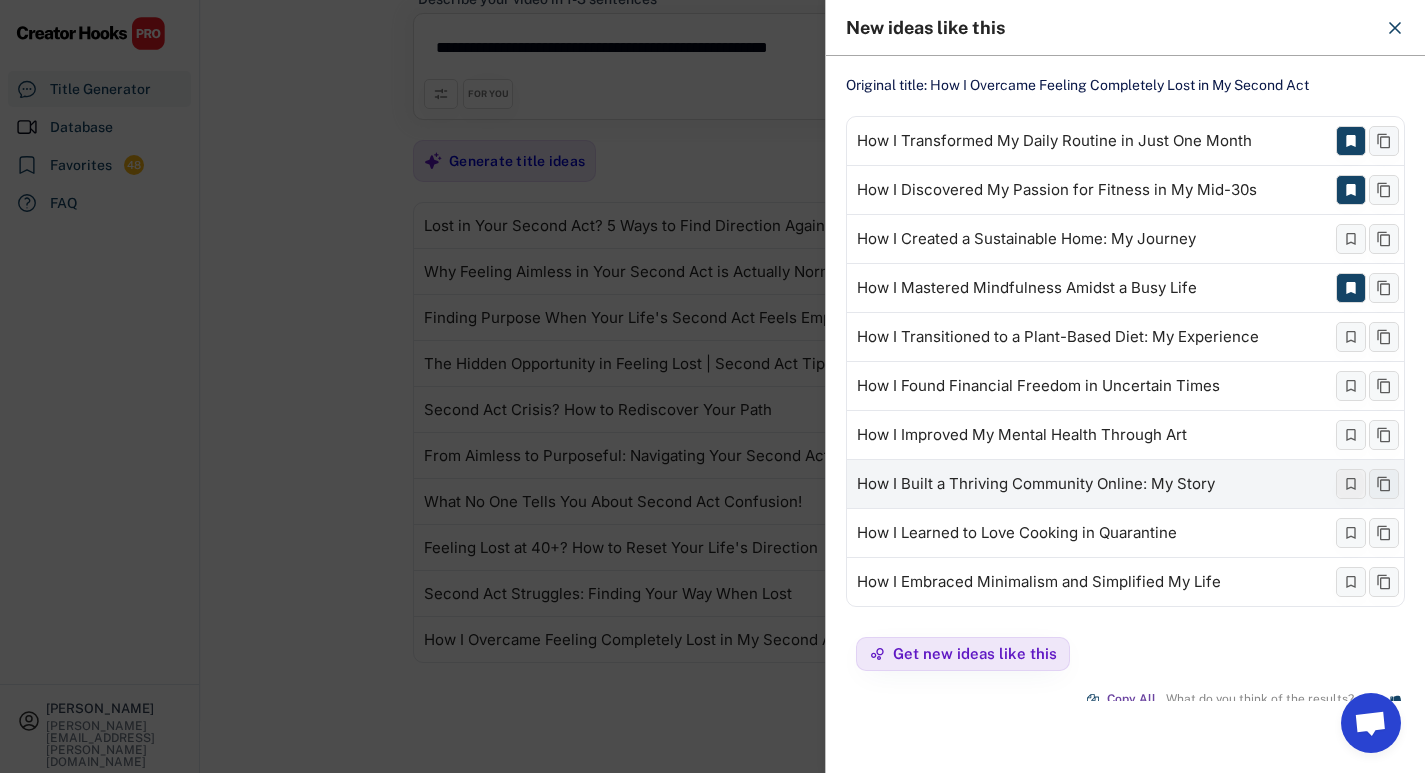 click 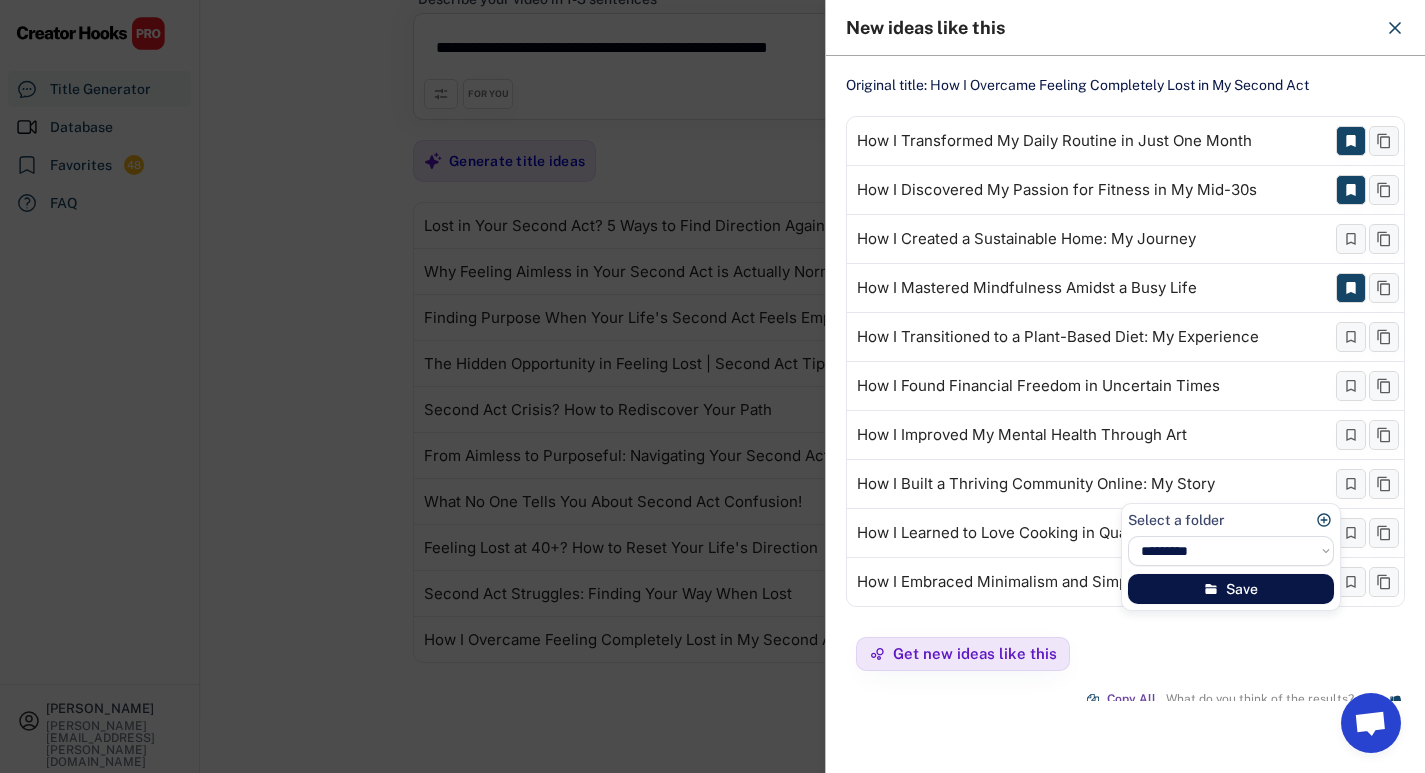 click on "Save" at bounding box center (1231, 589) 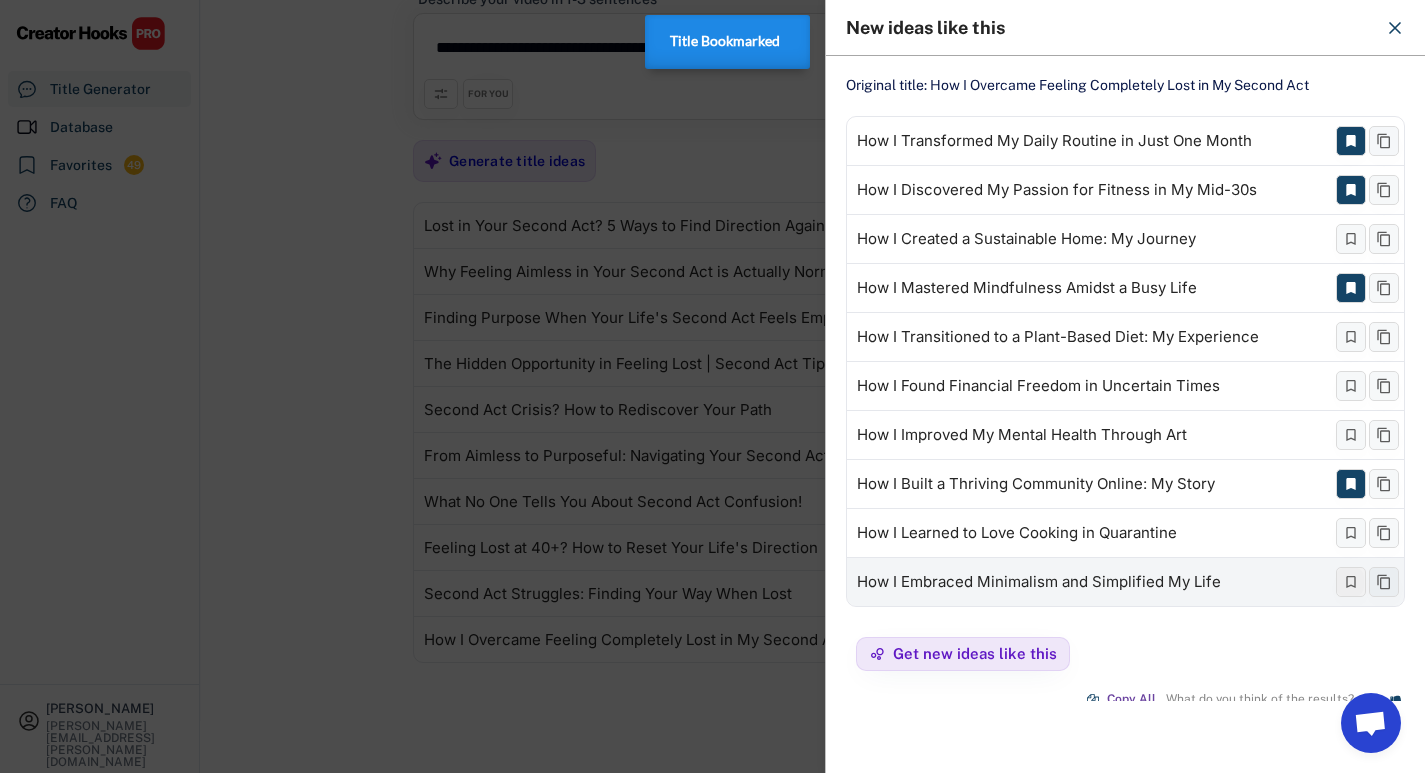 click 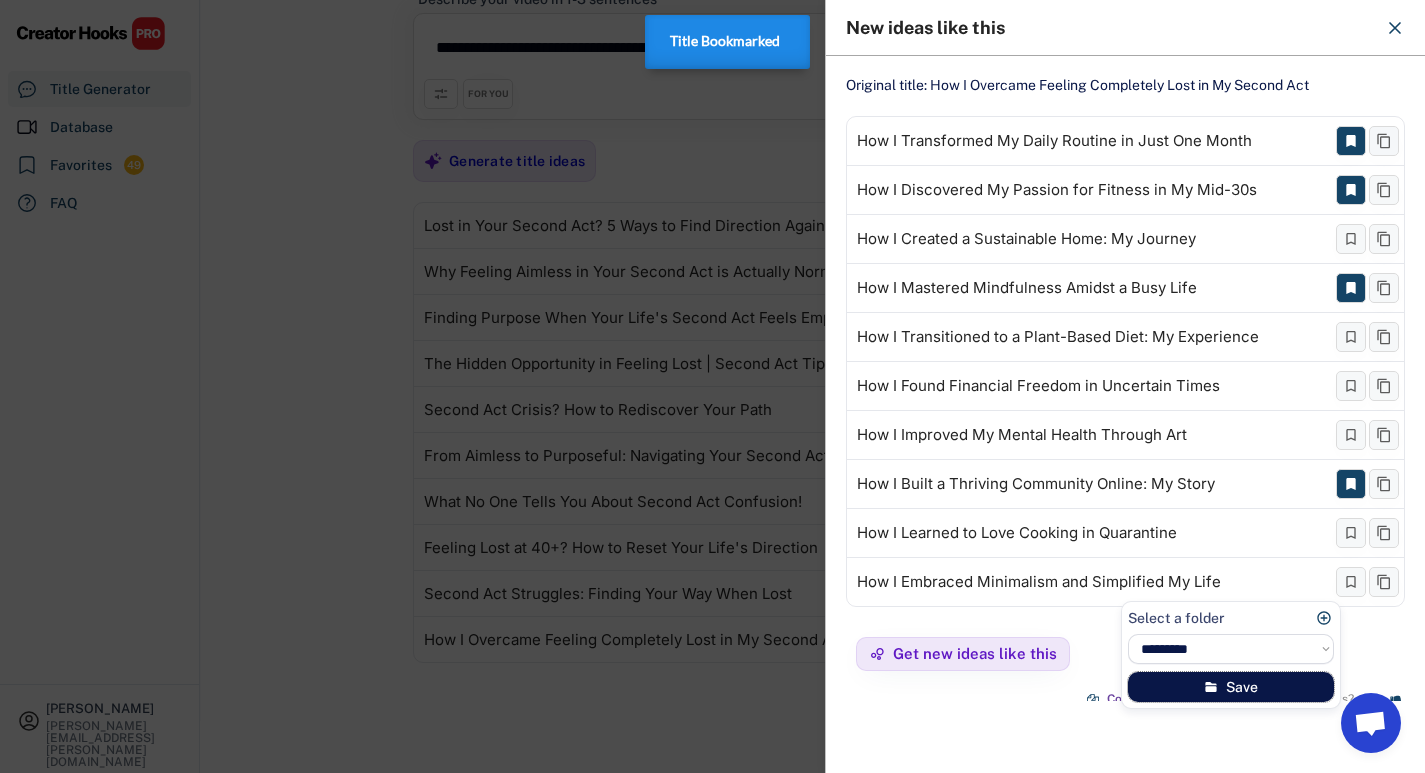 click on "Save" at bounding box center [1231, 687] 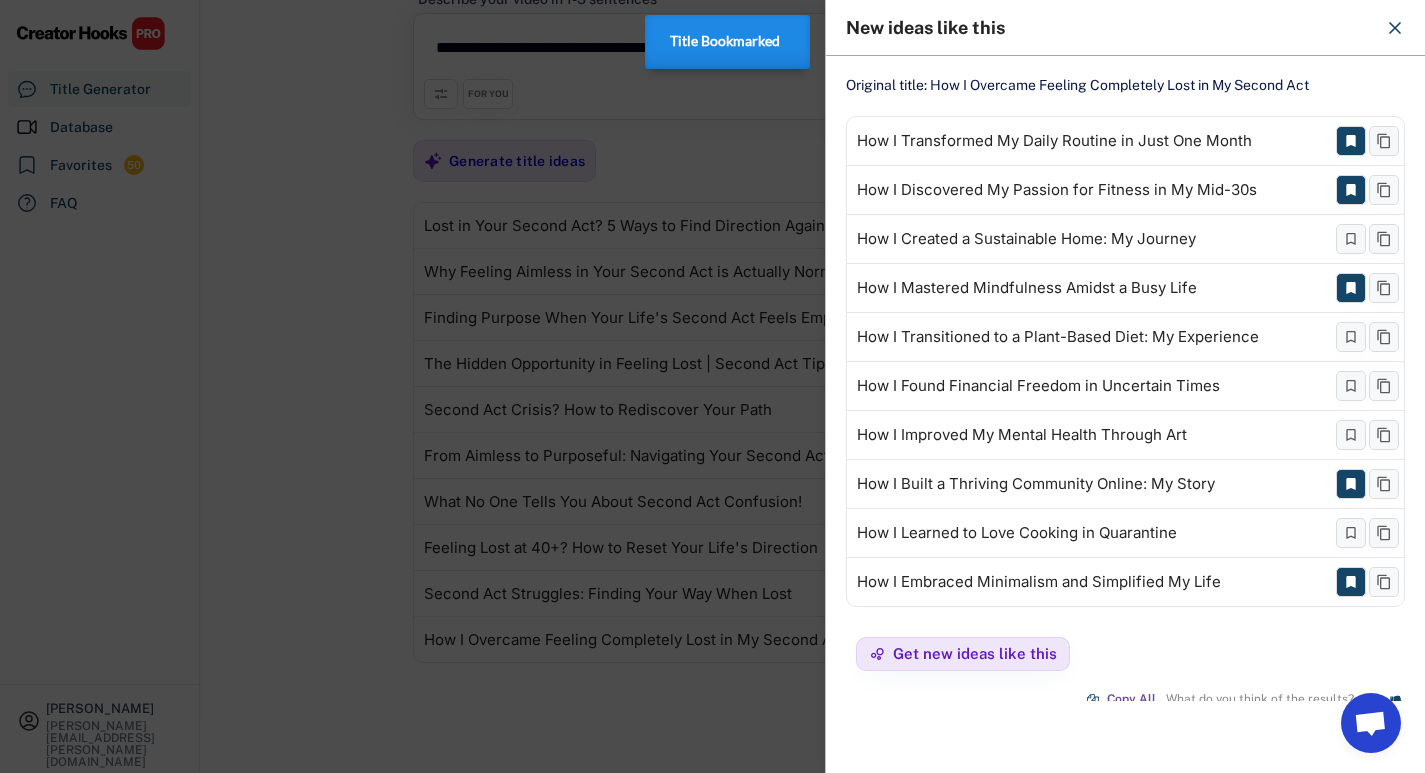 click at bounding box center (712, 386) 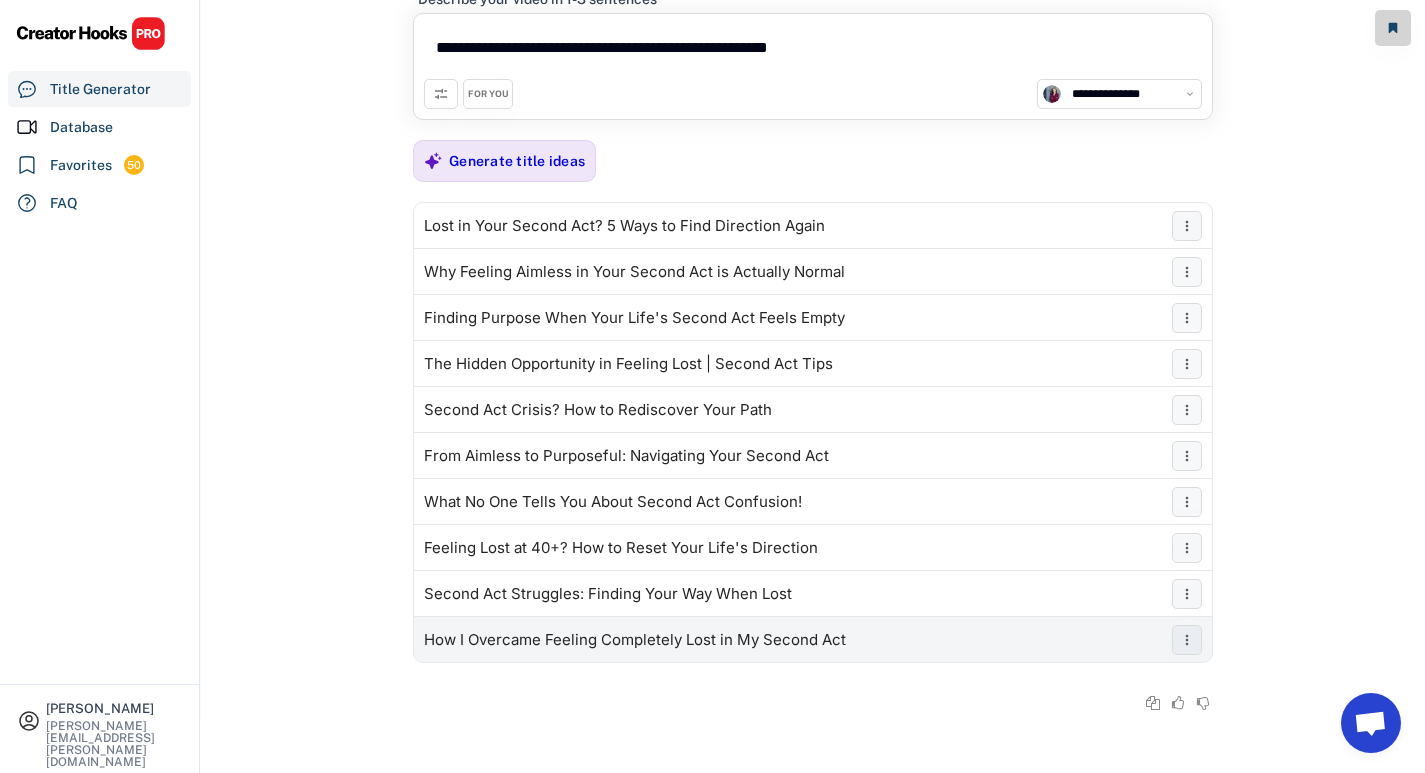 scroll, scrollTop: 0, scrollLeft: 0, axis: both 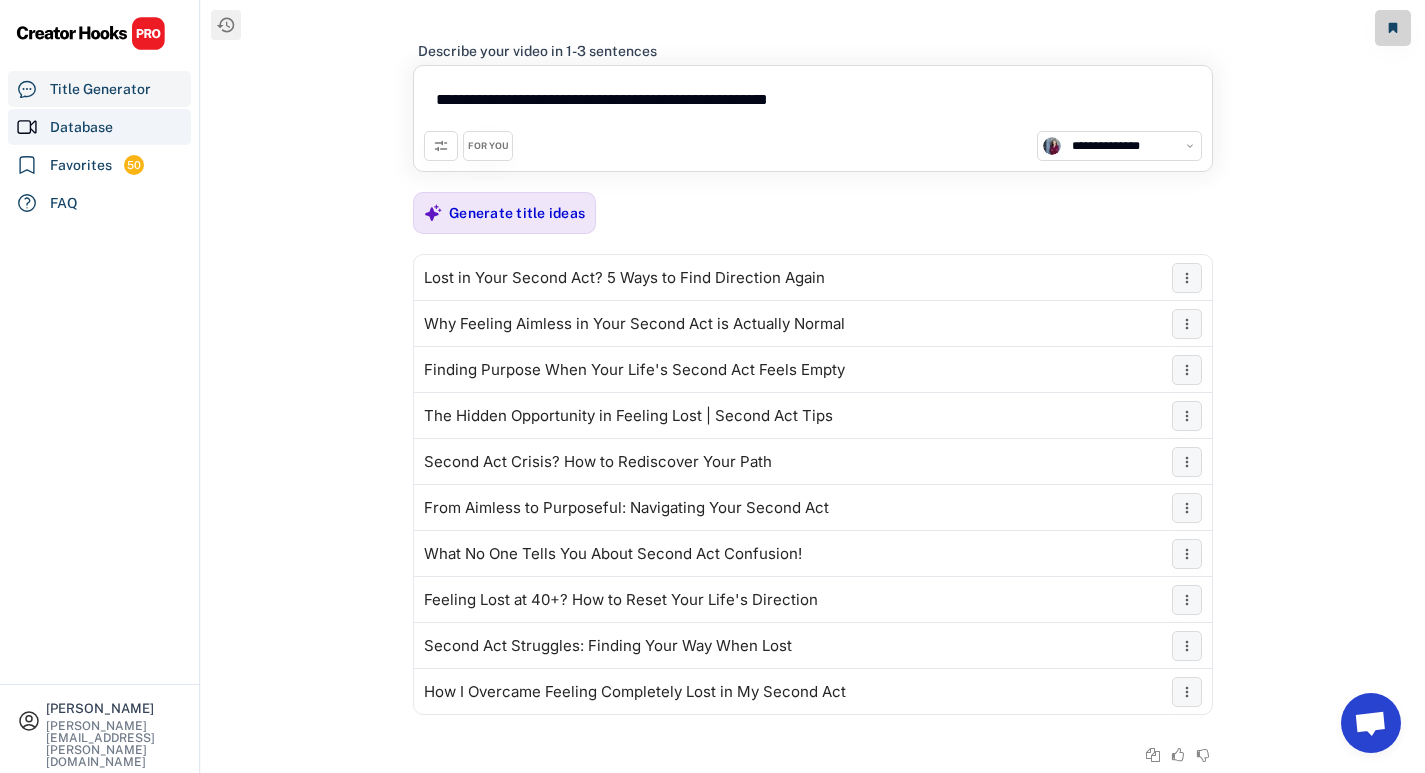 click on "Database" at bounding box center (81, 127) 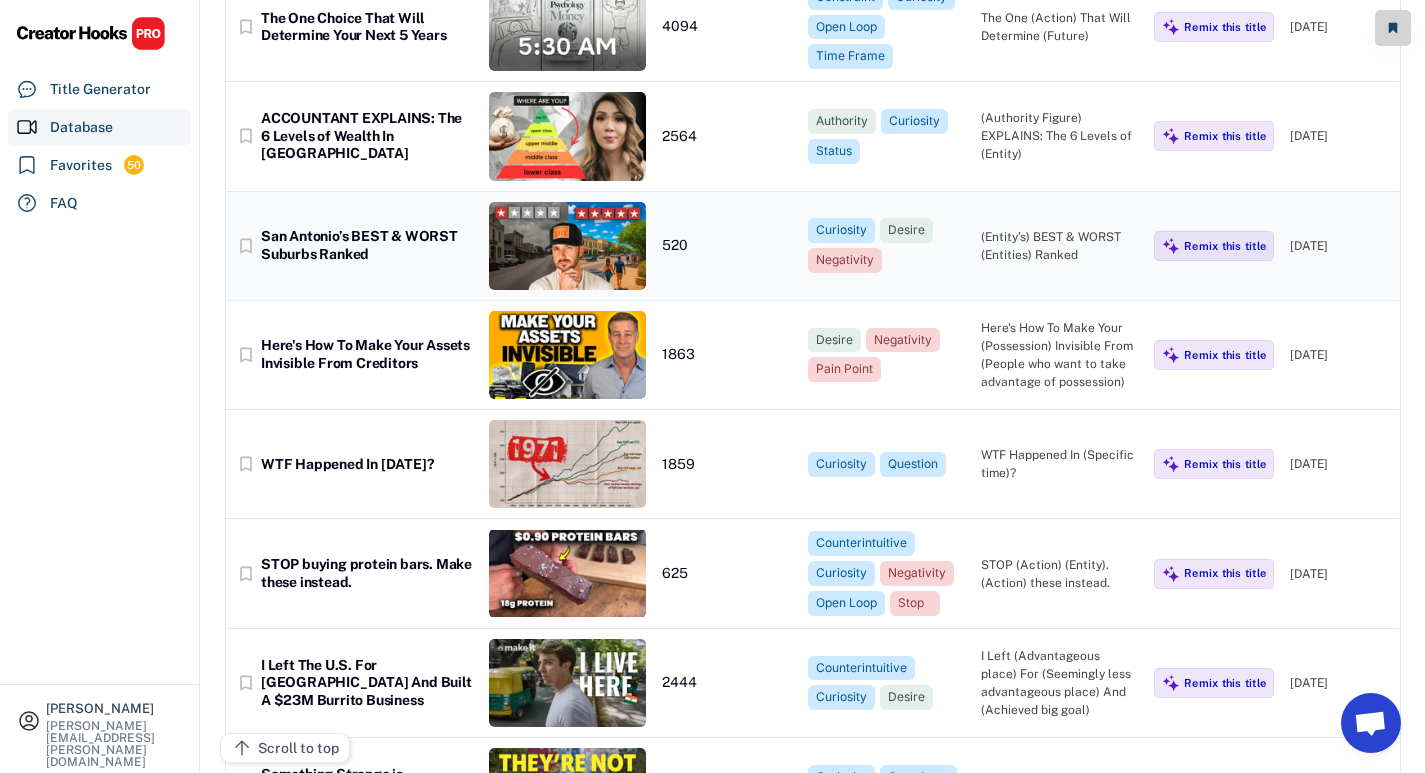 scroll, scrollTop: 1200, scrollLeft: 0, axis: vertical 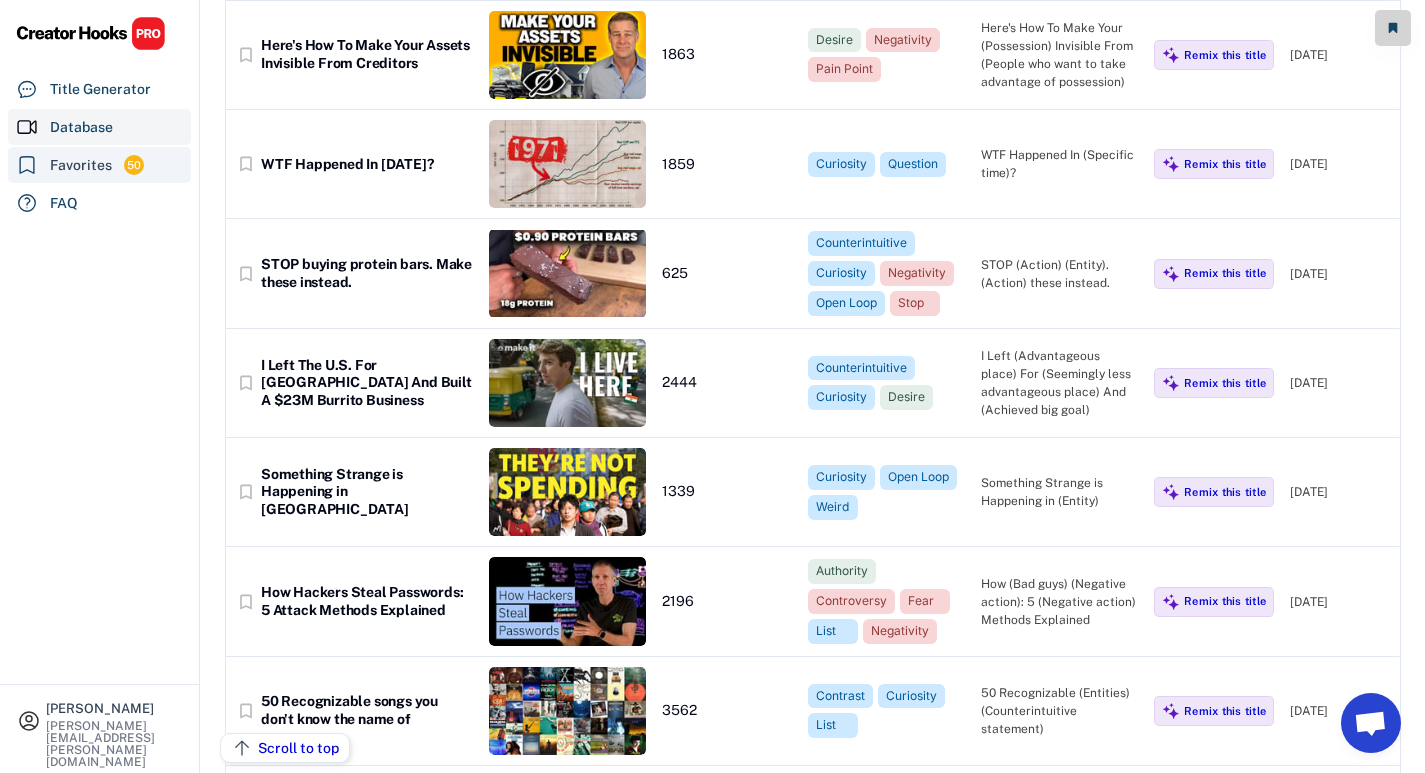 click on "Favorites" at bounding box center [81, 165] 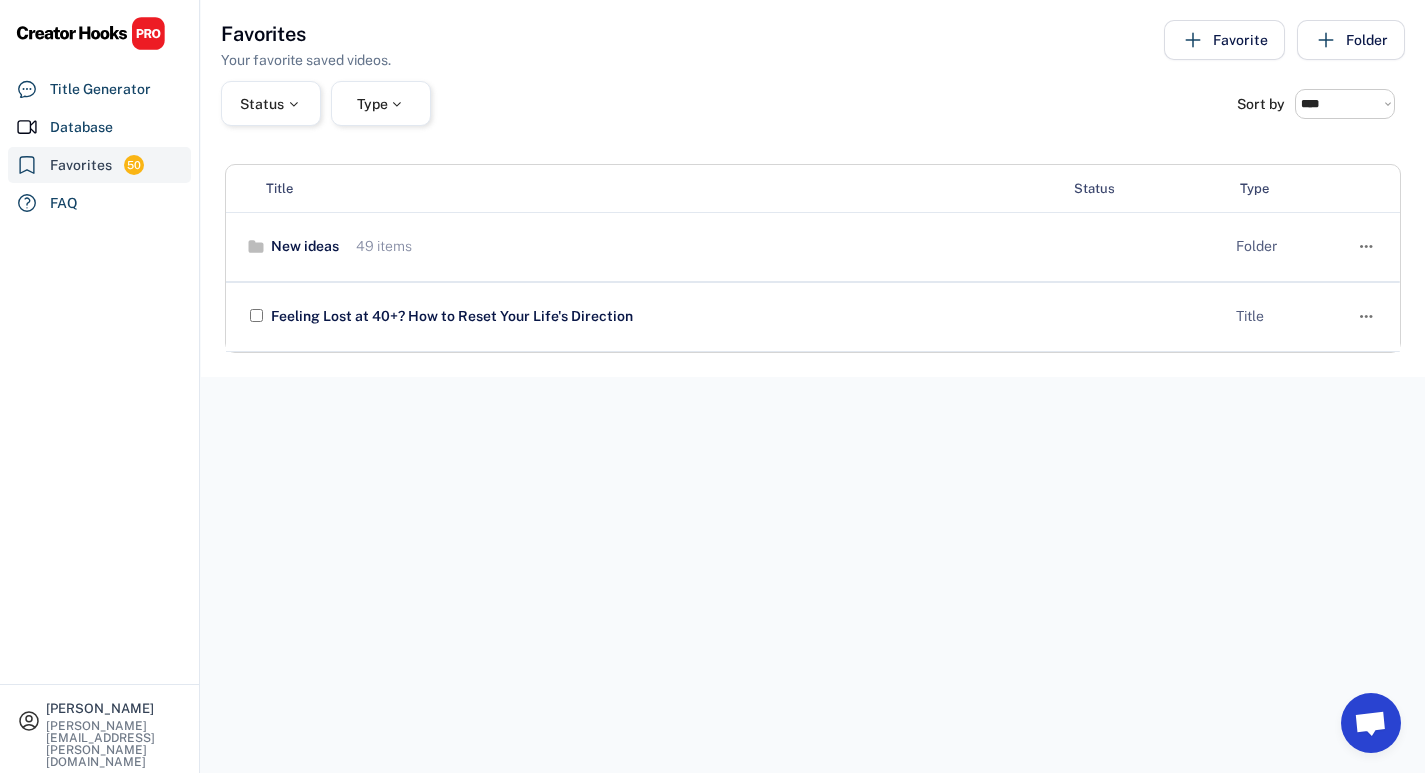 scroll, scrollTop: 0, scrollLeft: 0, axis: both 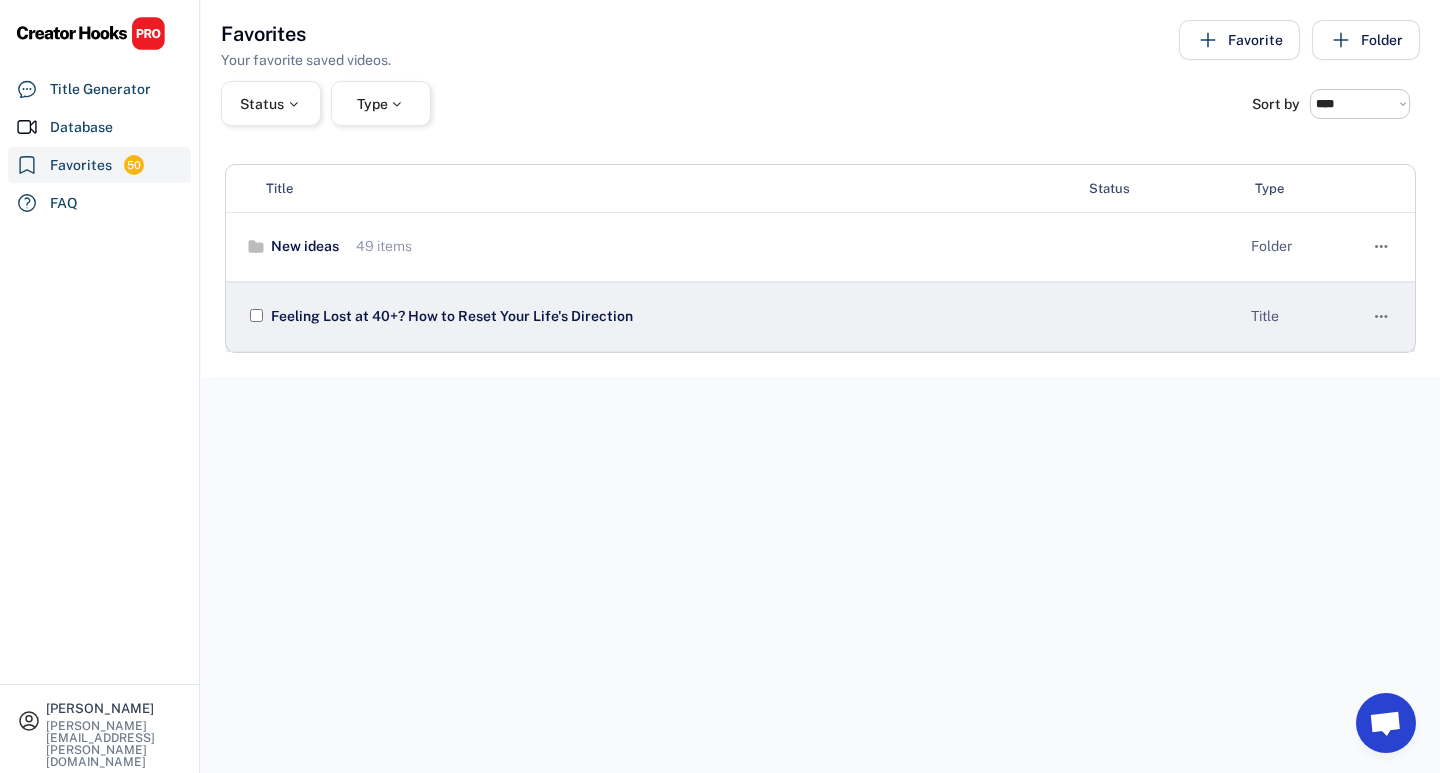 click on "Feeling Lost at 40+? How to Reset Your Life's Direction Title
" at bounding box center [820, 317] 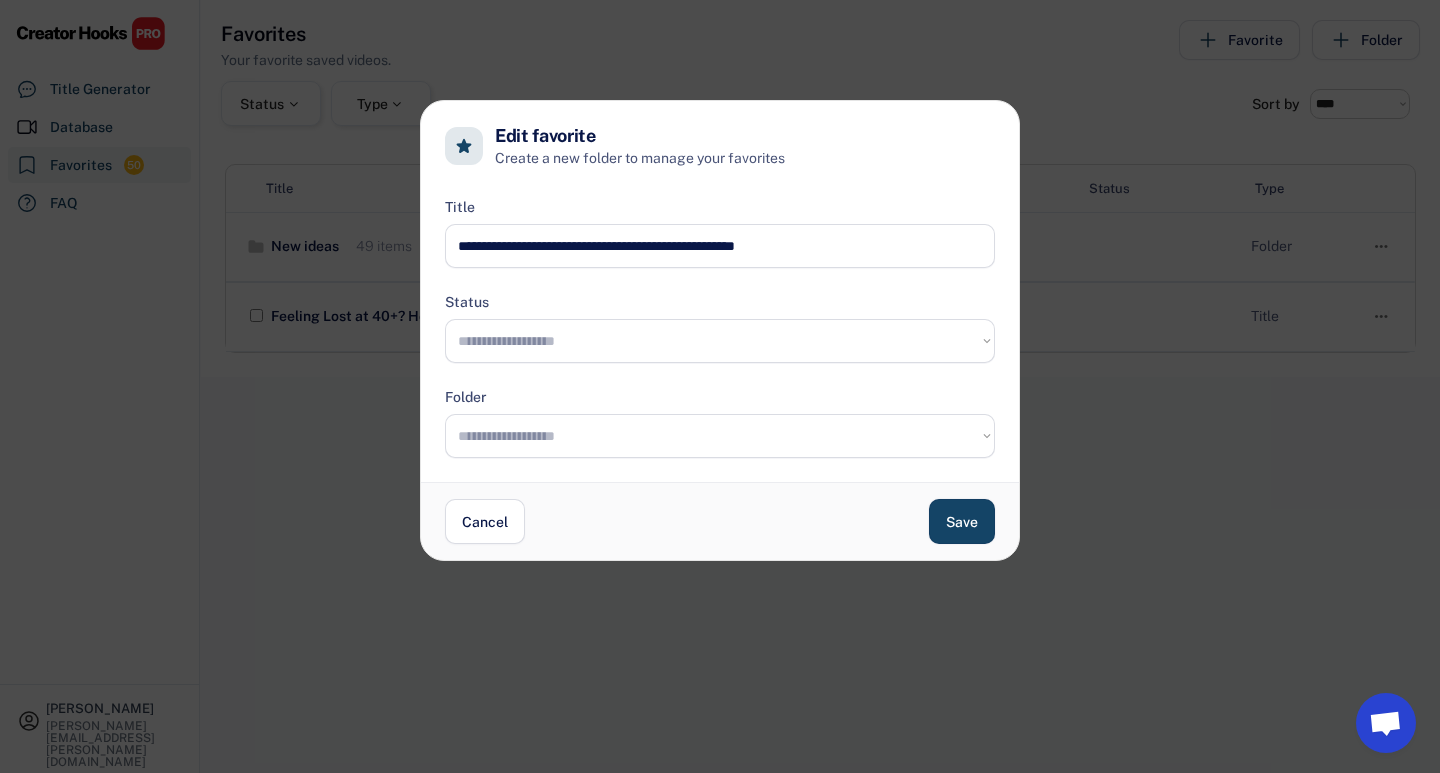 click at bounding box center (720, 386) 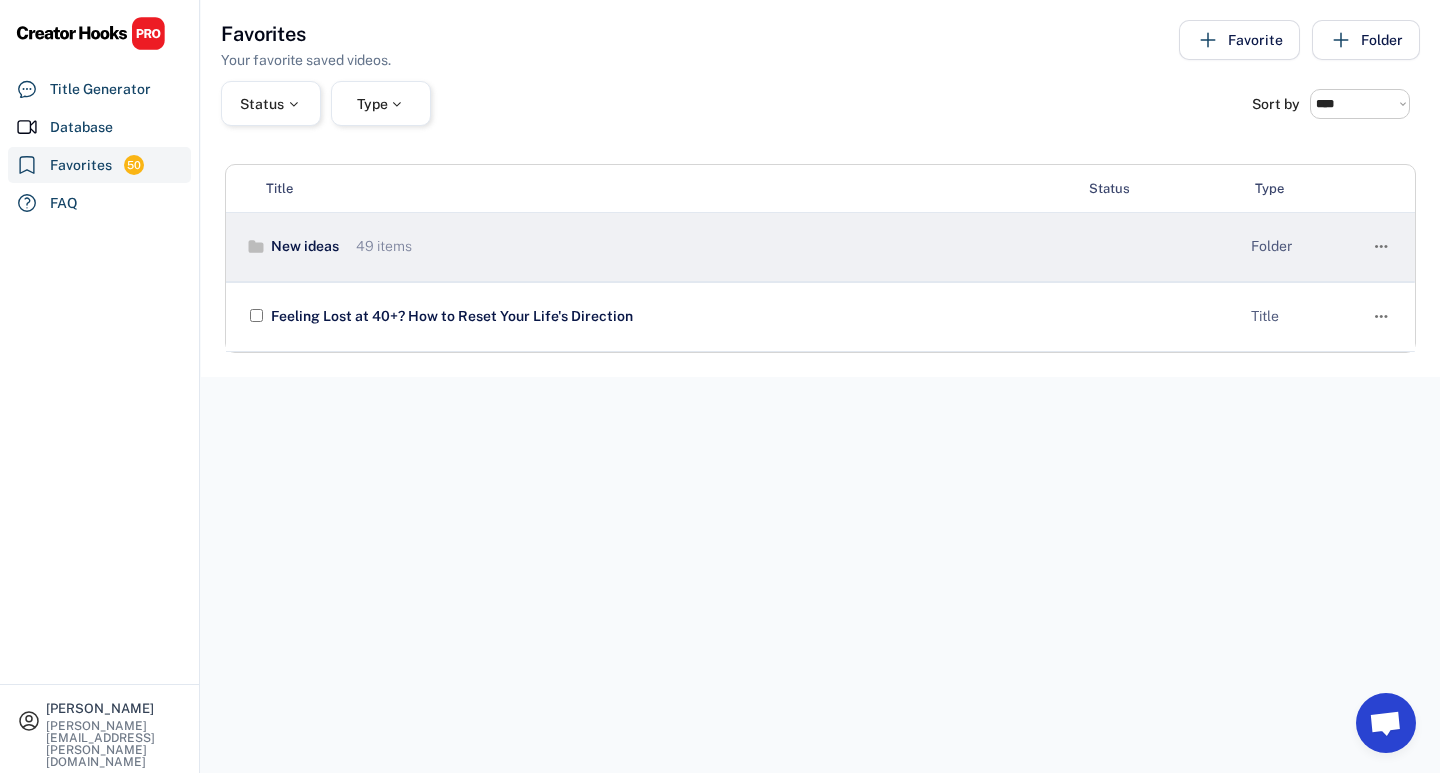 click on "New ideas" at bounding box center [302, 247] 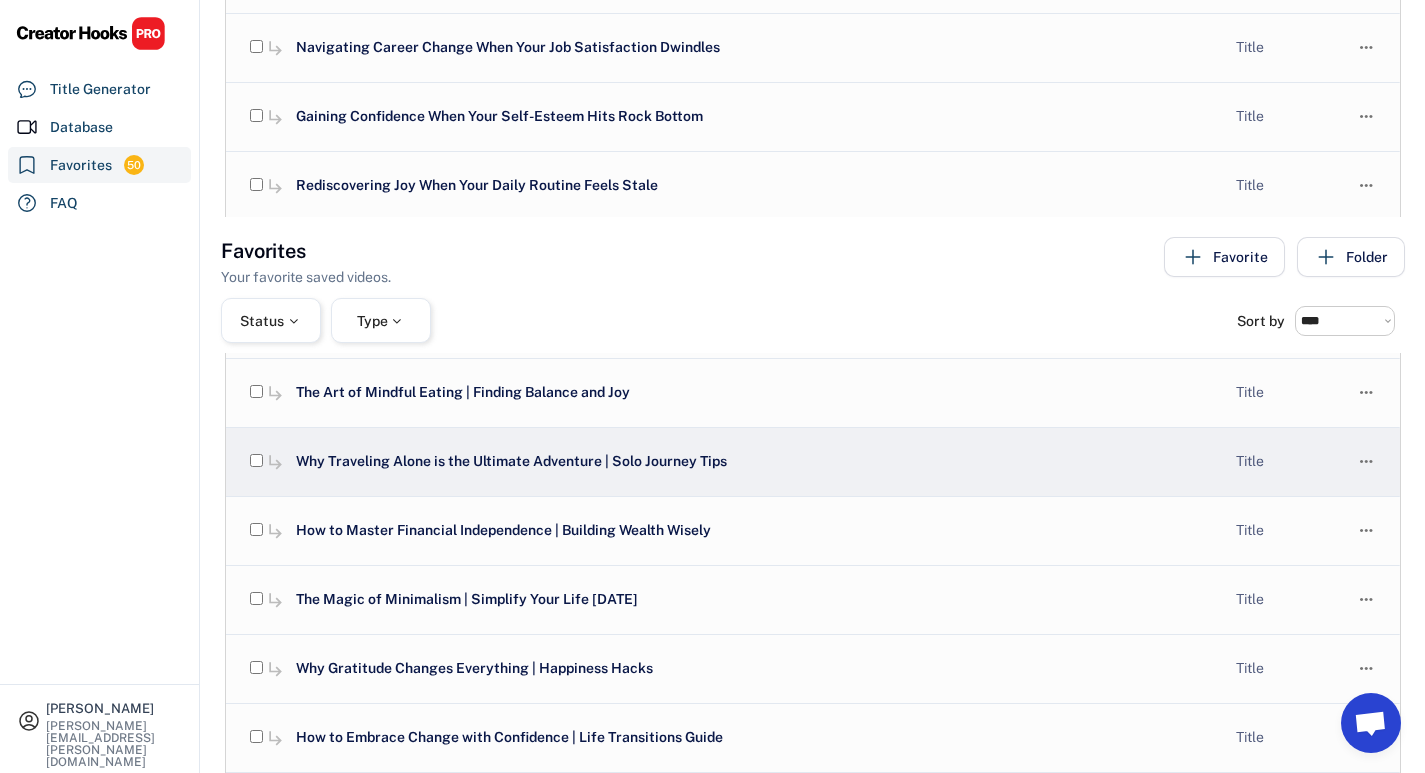 scroll, scrollTop: 1200, scrollLeft: 0, axis: vertical 